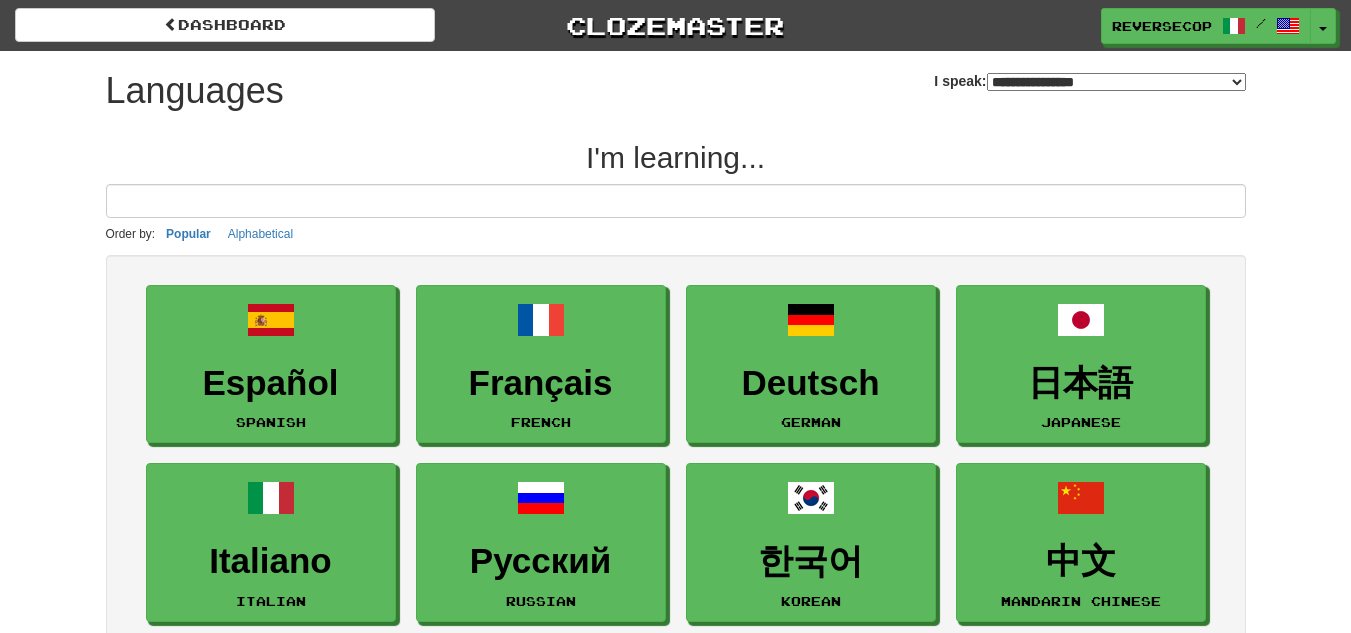 select on "*******" 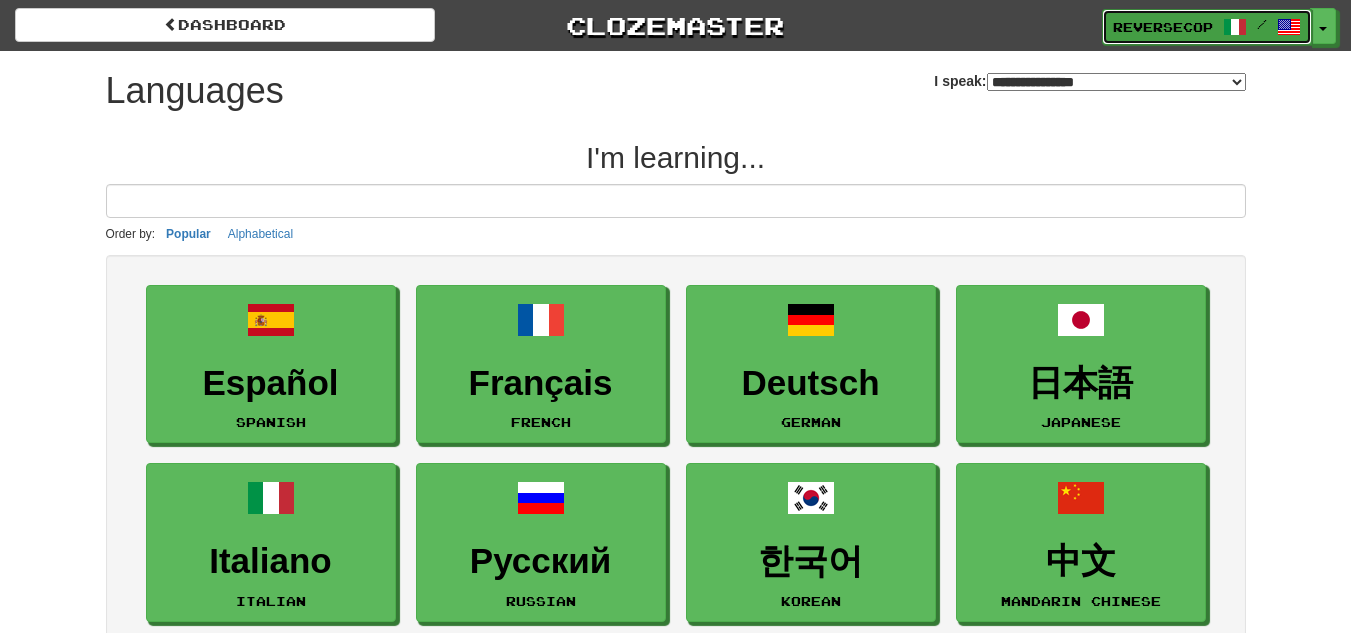 click on "/" at bounding box center (1262, 24) 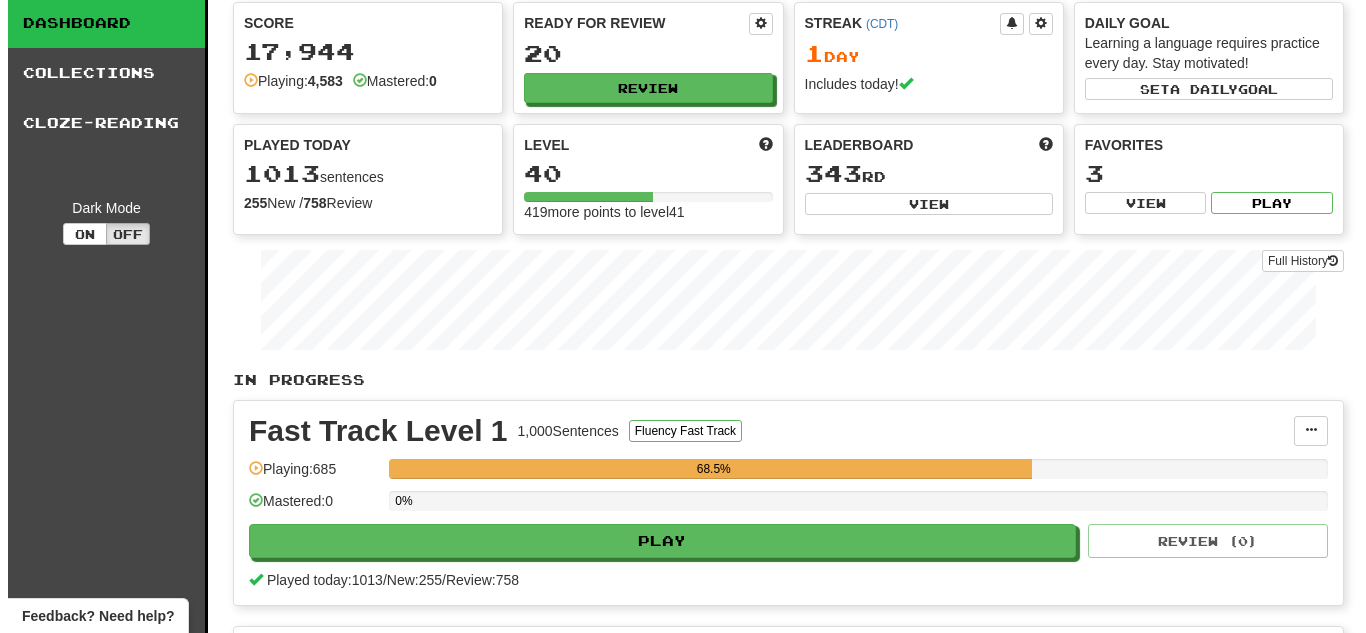 scroll, scrollTop: 200, scrollLeft: 0, axis: vertical 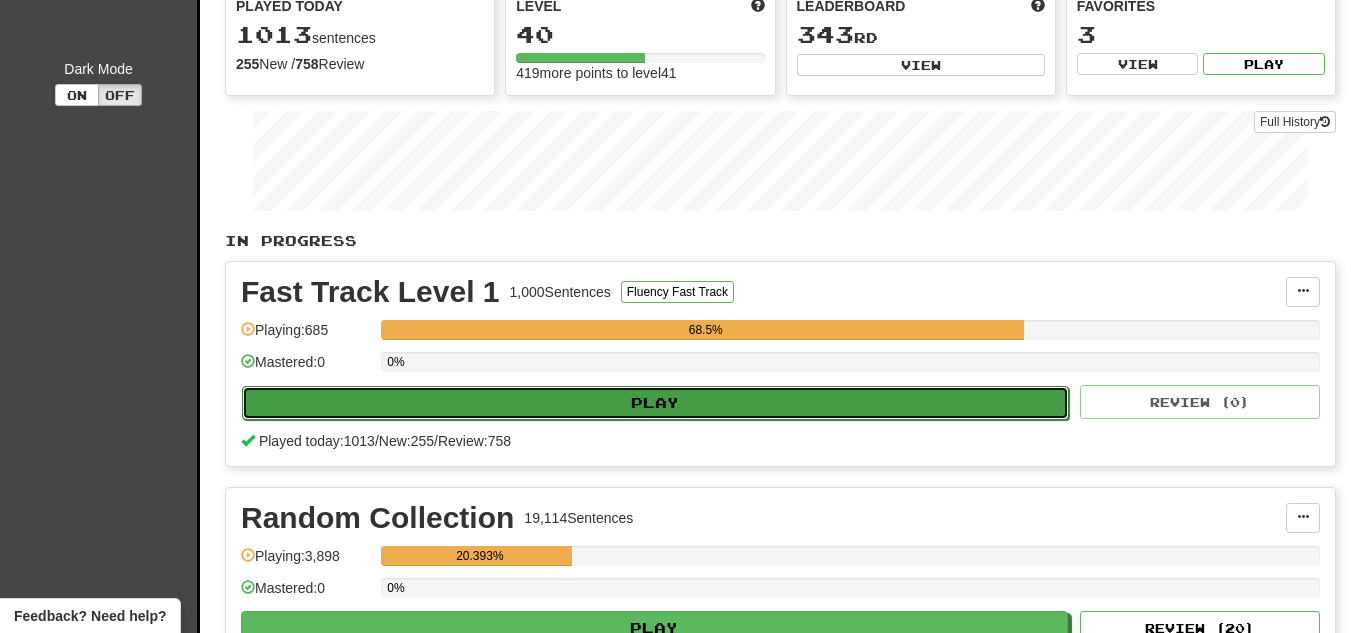 click on "Play" at bounding box center (655, 403) 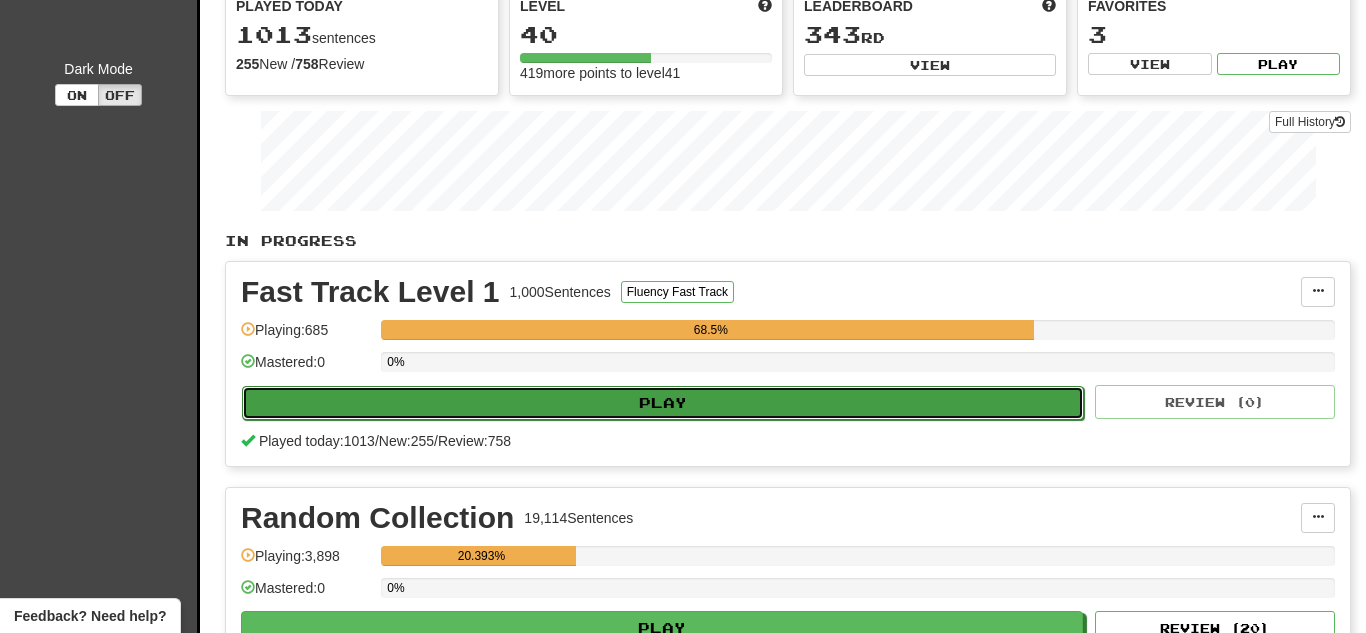 select on "********" 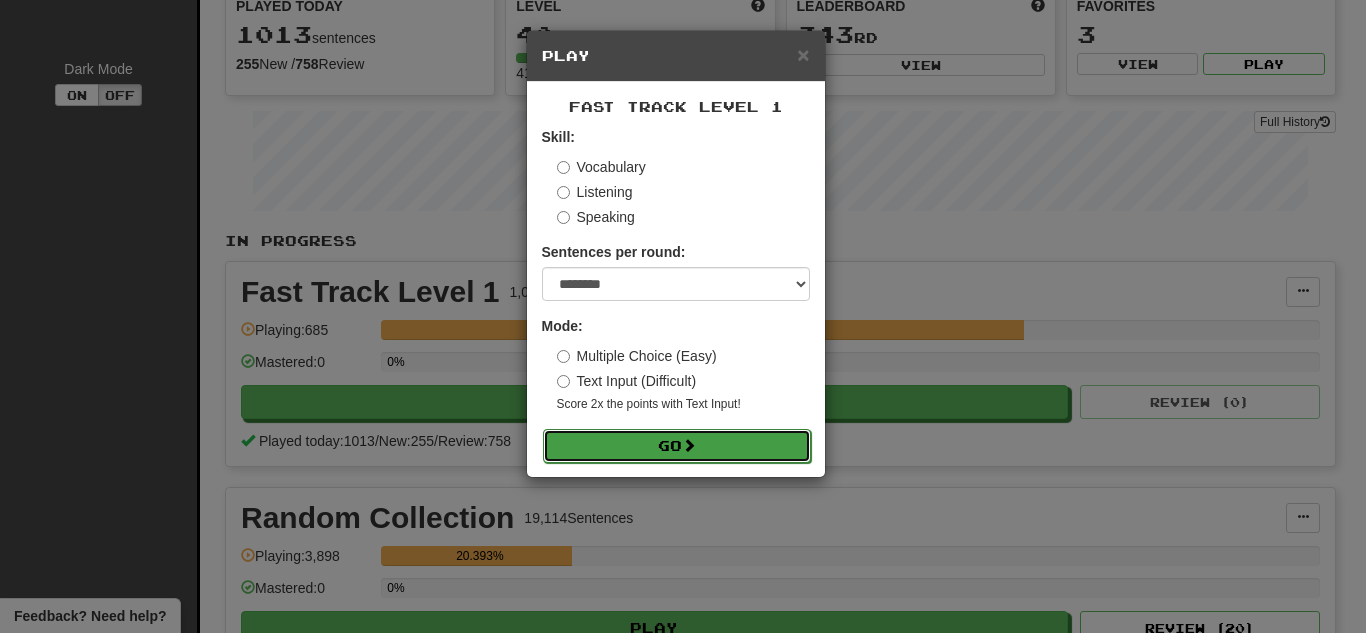 click on "Go" at bounding box center (677, 446) 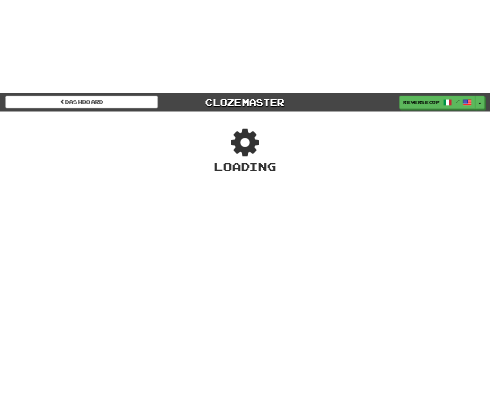 scroll, scrollTop: 0, scrollLeft: 0, axis: both 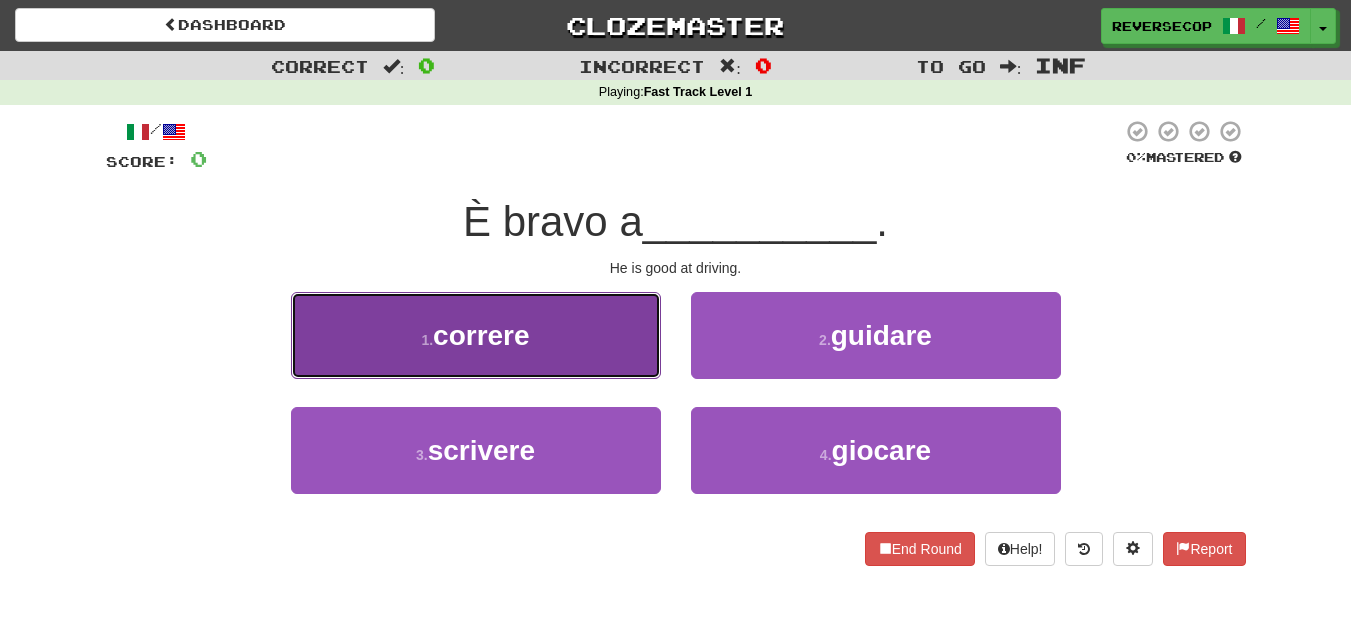 click on "1 .  correre" at bounding box center (476, 335) 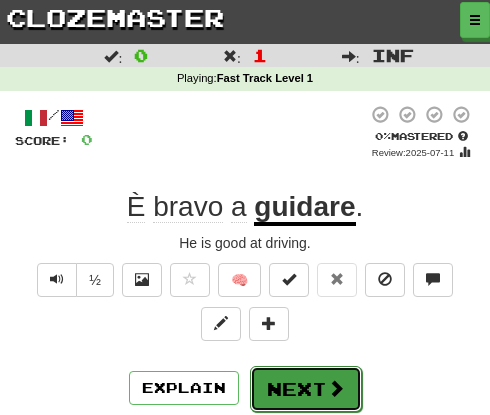click on "Next" at bounding box center [306, 389] 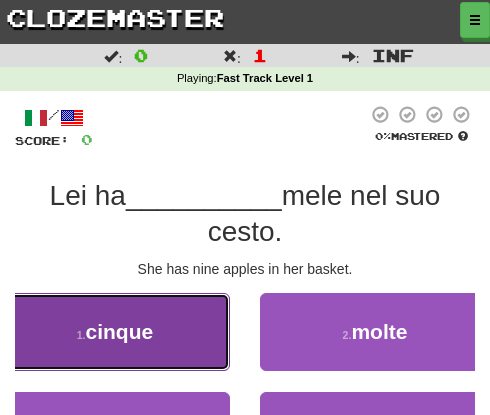 click on "1 .  cinque" at bounding box center [115, 332] 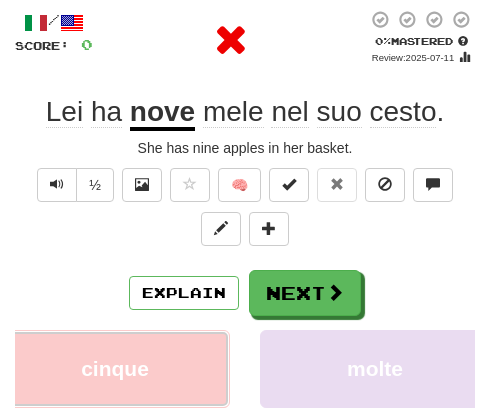 scroll, scrollTop: 100, scrollLeft: 0, axis: vertical 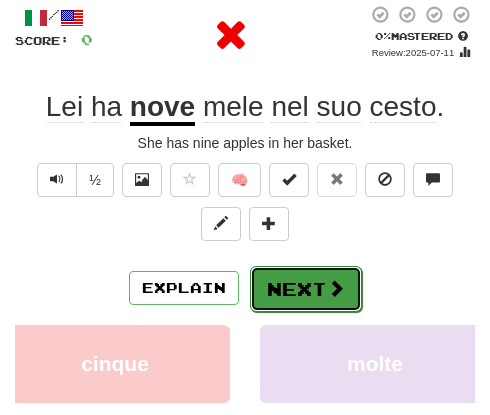 click on "Next" at bounding box center [306, 289] 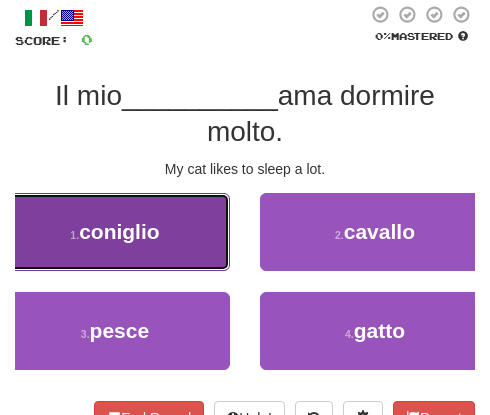 click on "1 .  coniglio" at bounding box center [115, 232] 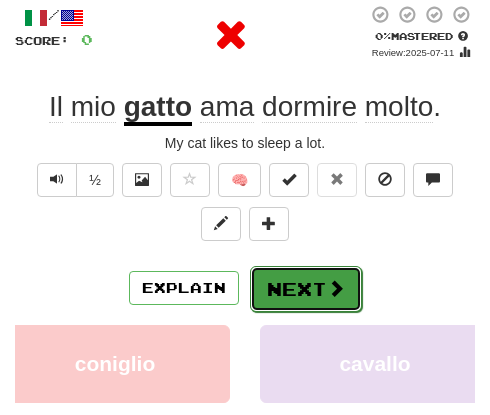 click on "Next" at bounding box center (306, 289) 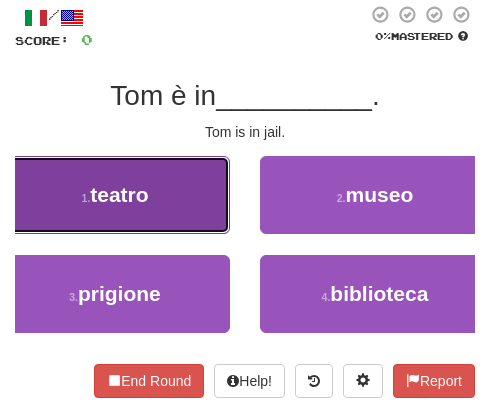 click on "1 .  teatro" at bounding box center [115, 195] 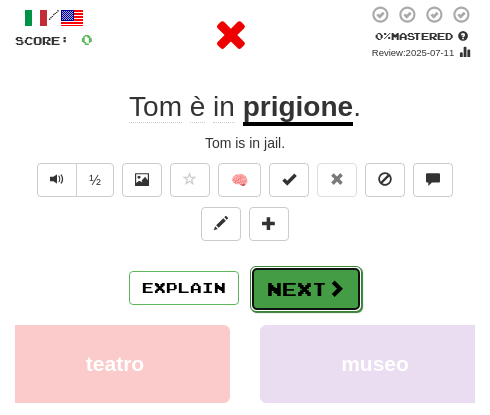 click on "Next" at bounding box center (306, 289) 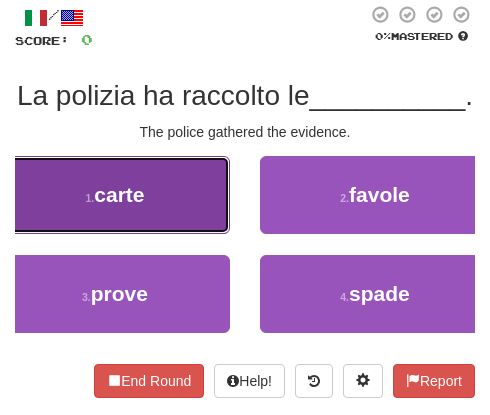 click on "1 .  carte" at bounding box center (115, 195) 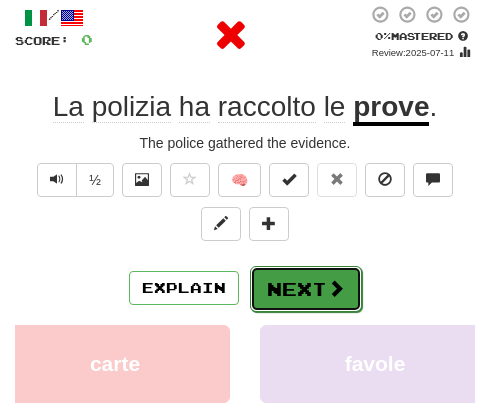 click on "Next" at bounding box center (306, 289) 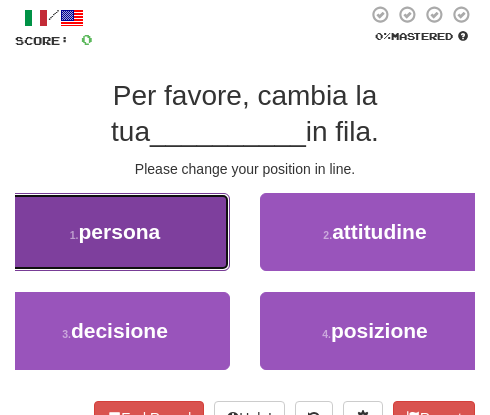 click on "1 .  persona" at bounding box center [115, 232] 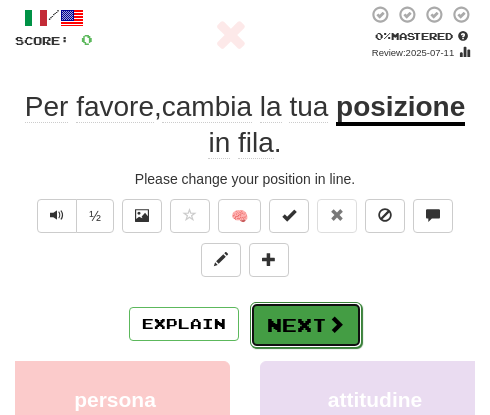 click on "Next" at bounding box center [306, 325] 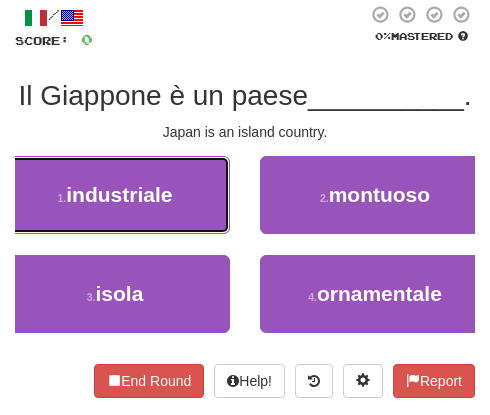 click on "industriale" at bounding box center [119, 194] 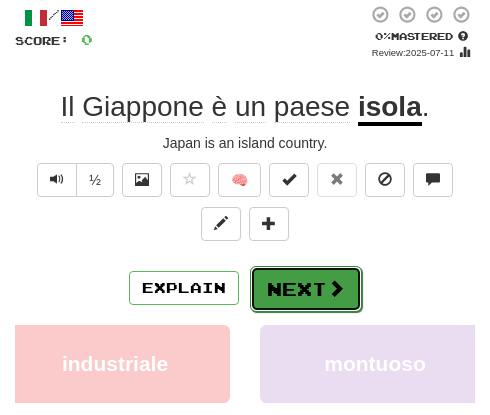 click on "Next" at bounding box center [306, 289] 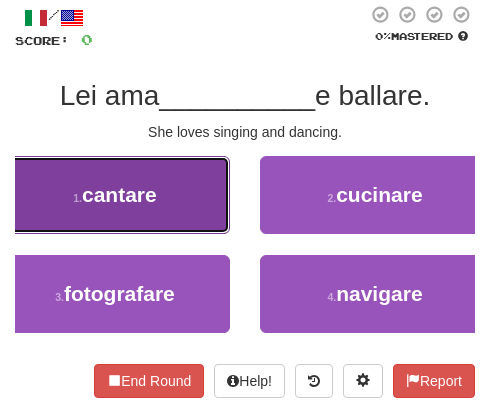 click on "cantare" at bounding box center [119, 194] 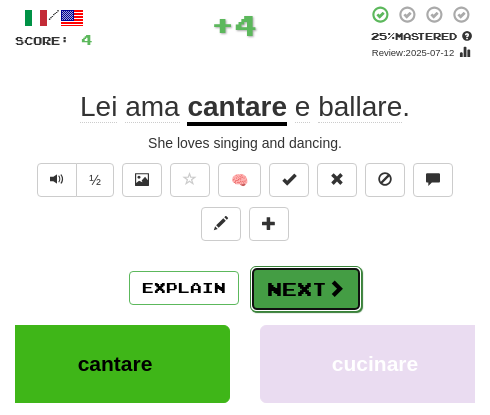 click on "Next" at bounding box center [306, 289] 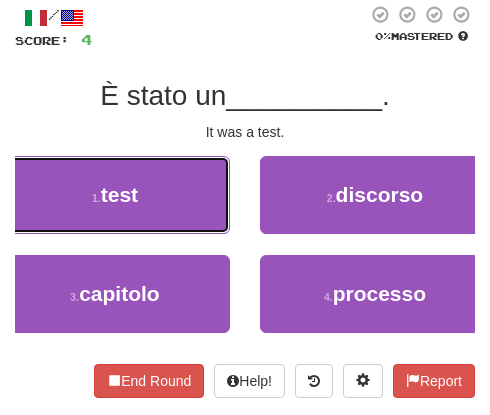 click on "1 .  test" at bounding box center [115, 195] 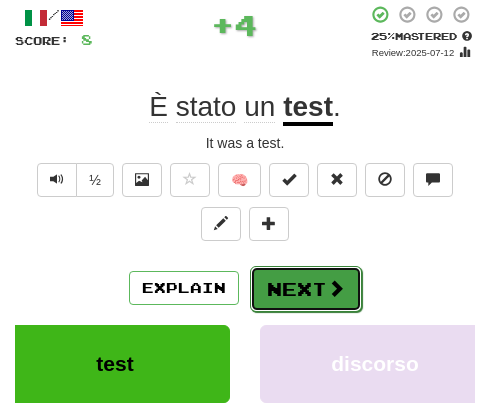click on "Next" at bounding box center (306, 289) 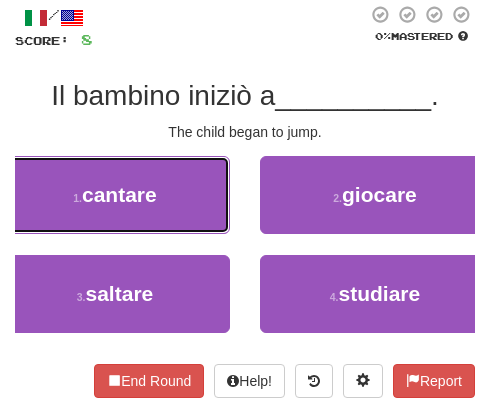 click on "1 .  cantare" at bounding box center [115, 195] 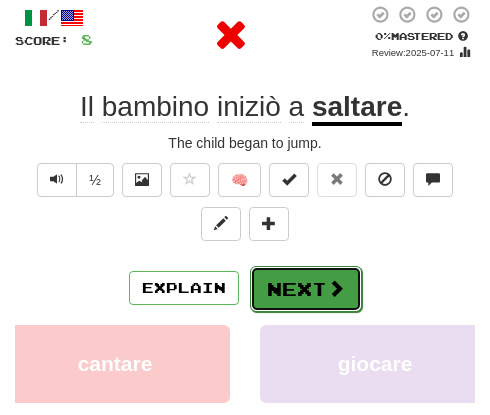 click at bounding box center (336, 288) 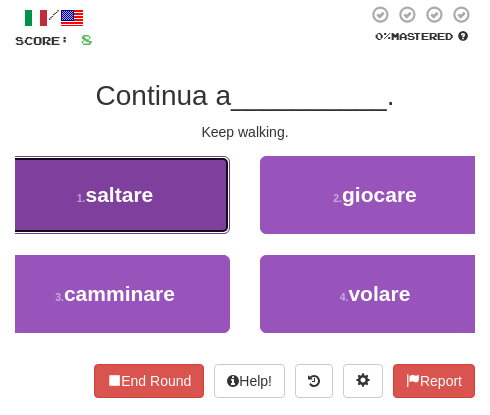 click on "1 .  saltare" at bounding box center (115, 195) 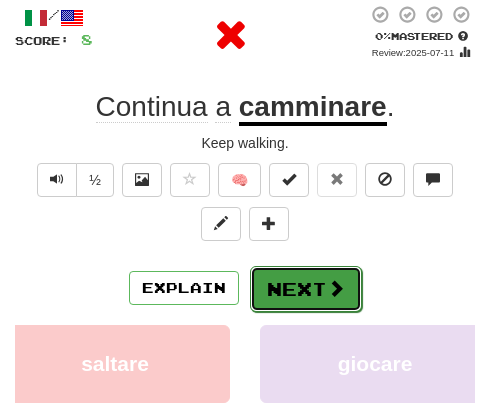 click on "Next" at bounding box center [306, 289] 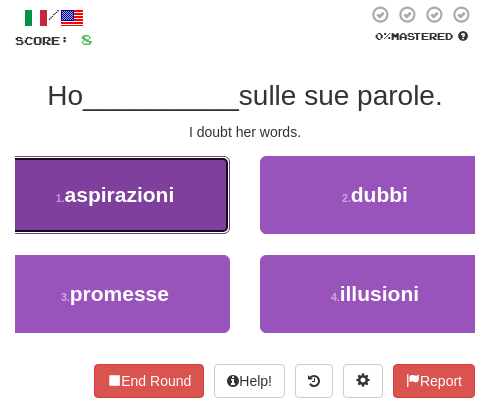 click on "1 .  aspirazioni" at bounding box center (115, 195) 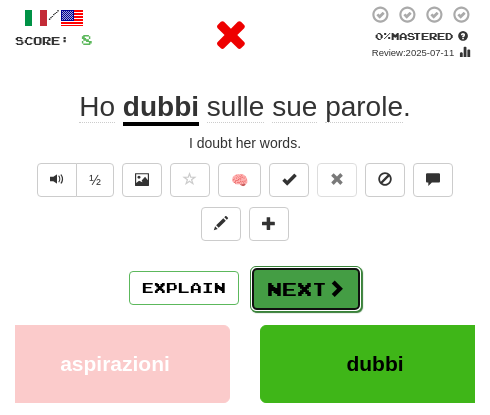 click on "Next" at bounding box center [306, 289] 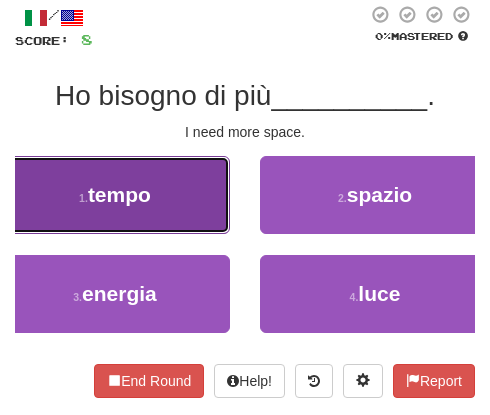 click on "1 .  tempo" at bounding box center [115, 195] 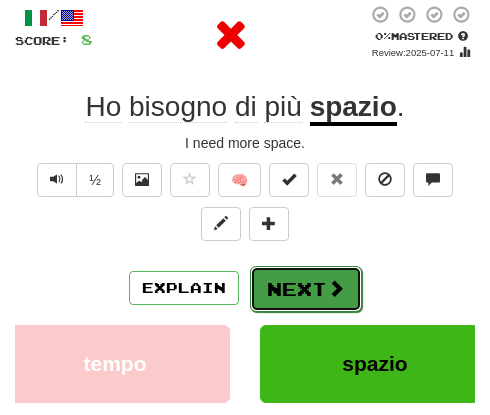 click on "Next" at bounding box center [306, 289] 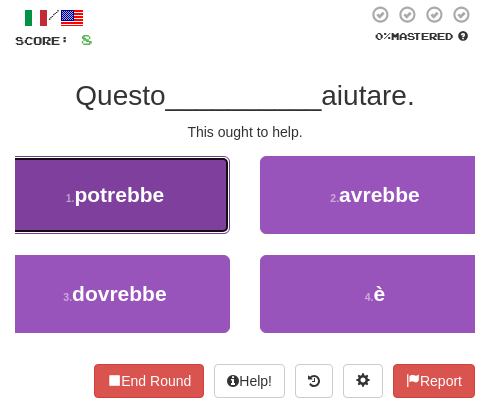 click on "1 .  potrebbe" at bounding box center [115, 195] 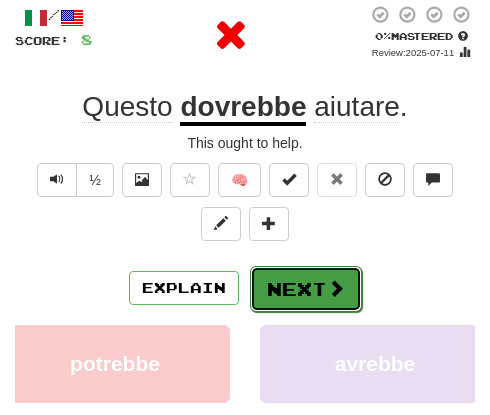 click on "Next" at bounding box center (306, 289) 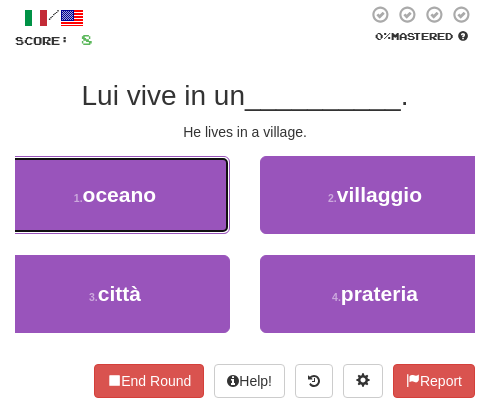 click on "1 .  oceano" at bounding box center (115, 195) 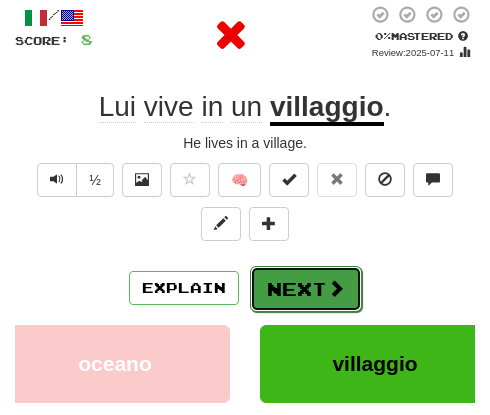 click on "Next" at bounding box center (306, 289) 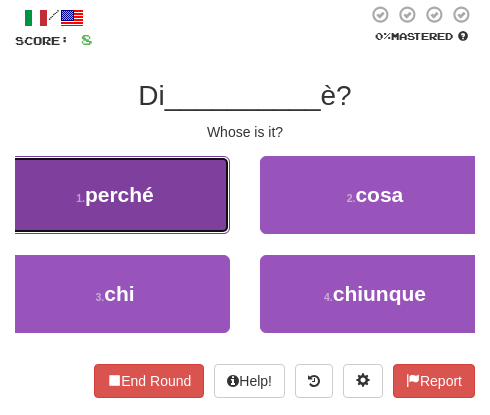 click on "1 .  perché" at bounding box center (115, 195) 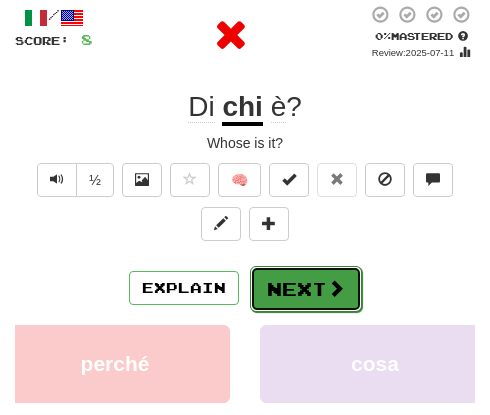 click on "Next" at bounding box center [306, 289] 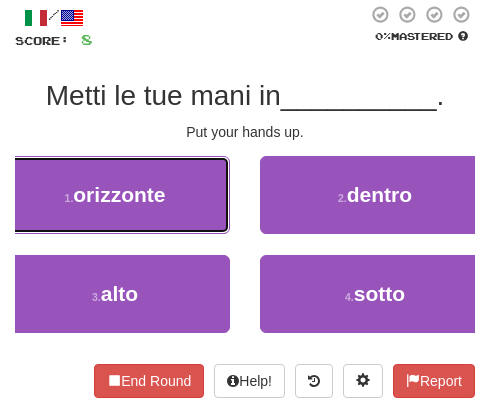 click on "1 .  orizzonte" at bounding box center (115, 195) 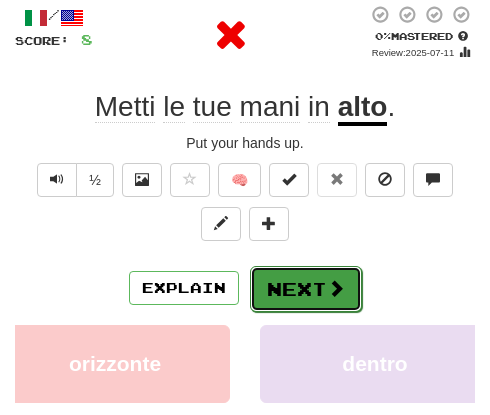 click on "Next" at bounding box center (306, 289) 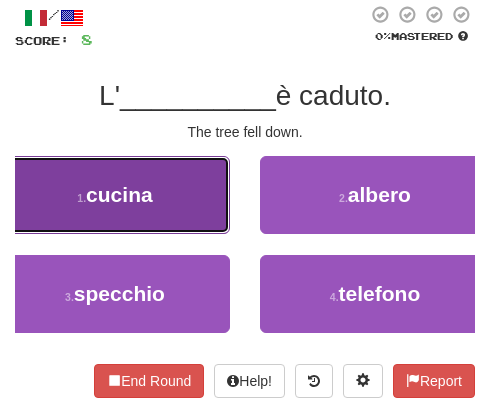 click on "1 .  cucina" at bounding box center (115, 195) 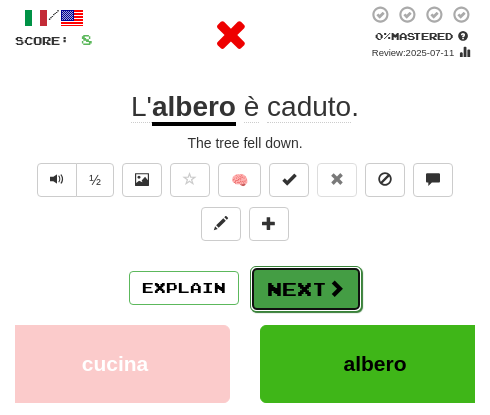 click on "Next" at bounding box center (306, 289) 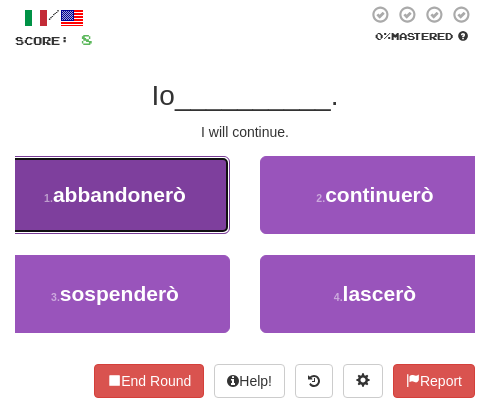 click on "1 .  abbandonerò" at bounding box center [115, 195] 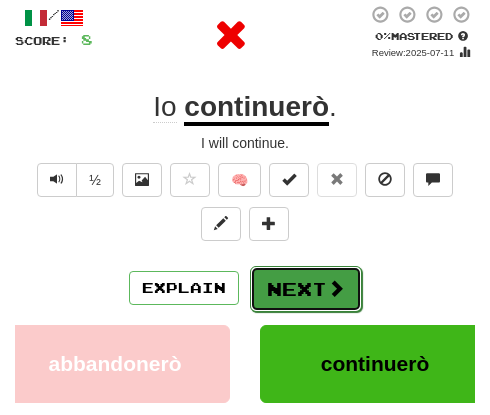 click on "Next" at bounding box center (306, 289) 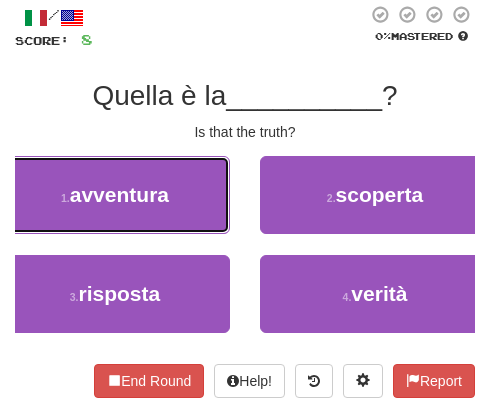 click on "1 .  avventura" at bounding box center [115, 195] 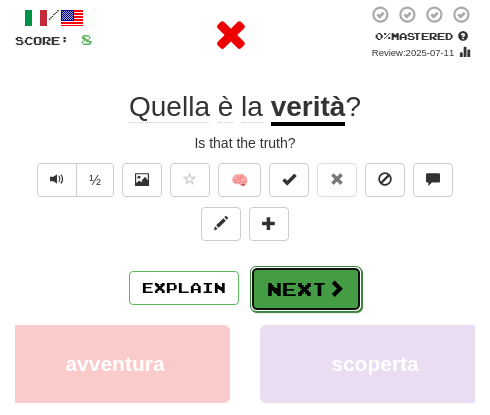 click on "Next" at bounding box center (306, 289) 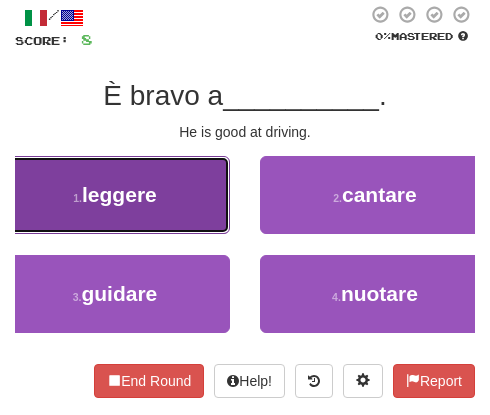 click on "leggere" at bounding box center [119, 194] 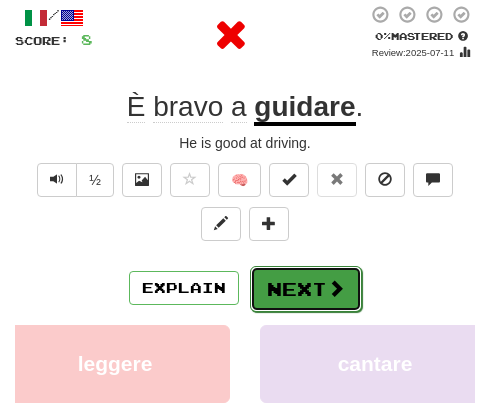 click on "Next" at bounding box center (306, 289) 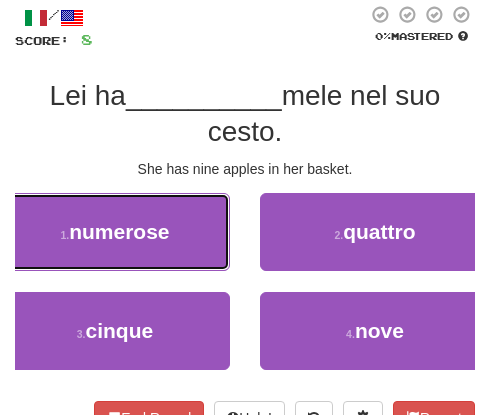 click on "numerose" at bounding box center [119, 231] 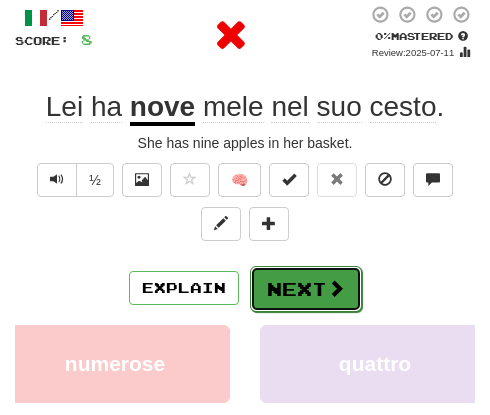 click on "Next" at bounding box center [306, 289] 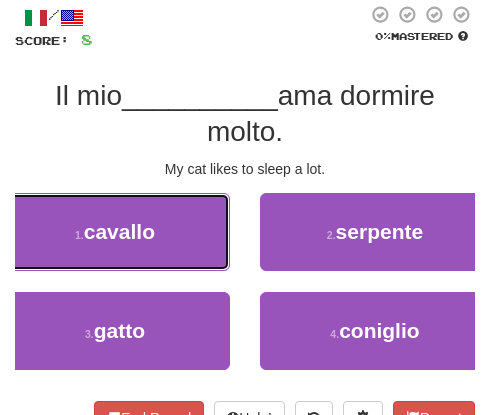 click on "1 .  cavallo" at bounding box center [115, 232] 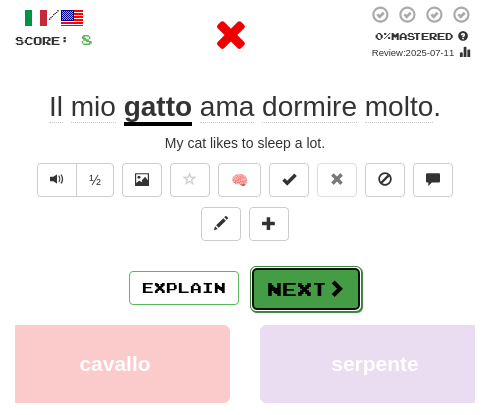 click on "Next" at bounding box center [306, 289] 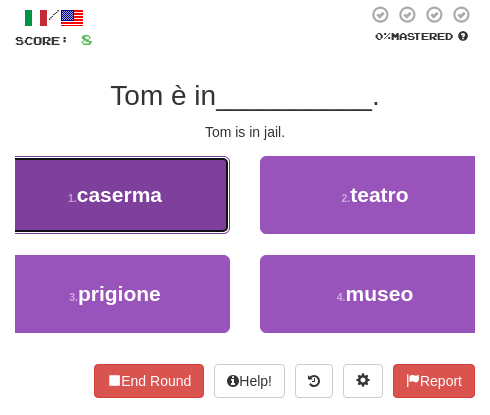 click on "caserma" at bounding box center (119, 194) 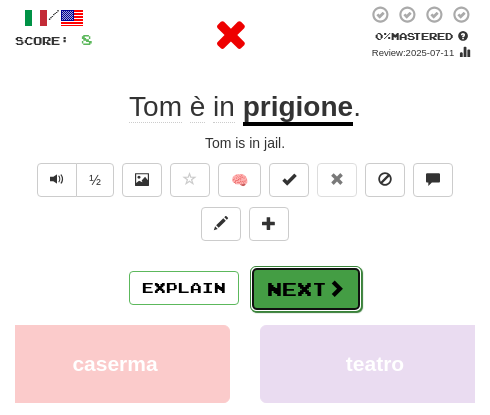 click on "Next" at bounding box center (306, 289) 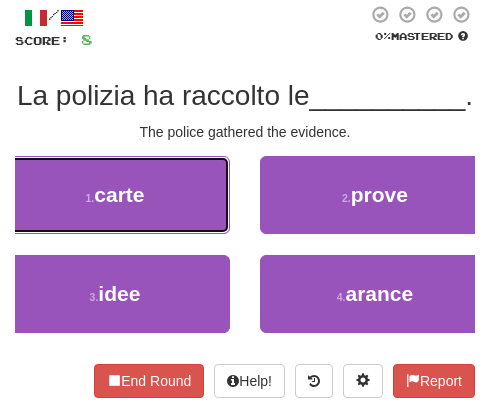 click on "1 .  carte" at bounding box center [115, 195] 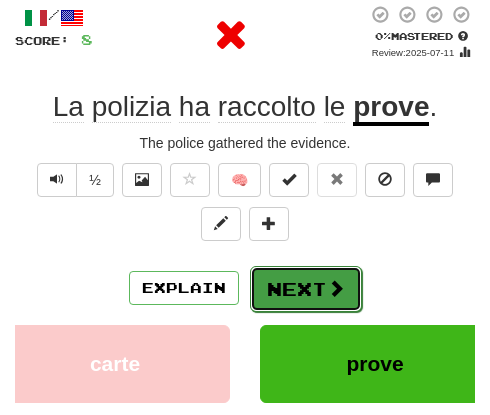 click on "Next" at bounding box center [306, 289] 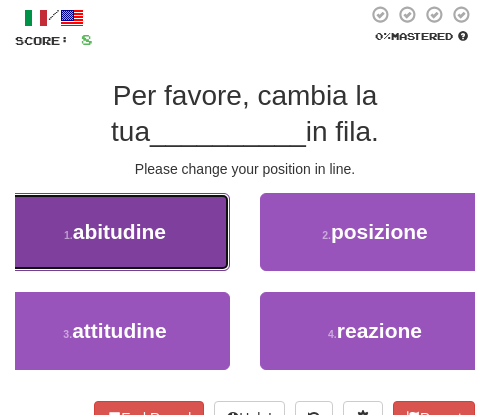 click on "1 .  abitudine" at bounding box center (115, 232) 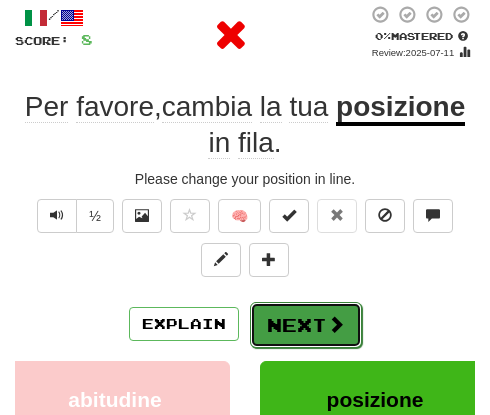 click on "Next" at bounding box center [306, 325] 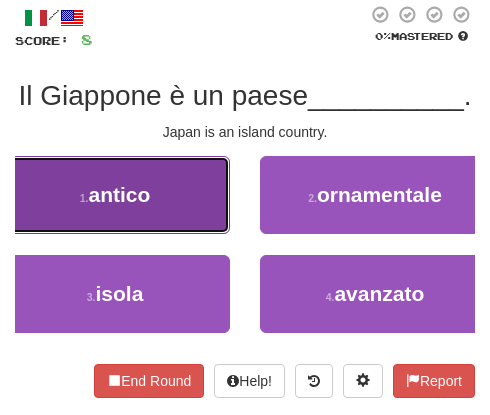 click on "antico" at bounding box center (119, 194) 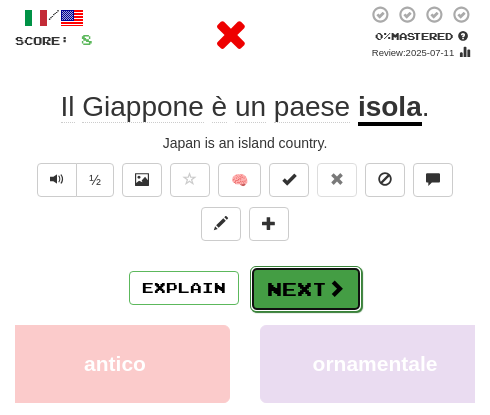 click on "Next" at bounding box center (306, 289) 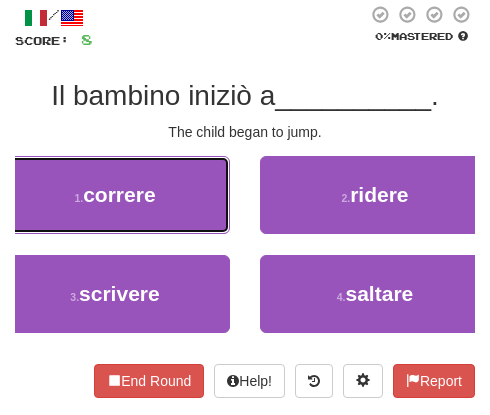 click on "1 .  correre" at bounding box center (115, 195) 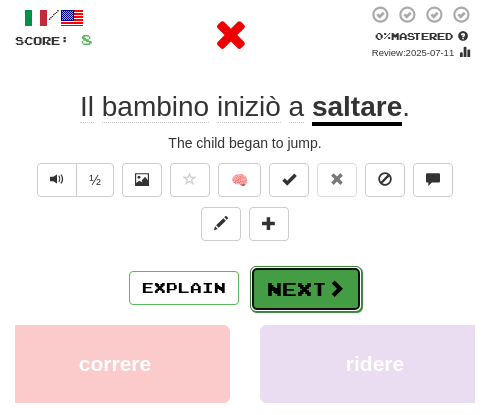 click on "Next" at bounding box center [306, 289] 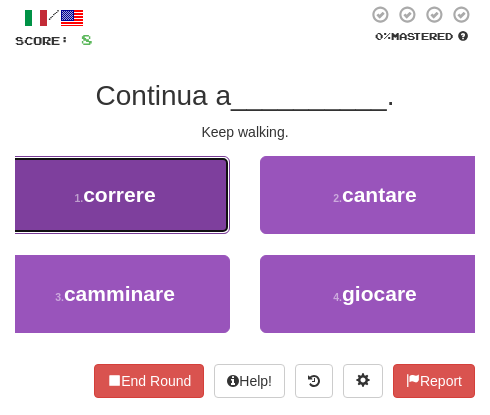 click on "1 .  correre" at bounding box center [115, 195] 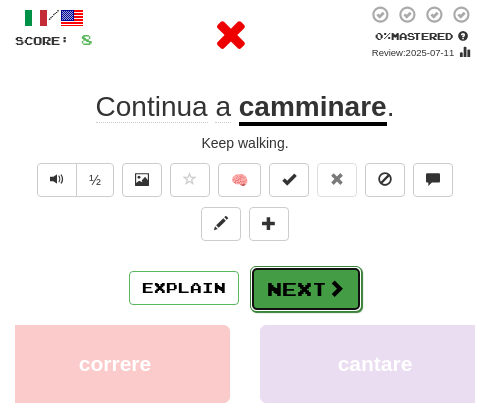 click on "Next" at bounding box center [306, 289] 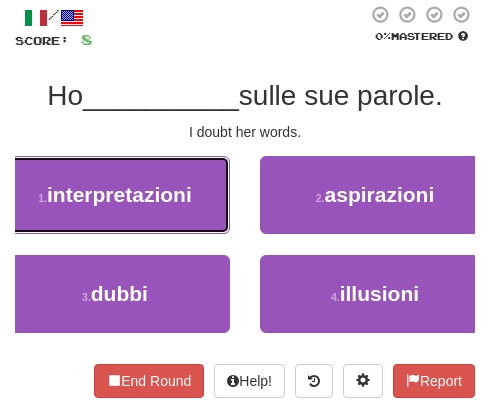click on "1 .  interpretazioni" at bounding box center [115, 195] 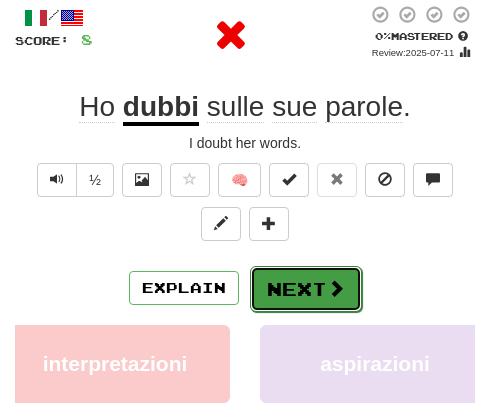 click on "Next" at bounding box center [306, 289] 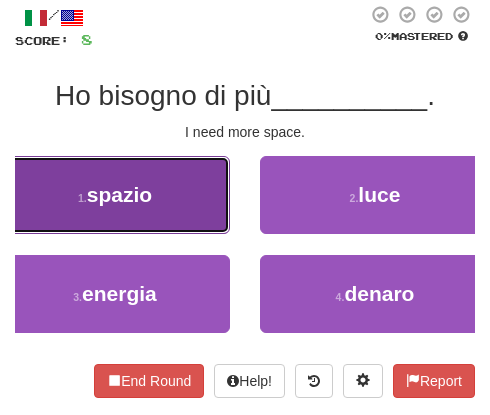 click on "1 .  spazio" at bounding box center [115, 195] 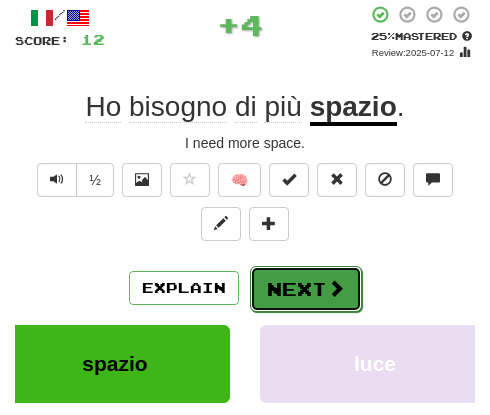 click at bounding box center (336, 288) 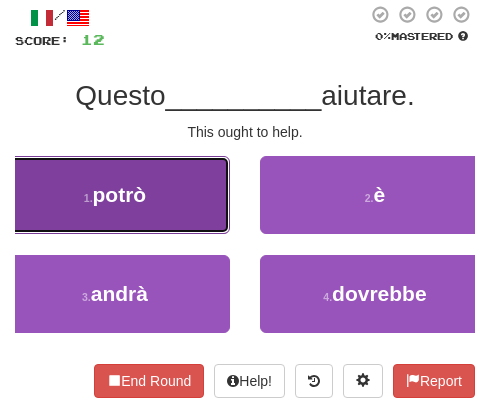 click on "1 .  potrò" at bounding box center [115, 195] 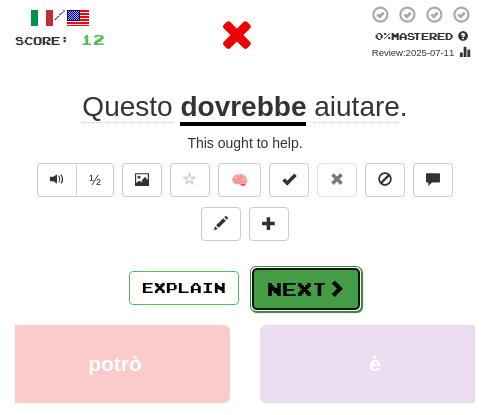 click on "Next" at bounding box center [306, 289] 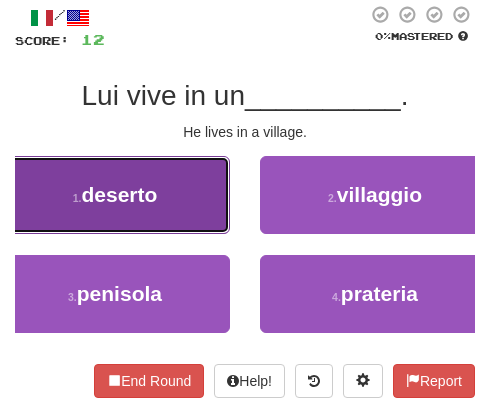 click on "1 .  deserto" at bounding box center (115, 195) 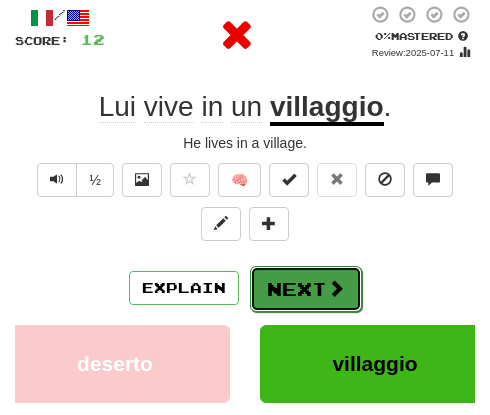 click on "Next" at bounding box center [306, 289] 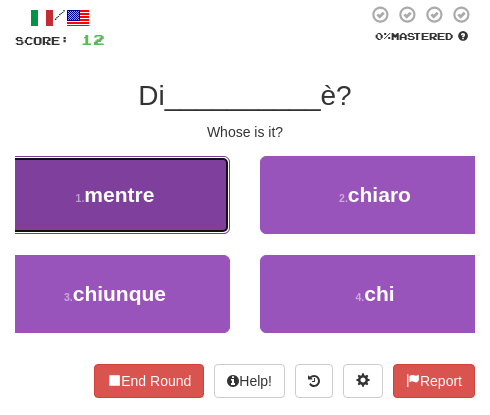 click on "1 .  mentre" at bounding box center [115, 195] 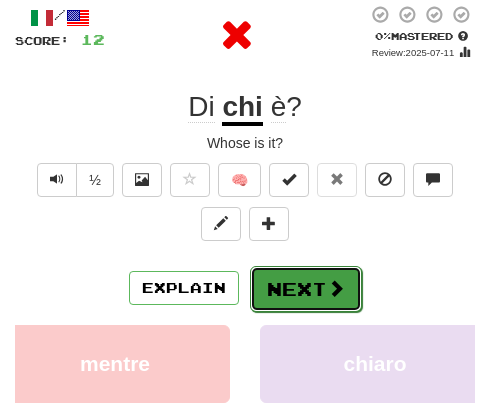 click on "Next" at bounding box center (306, 289) 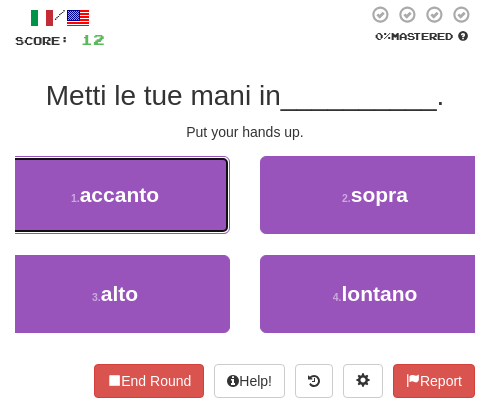 click on "1 .  accanto" at bounding box center [115, 195] 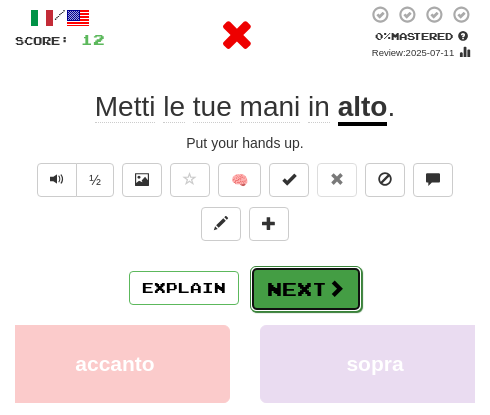 click on "Next" at bounding box center [306, 289] 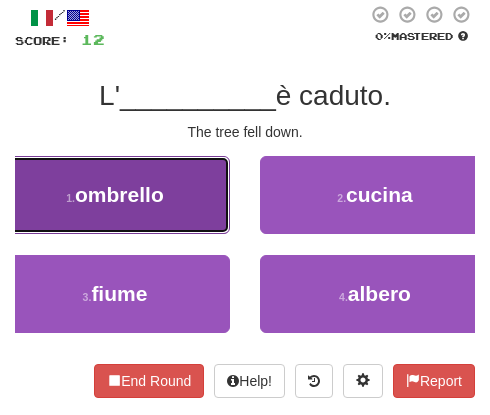 click on "1 .  ombrello" at bounding box center (115, 195) 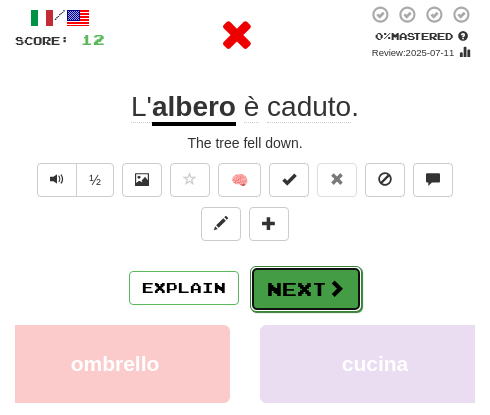 click on "Next" at bounding box center [306, 289] 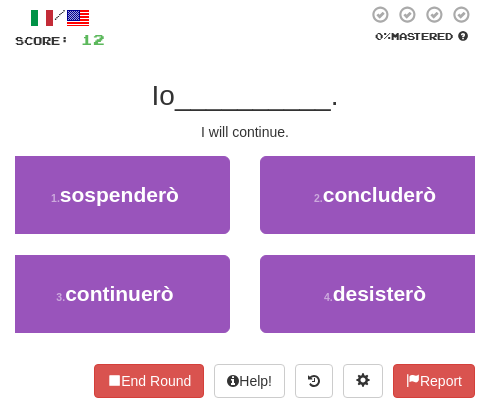 click on "1 .  sospenderò" at bounding box center (115, 205) 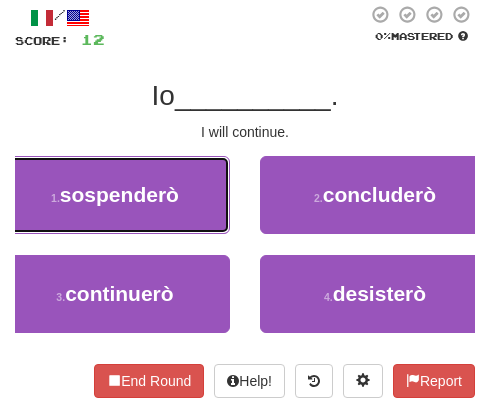 drag, startPoint x: 196, startPoint y: 225, endPoint x: 184, endPoint y: 221, distance: 12.649111 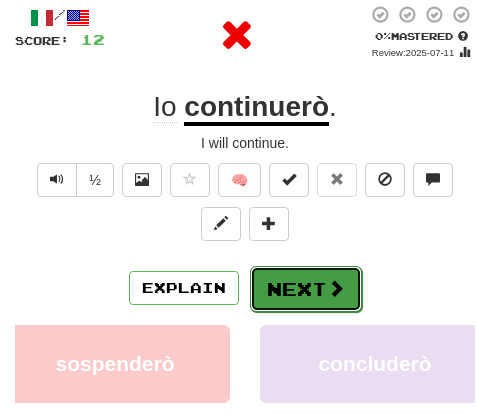 click on "Next" at bounding box center (306, 289) 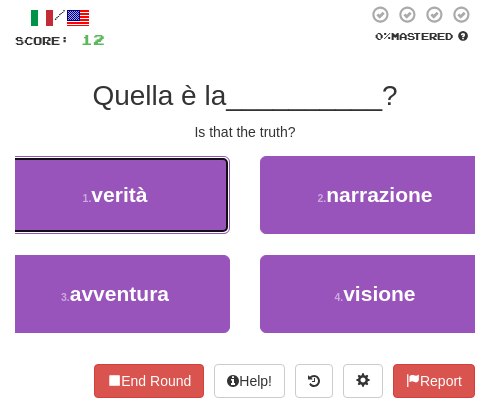 click on "verità" at bounding box center (119, 194) 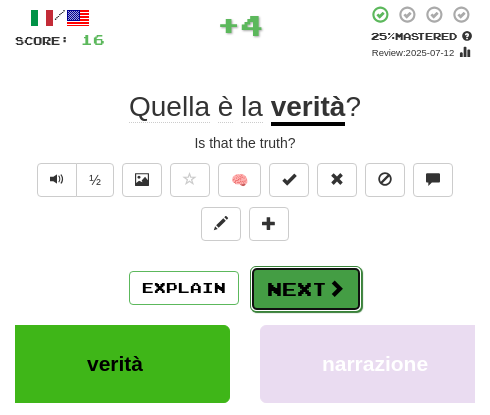 click on "Next" at bounding box center (306, 289) 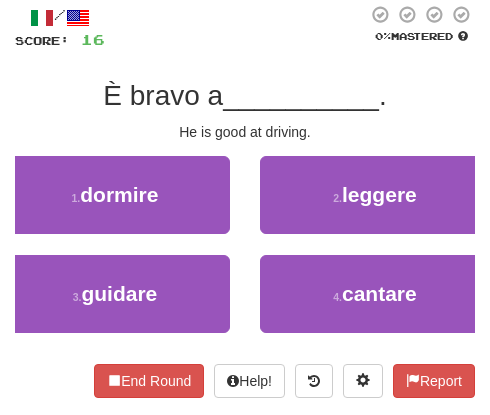 click on "1 .  dormire" at bounding box center [115, 205] 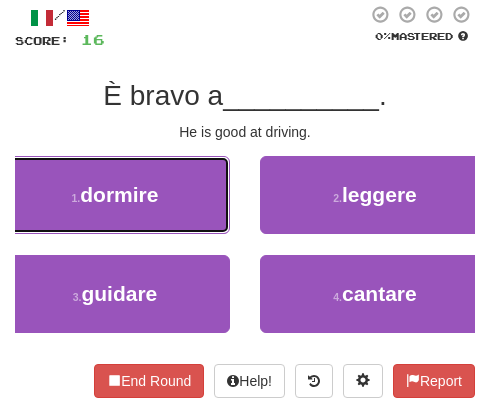 click on "dormire" at bounding box center (119, 194) 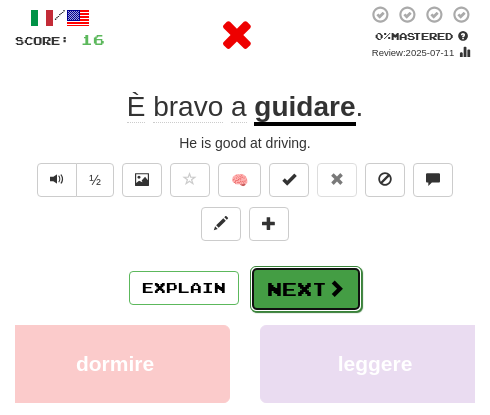 click on "Next" at bounding box center [306, 289] 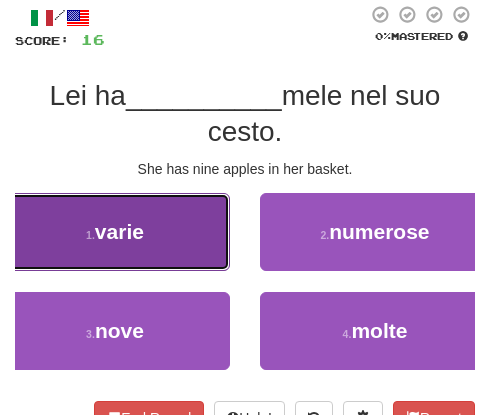 click on "1 .  varie" at bounding box center [115, 232] 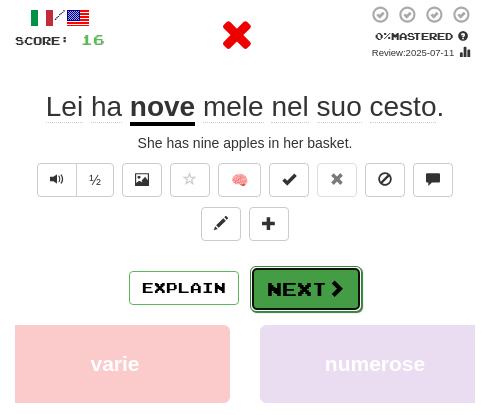 click on "Next" at bounding box center [306, 289] 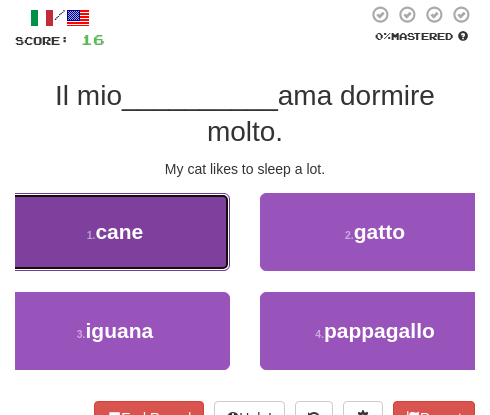 click on "1 .  cane" at bounding box center [115, 232] 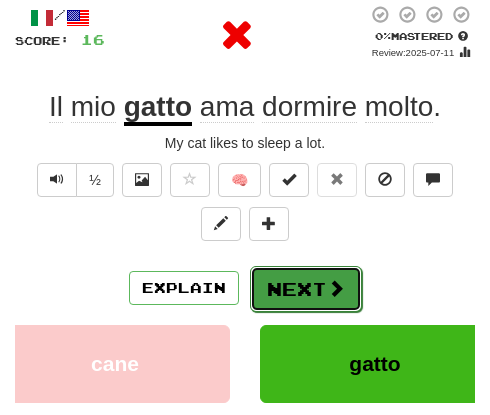click on "Next" at bounding box center (306, 289) 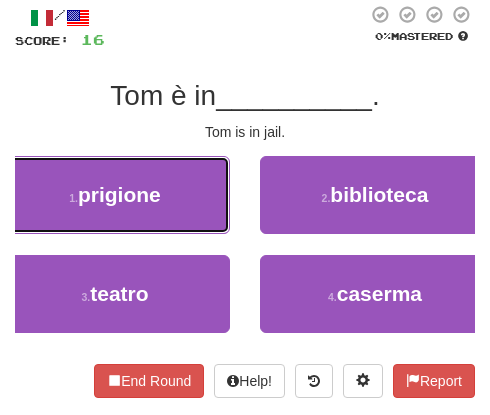 click on "prigione" at bounding box center [119, 194] 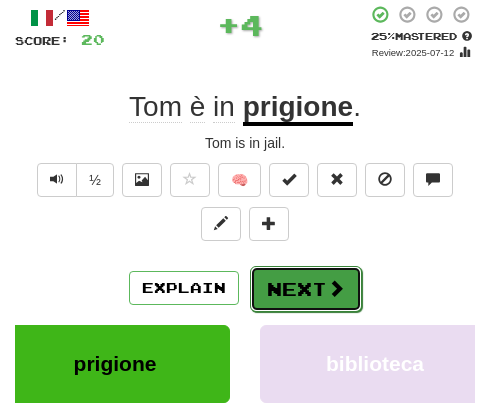 click on "Next" at bounding box center (306, 289) 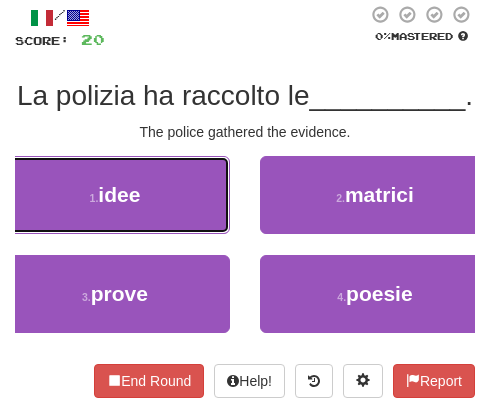 click on "idee" at bounding box center (119, 194) 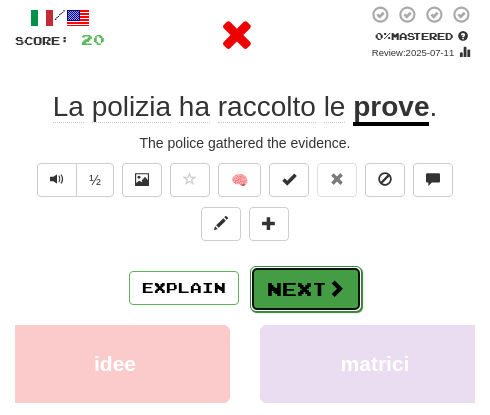 click on "Next" at bounding box center [306, 289] 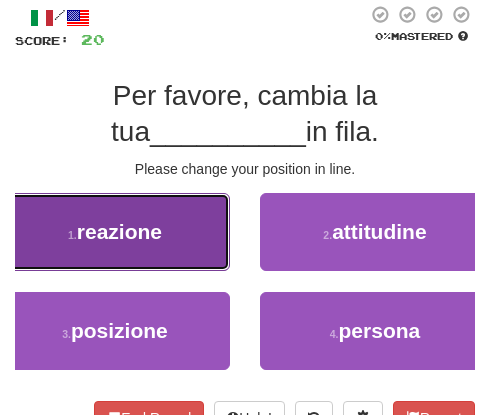 click on "1 .  reazione" at bounding box center [115, 232] 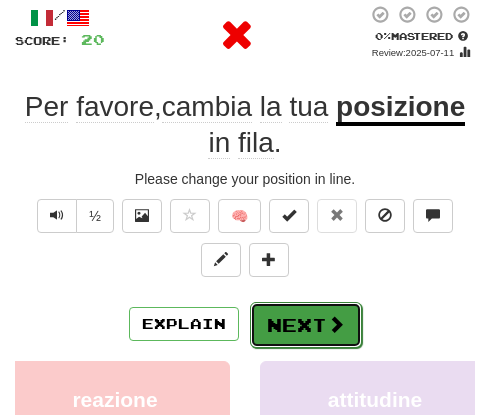 click on "Next" at bounding box center [306, 325] 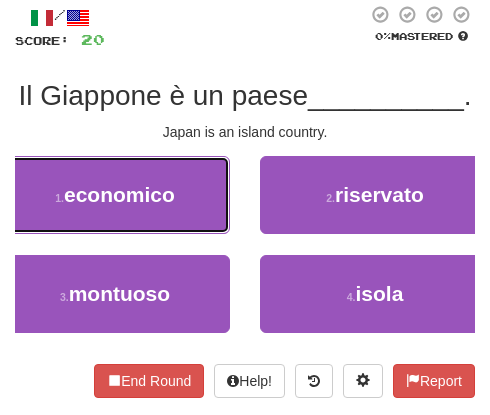 click on "economico" at bounding box center [119, 194] 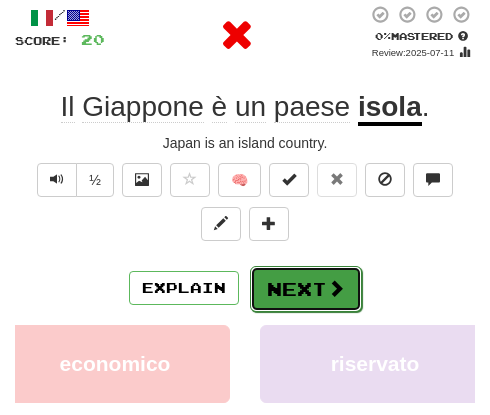 click on "Next" at bounding box center (306, 289) 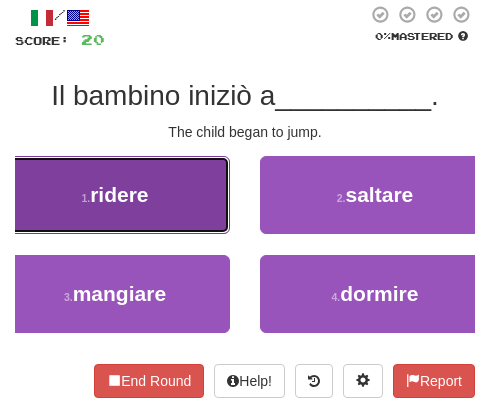 click on "1 .  ridere" at bounding box center [115, 195] 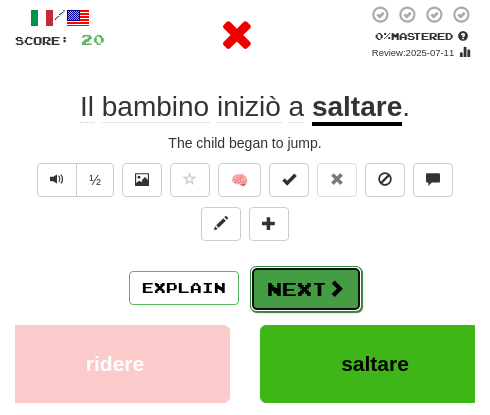 click on "Next" at bounding box center (306, 289) 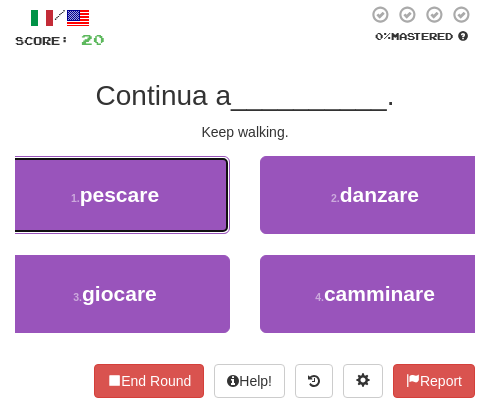click on "1 .  pescare" at bounding box center (115, 195) 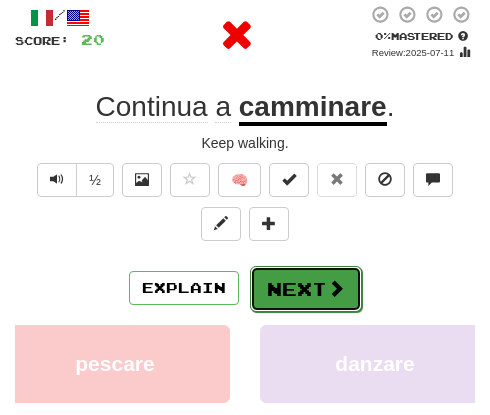 click at bounding box center (336, 288) 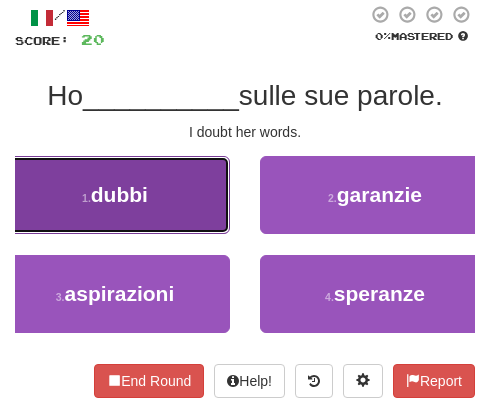 click on "1 .  dubbi" at bounding box center [115, 195] 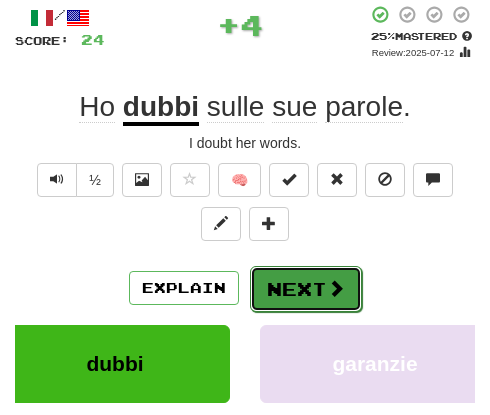 click on "Next" at bounding box center (306, 289) 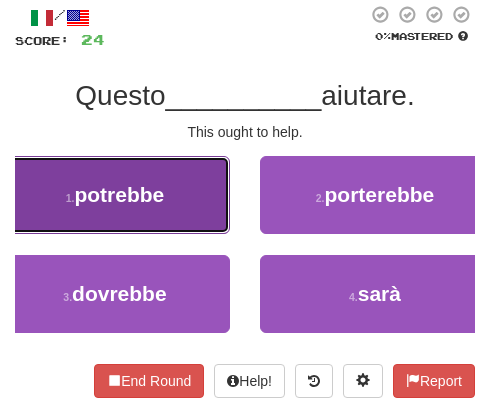 click on "1 .  potrebbe" at bounding box center [115, 195] 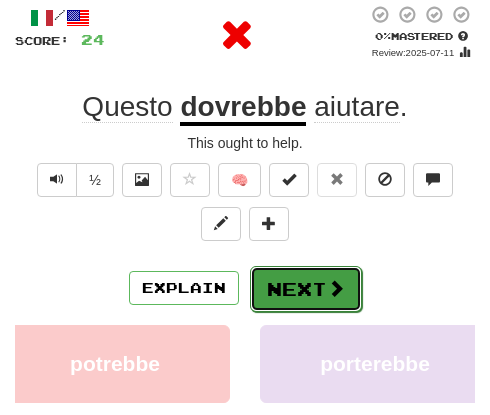 click on "Next" at bounding box center (306, 289) 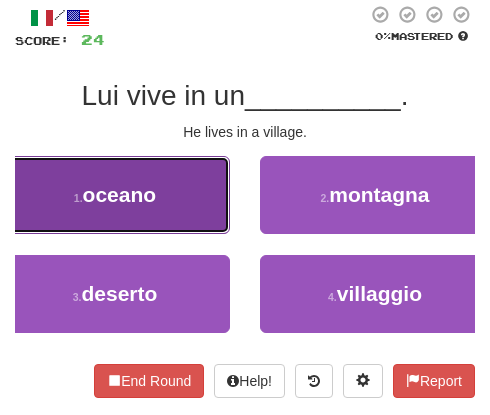click on "1 .  oceano" at bounding box center [115, 195] 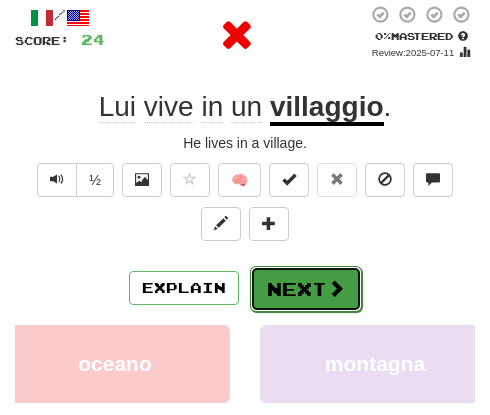 click on "Next" at bounding box center (306, 289) 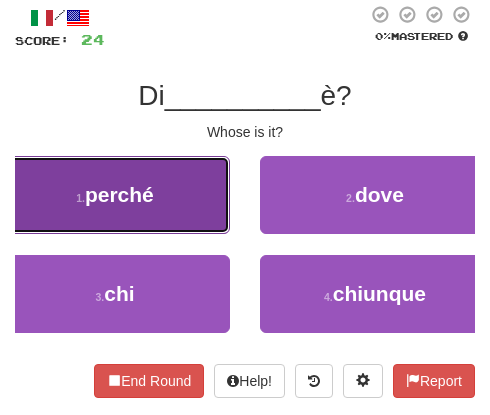click on "perché" at bounding box center [119, 194] 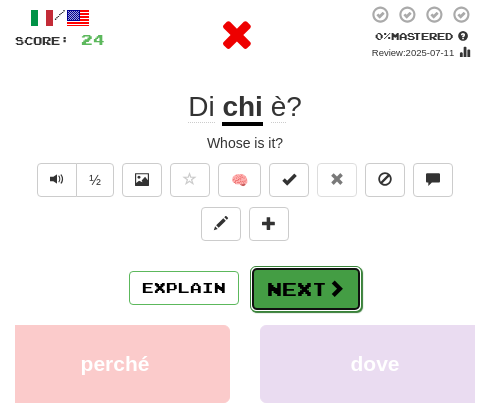 click on "Next" at bounding box center [306, 289] 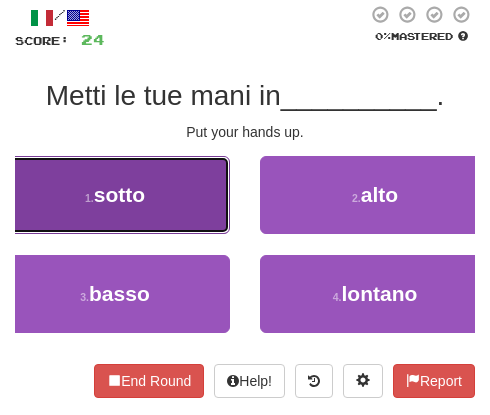 click on "1 .  sotto" at bounding box center [115, 195] 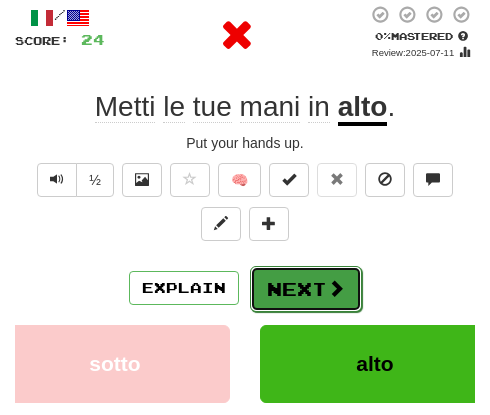 click at bounding box center [336, 288] 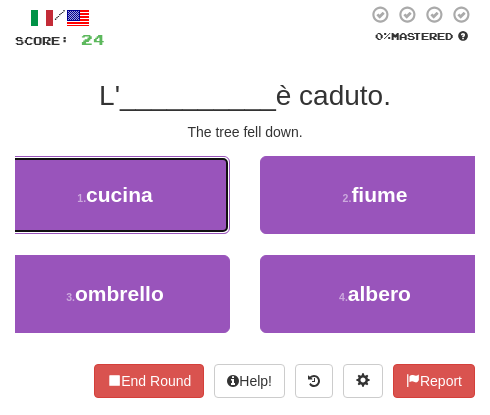click on "1 .  cucina" at bounding box center [115, 195] 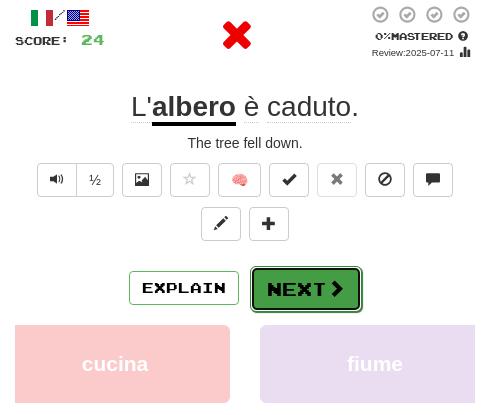click on "Next" at bounding box center [306, 289] 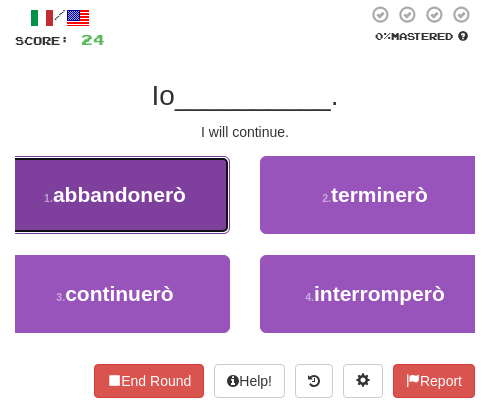 click on "1 .  abbandonerò" at bounding box center (115, 195) 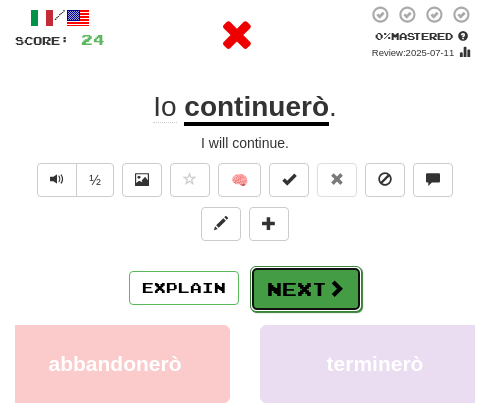 click on "Next" at bounding box center [306, 289] 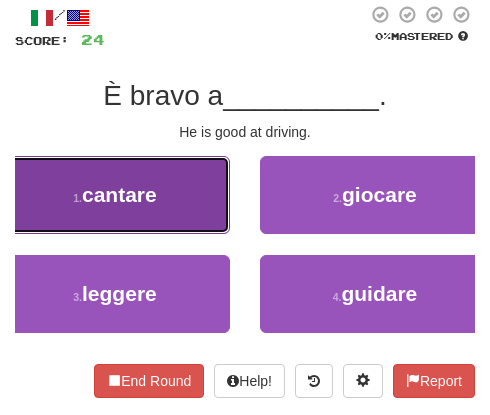 click on "cantare" at bounding box center (119, 194) 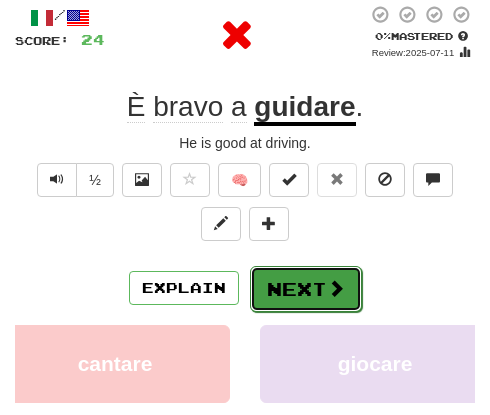 click at bounding box center (336, 288) 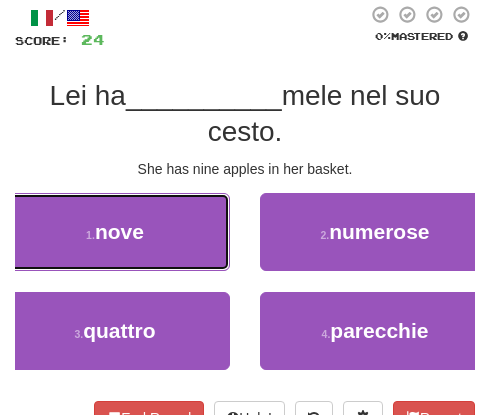 click on "1 .  nove" at bounding box center (115, 232) 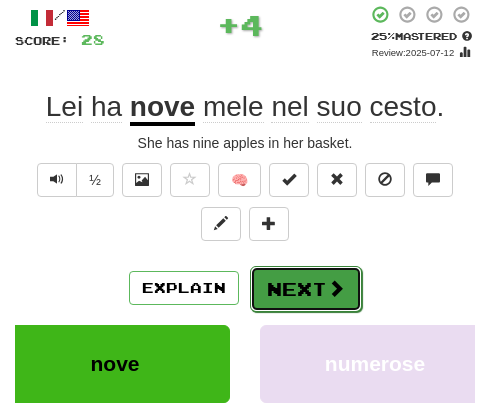 click on "Next" at bounding box center (306, 289) 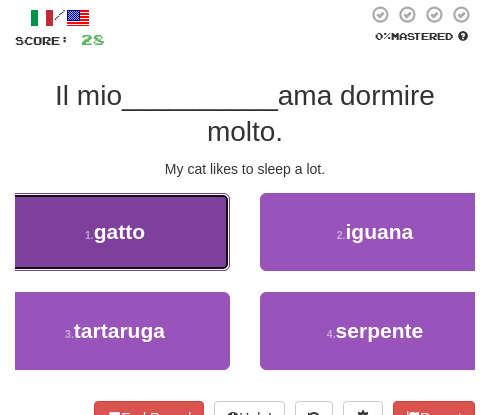 click on "1 .  gatto" at bounding box center [115, 232] 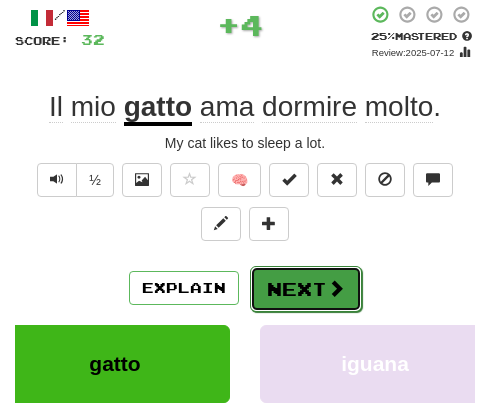 click on "Next" at bounding box center (306, 289) 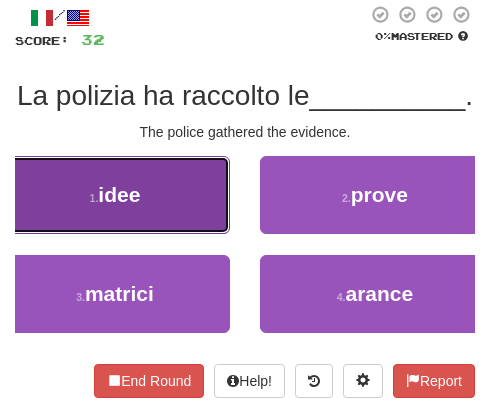 click on "1 .  idee" at bounding box center (115, 195) 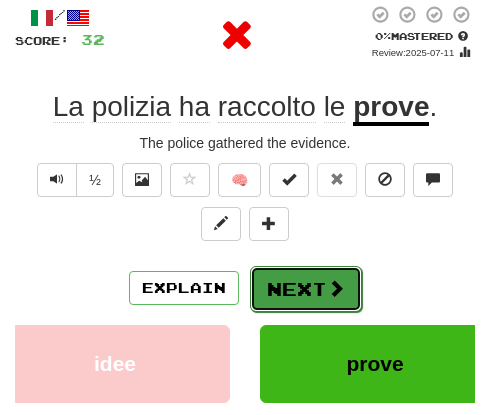 click on "Next" at bounding box center [306, 289] 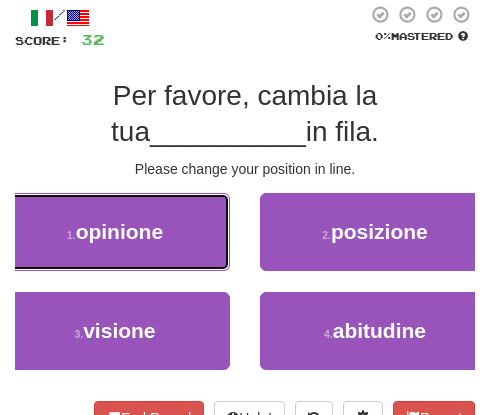 click on "opinione" at bounding box center [120, 231] 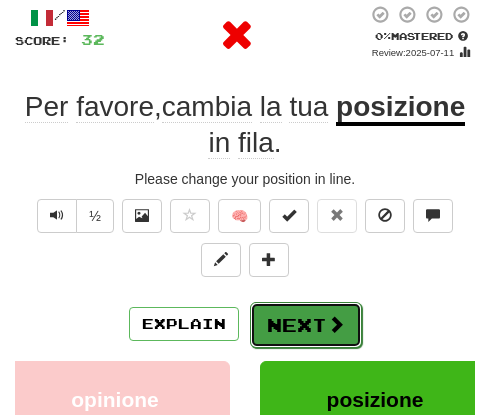 click on "Next" at bounding box center [306, 325] 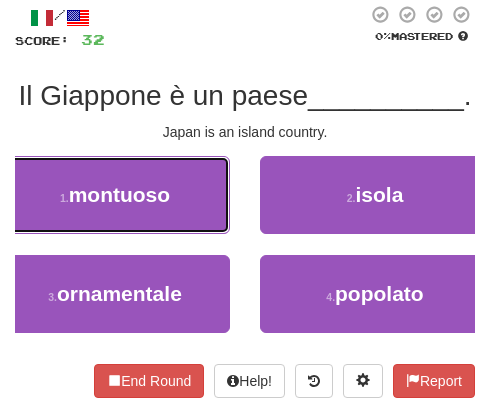 click on "montuoso" at bounding box center [119, 194] 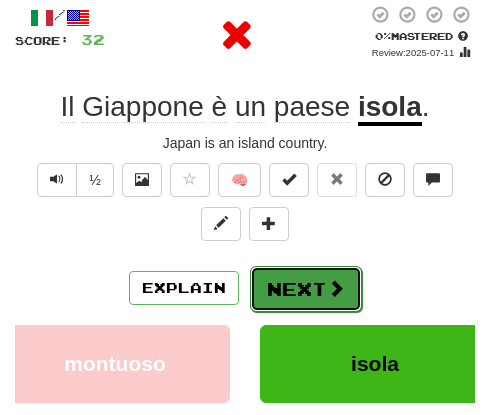 click on "Next" at bounding box center (306, 289) 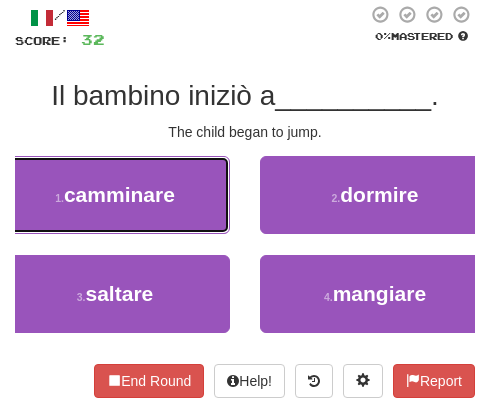click on "1 .  camminare" at bounding box center [115, 195] 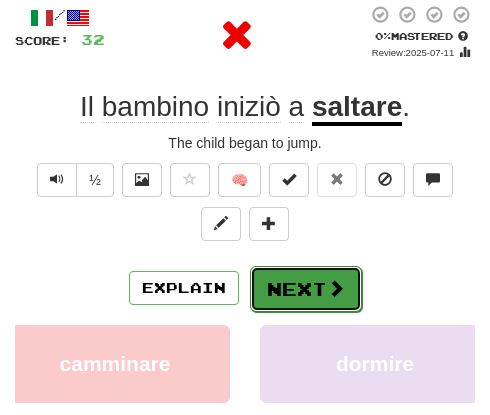 click on "Next" at bounding box center (306, 289) 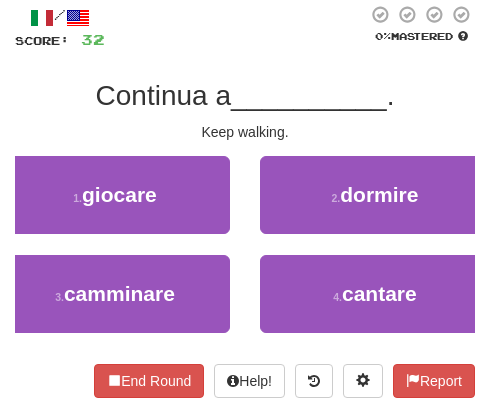 click on "1 .  giocare" at bounding box center [115, 205] 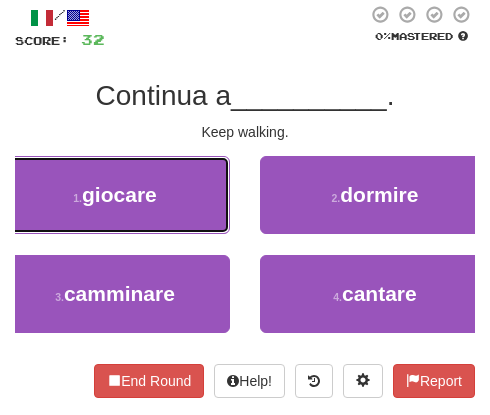 click on "1 .  giocare" at bounding box center (115, 195) 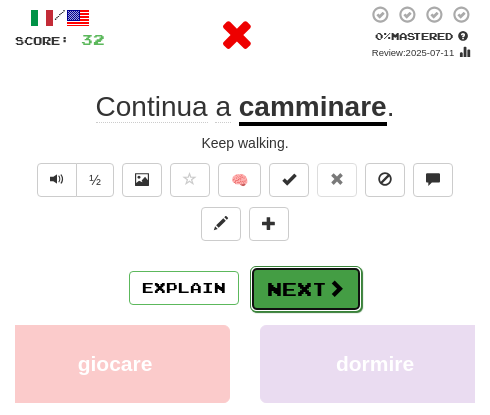 click on "Next" at bounding box center [306, 289] 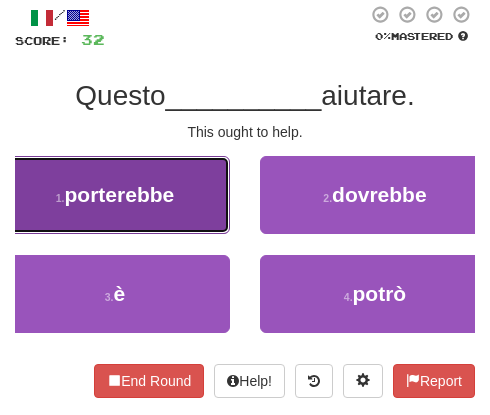 click on "1 .  porterebbe" at bounding box center [115, 195] 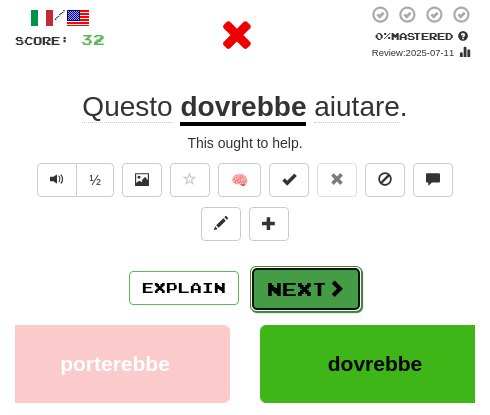 click on "Next" at bounding box center (306, 289) 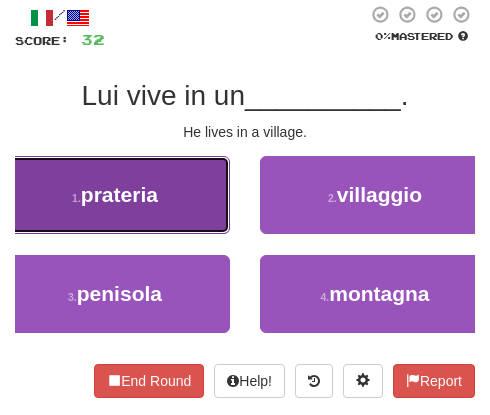 click on "1 .  prateria" at bounding box center [115, 195] 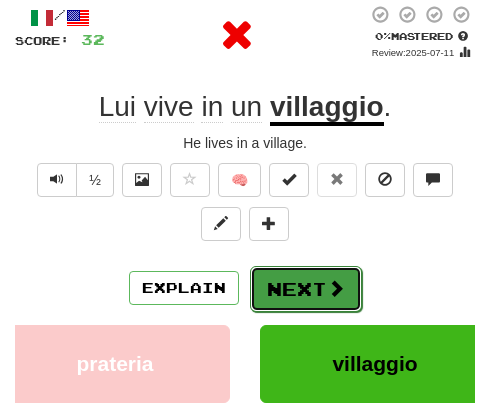 click on "Next" at bounding box center [306, 289] 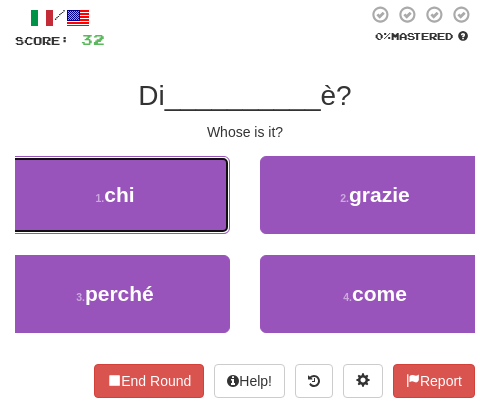 drag, startPoint x: 89, startPoint y: 203, endPoint x: 127, endPoint y: 223, distance: 42.941822 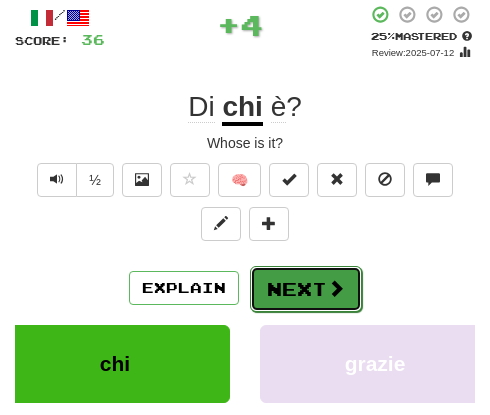 click at bounding box center [336, 288] 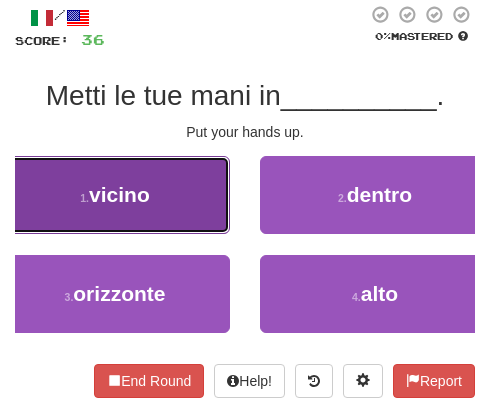 click on "1 .  vicino" at bounding box center [115, 195] 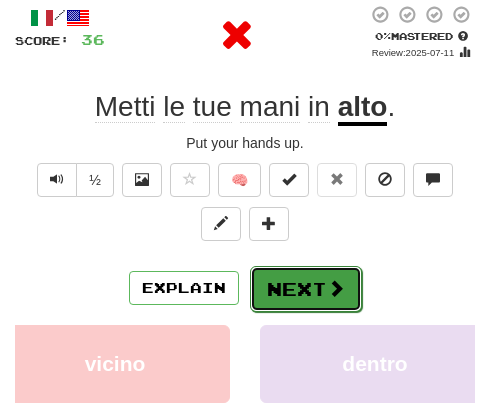 click on "Next" at bounding box center [306, 289] 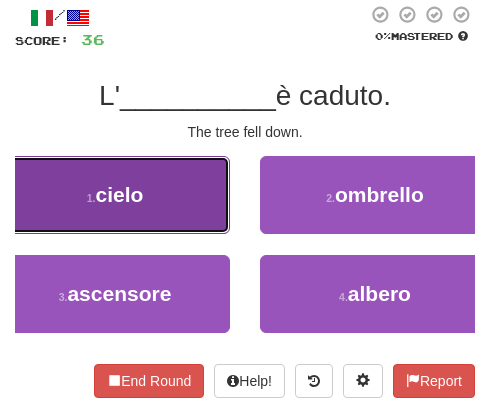 click on "1 .  cielo" at bounding box center (115, 195) 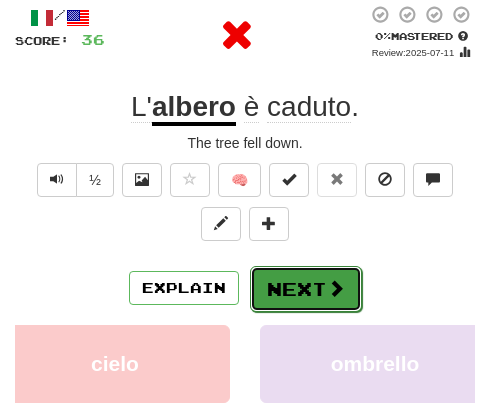 click on "Next" at bounding box center [306, 289] 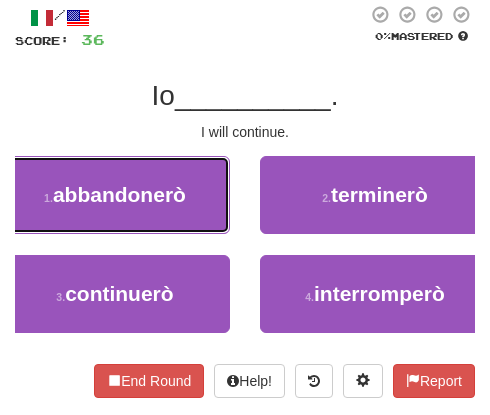 click on "1 .  abbandonerò" at bounding box center (115, 195) 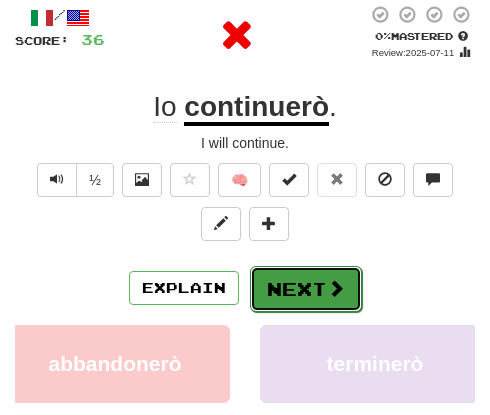 click on "Next" at bounding box center (306, 289) 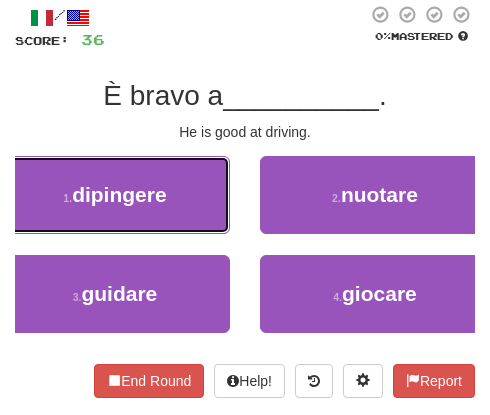 click on "1 .  dipingere" at bounding box center [115, 195] 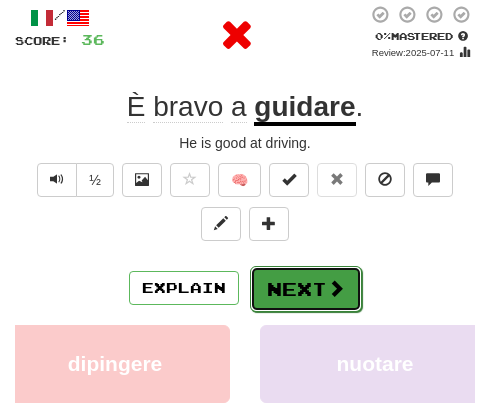 click on "Next" at bounding box center (306, 289) 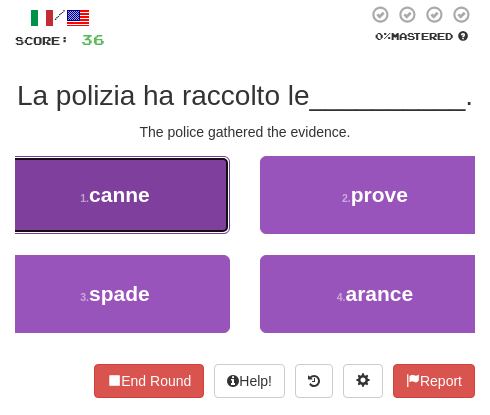 click on "1 .  canne" at bounding box center [115, 195] 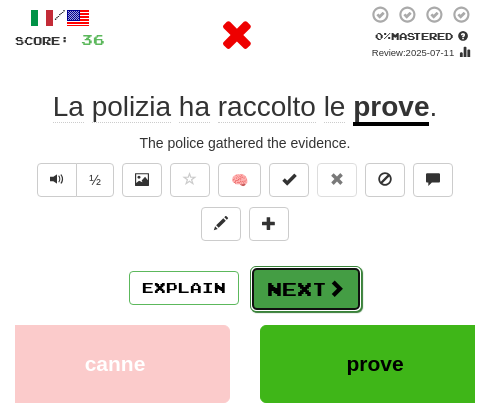 click on "Next" at bounding box center (306, 289) 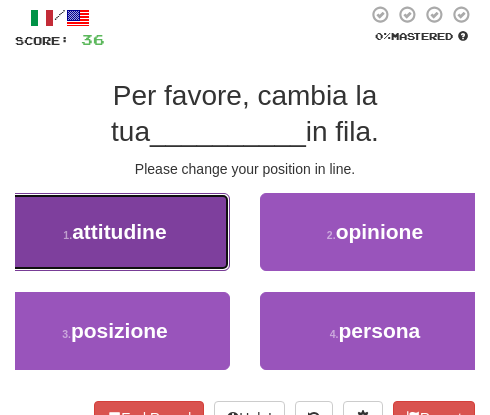 click on "1 .  attitudine" at bounding box center (115, 232) 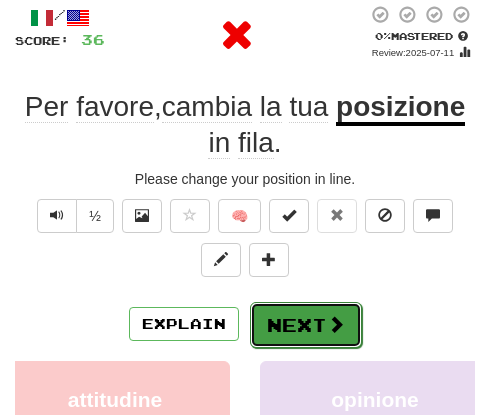 click on "Next" at bounding box center [306, 325] 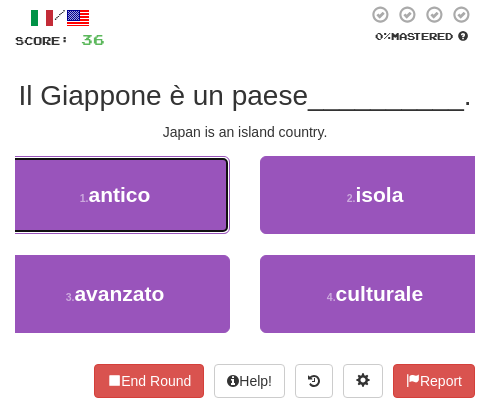 click on "1 .  antico" at bounding box center (115, 195) 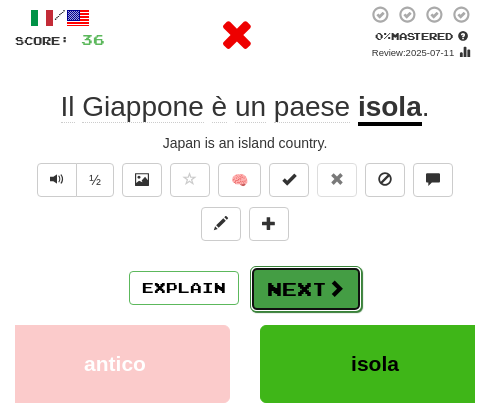 click on "Next" at bounding box center (306, 289) 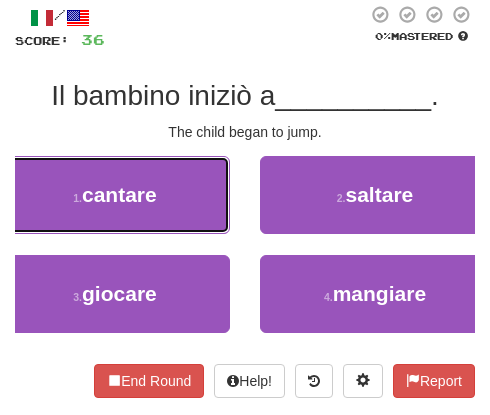 click on "1 .  cantare" at bounding box center [115, 195] 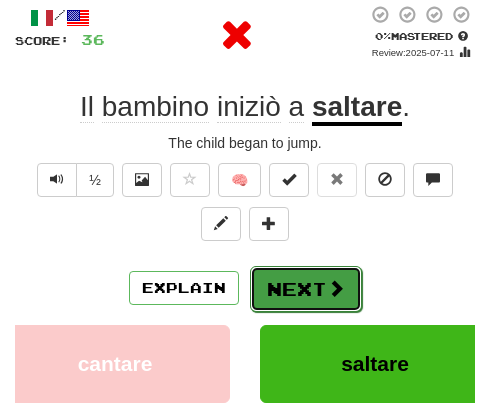 click on "Next" at bounding box center [306, 289] 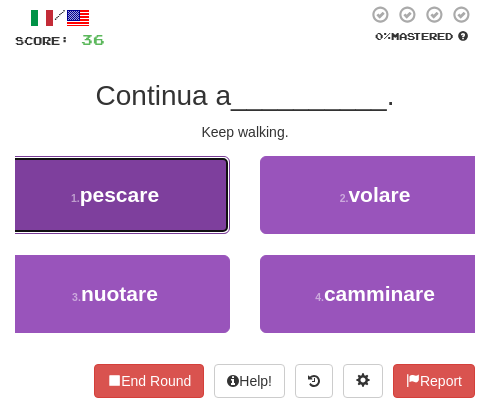 click on "pescare" at bounding box center (119, 194) 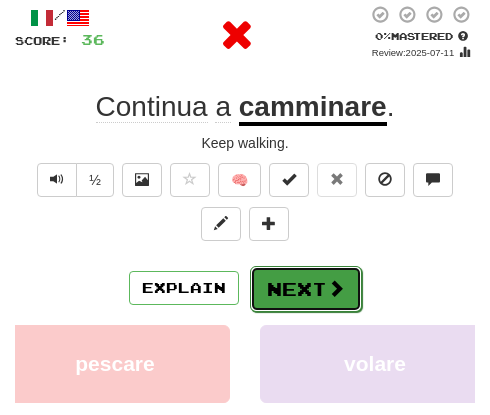 click on "Next" at bounding box center [306, 289] 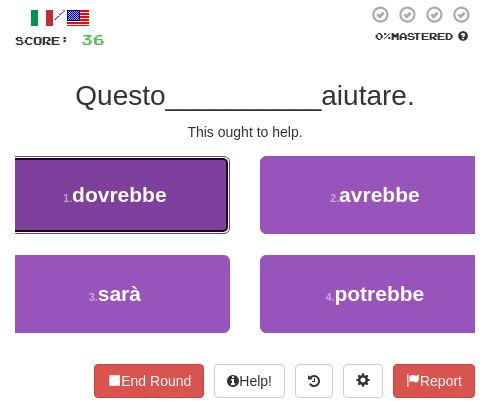click on "1 .  dovrebbe" at bounding box center [115, 195] 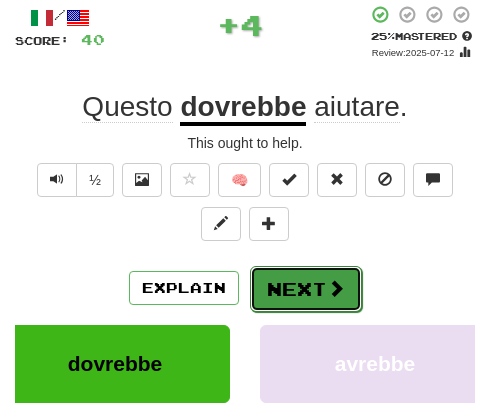 click on "Next" at bounding box center (306, 289) 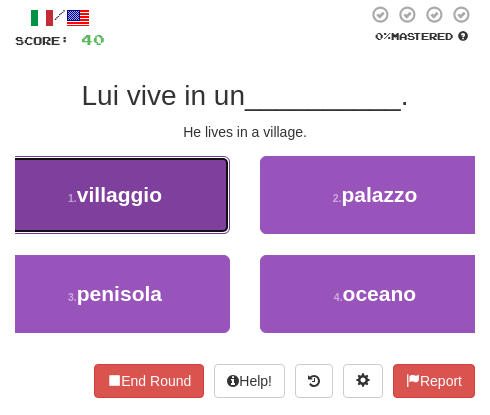 click on "villaggio" at bounding box center [119, 194] 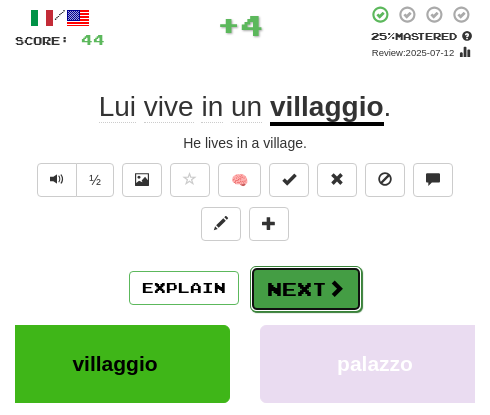 click on "Next" at bounding box center [306, 289] 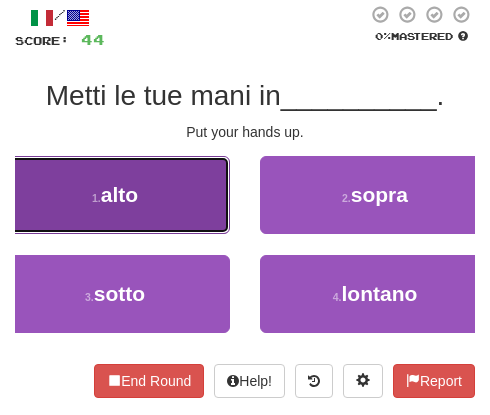 click on "1 .  alto" at bounding box center [115, 195] 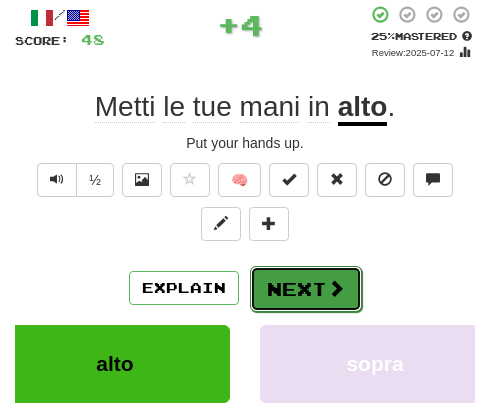 click on "Next" at bounding box center [306, 289] 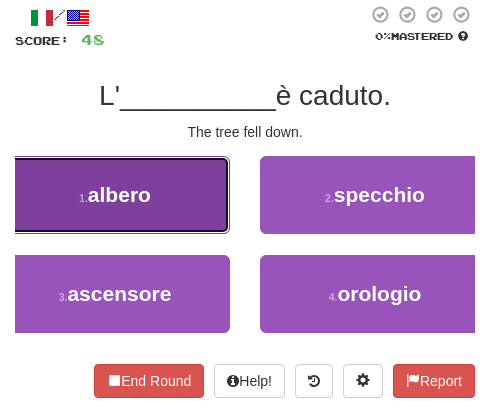 click on "1 .  albero" at bounding box center (115, 195) 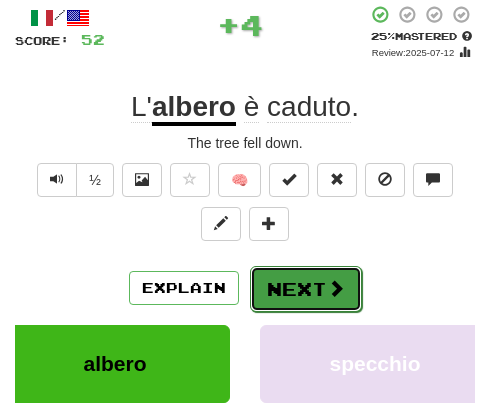 click on "Next" at bounding box center [306, 289] 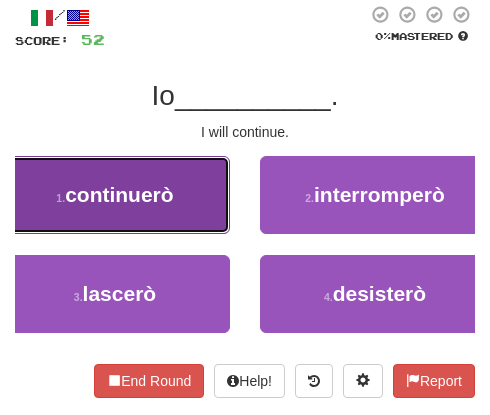 click on "continuerò" at bounding box center [119, 194] 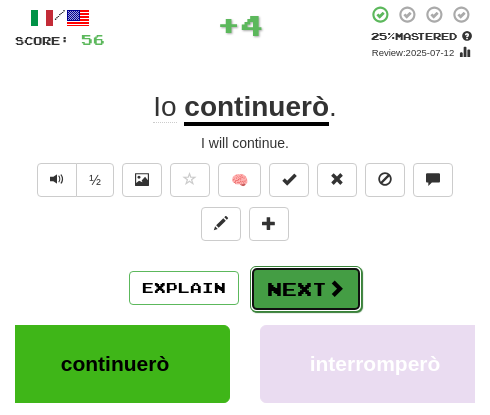 click on "Next" at bounding box center [306, 289] 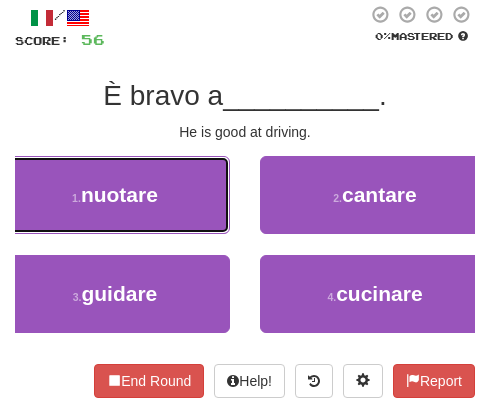 click on "nuotare" at bounding box center [119, 194] 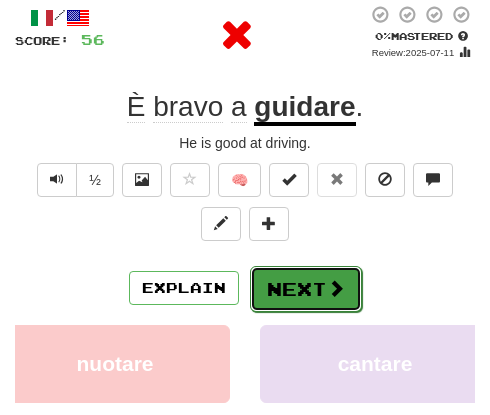 click on "Next" at bounding box center (306, 289) 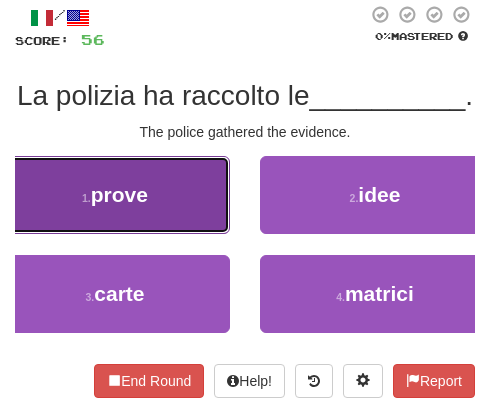click on "prove" at bounding box center (119, 194) 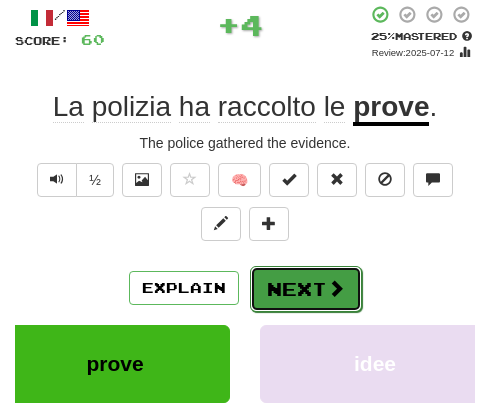 click on "Next" at bounding box center (306, 289) 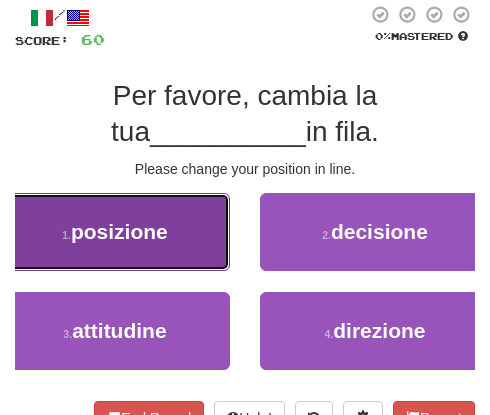 click on "posizione" at bounding box center (119, 231) 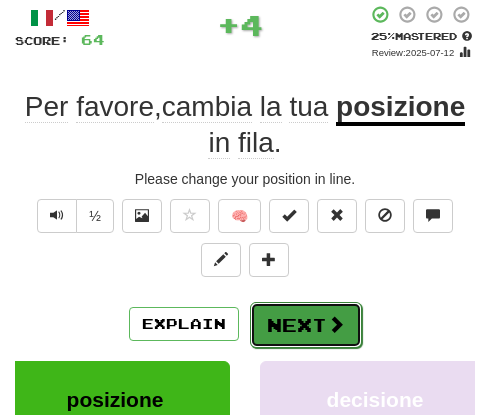 click on "Next" at bounding box center (306, 325) 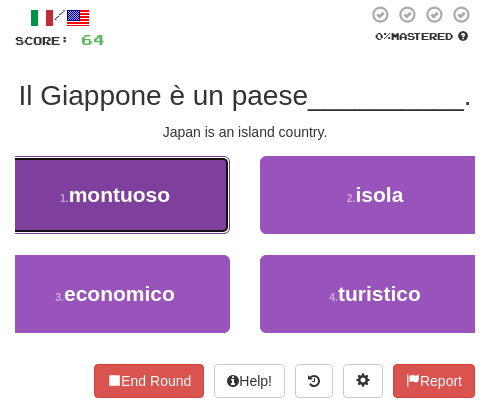 click on "1 .  montuoso" at bounding box center (115, 195) 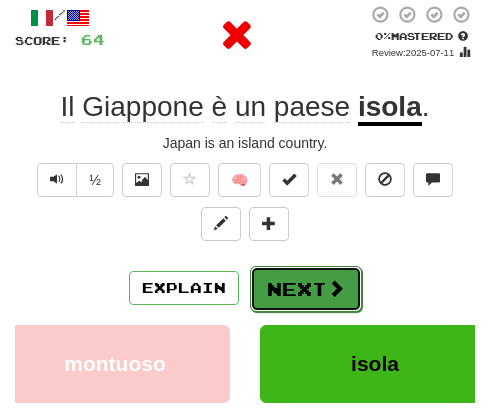 click on "Next" at bounding box center (306, 289) 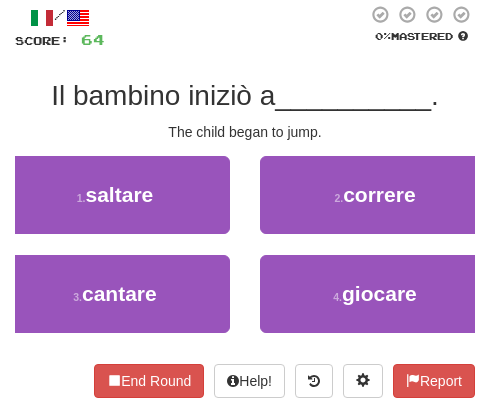 click on "1 .  saltare" at bounding box center [115, 195] 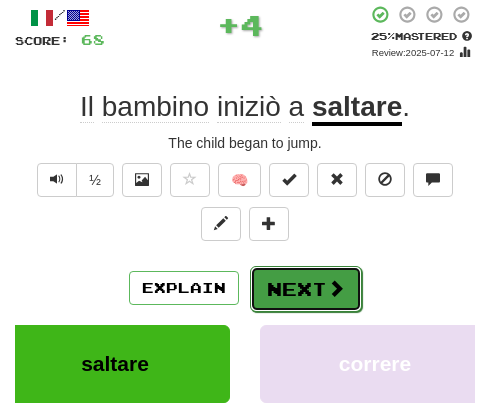 click on "Next" at bounding box center [306, 289] 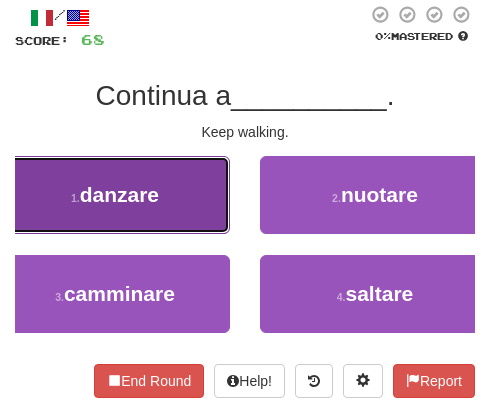 click on "1 .  danzare" at bounding box center [115, 195] 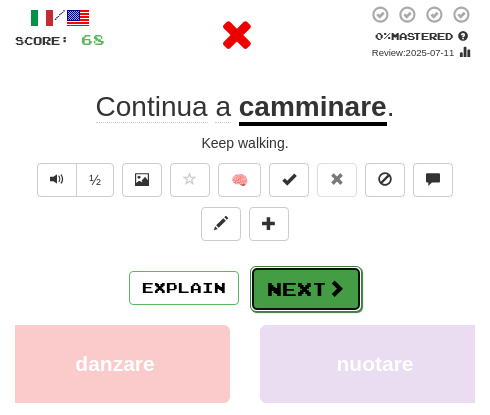 click on "Next" at bounding box center [306, 289] 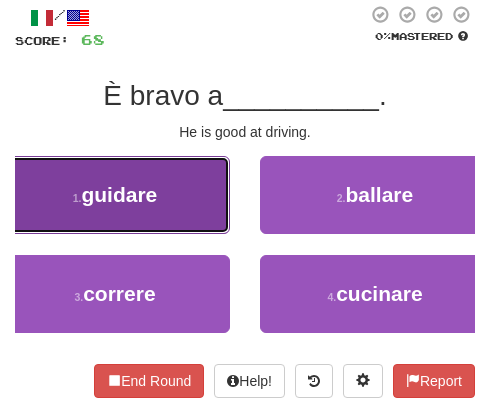 click on "1 .  guidare" at bounding box center [115, 195] 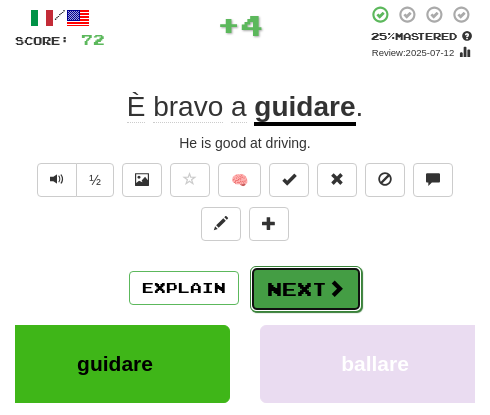 click on "Next" at bounding box center (306, 289) 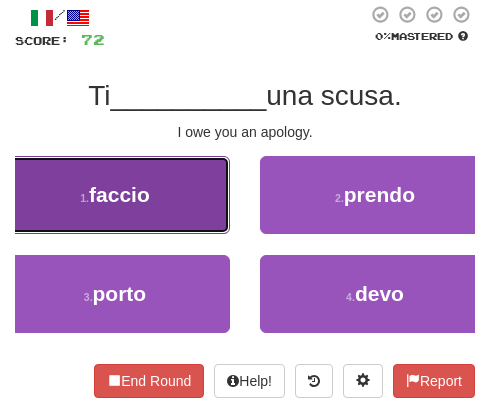 click on "1 .  faccio" at bounding box center (115, 195) 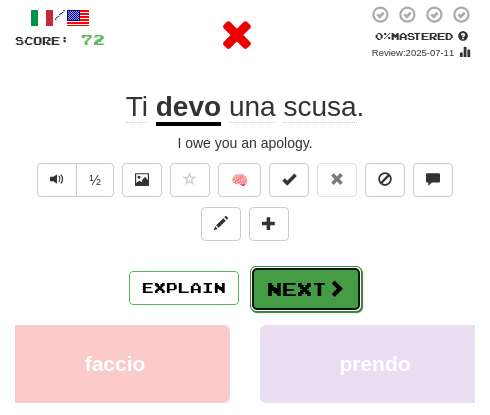 click at bounding box center (336, 288) 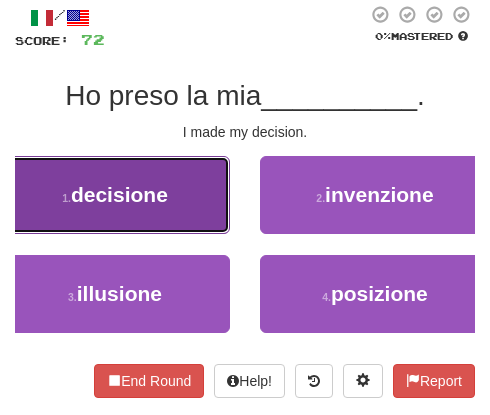 click on "1 .  decisione" at bounding box center [115, 195] 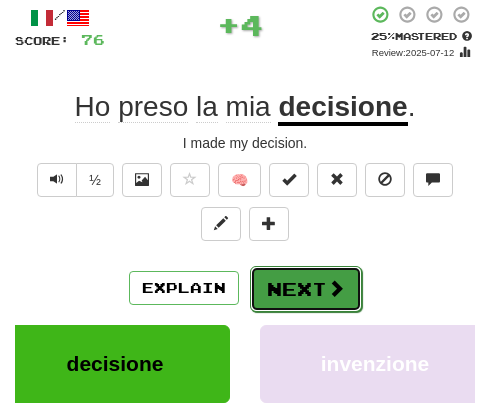 click at bounding box center [336, 288] 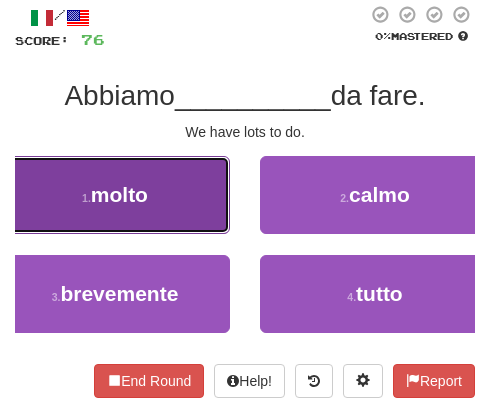 click on "1 .  molto" at bounding box center (115, 195) 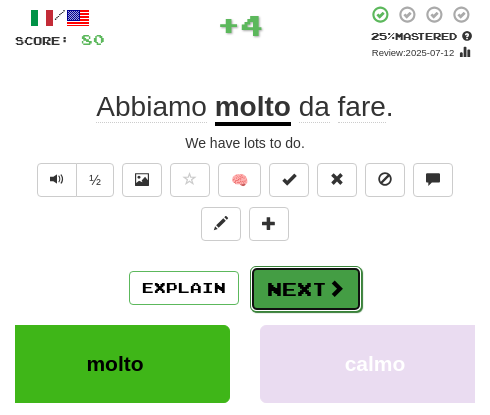 click on "Next" at bounding box center [306, 289] 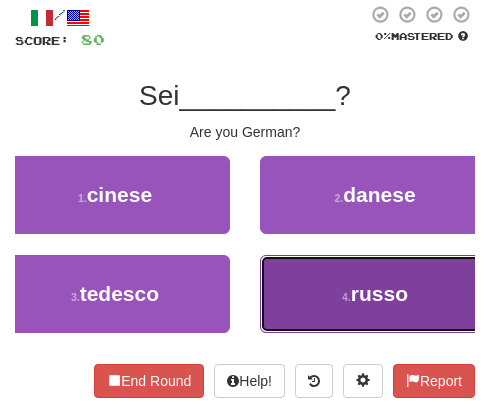 click on "4 .  russo" at bounding box center [375, 294] 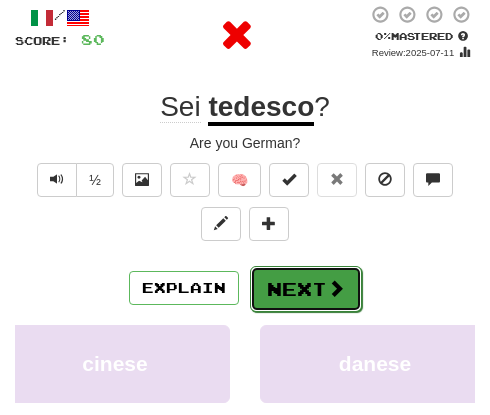 click on "Next" at bounding box center [306, 289] 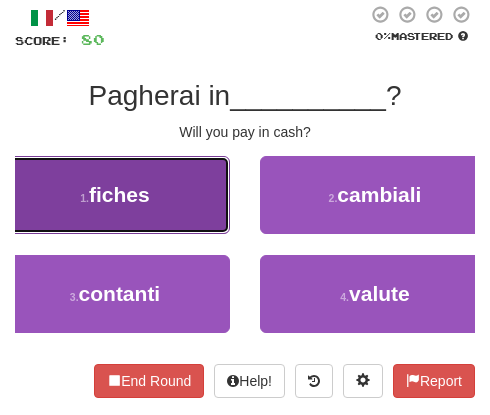 click on "1 .  fiches" at bounding box center (115, 195) 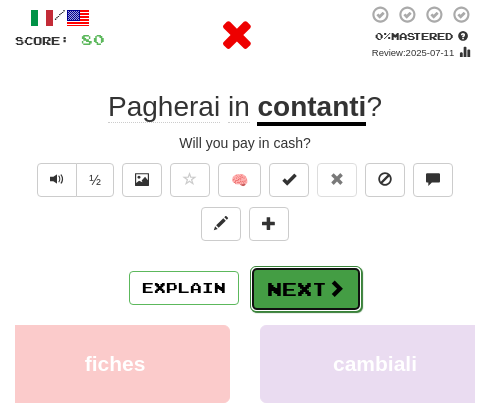 click on "Next" at bounding box center (306, 289) 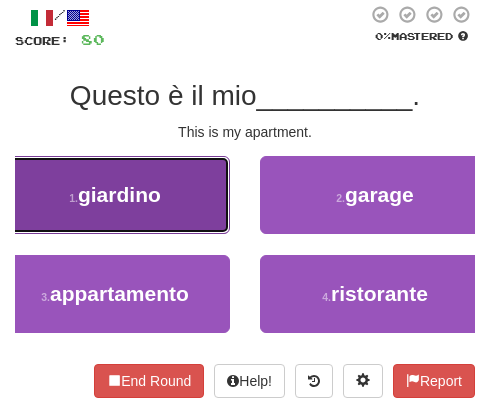 click on "giardino" at bounding box center (119, 194) 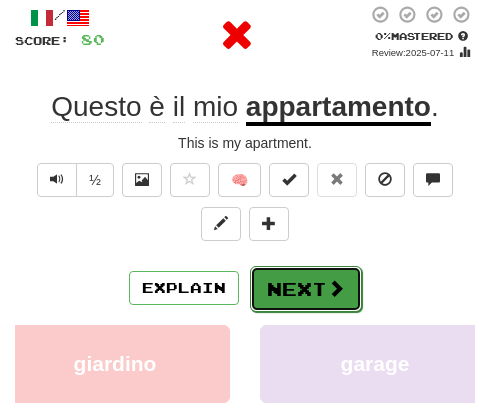 click on "Next" at bounding box center [306, 289] 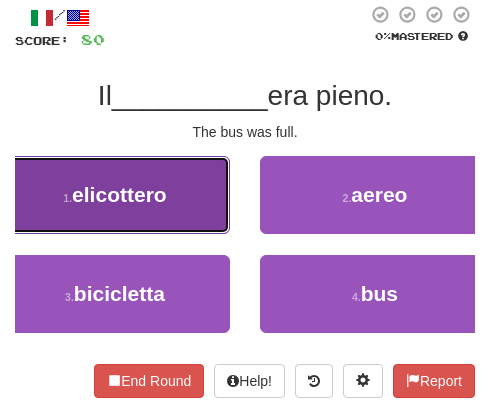 click on "1 .  elicottero" at bounding box center [115, 195] 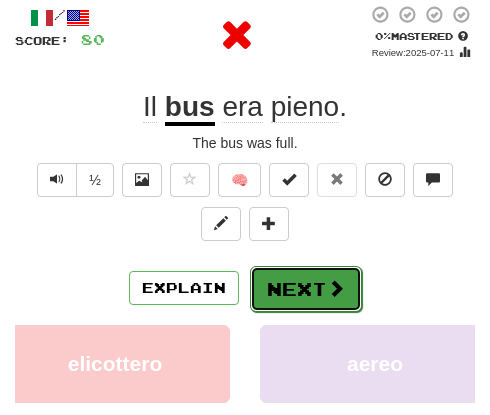 click on "Next" at bounding box center (306, 289) 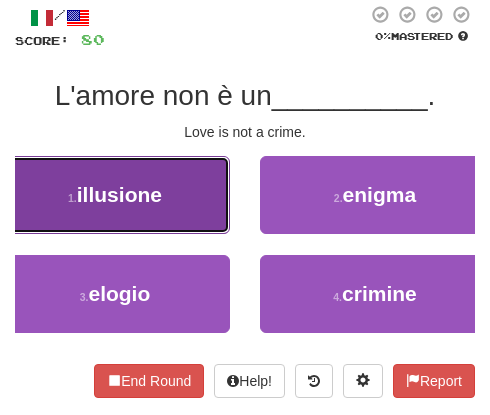 click on "1 .  illusione" at bounding box center (115, 195) 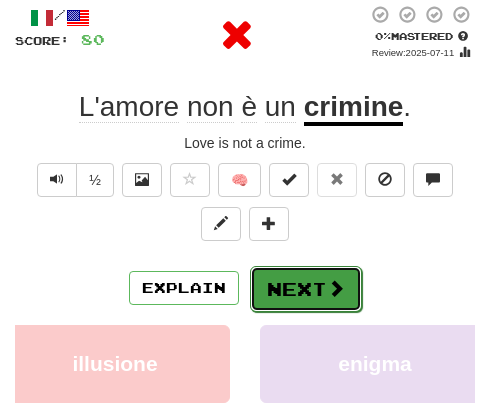 click on "Next" at bounding box center [306, 289] 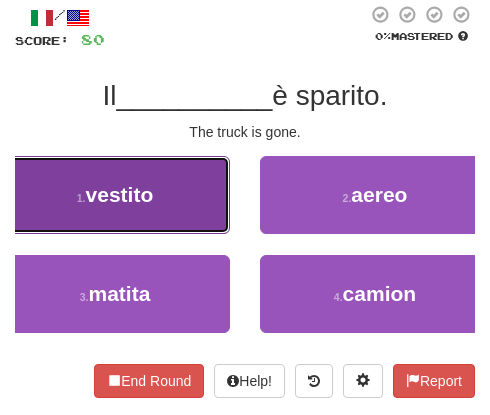 click on "1 .  vestito" at bounding box center [115, 195] 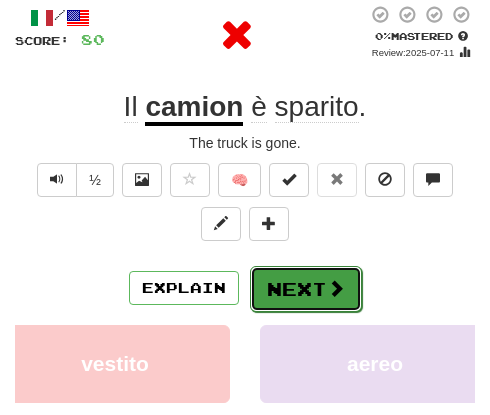 click on "Next" at bounding box center [306, 289] 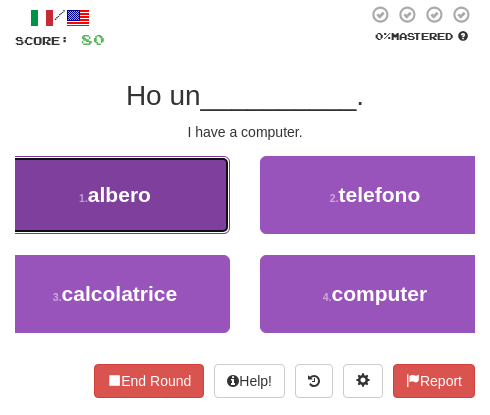 click on "1 ." at bounding box center (83, 198) 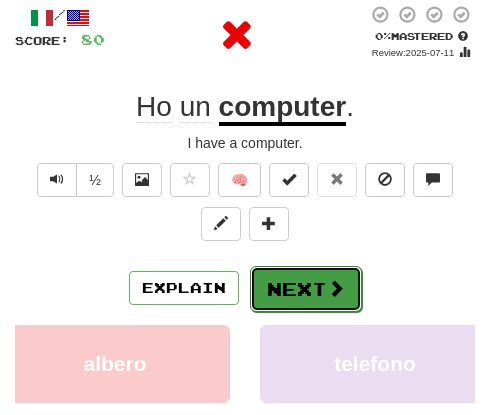 click on "Next" at bounding box center (306, 289) 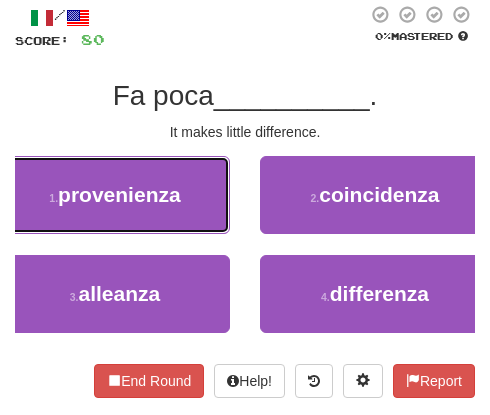 click on "1 .  provenienza" at bounding box center (115, 195) 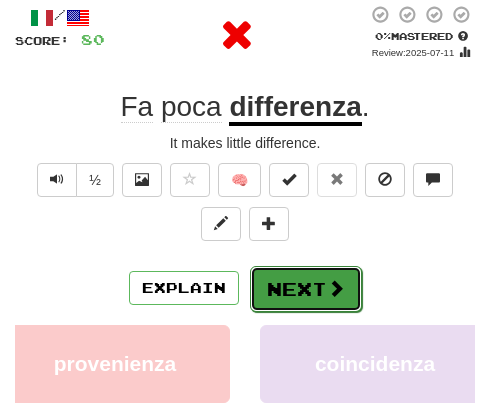 click on "Next" at bounding box center [306, 289] 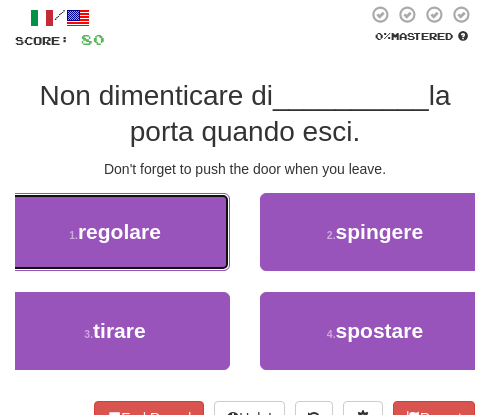 click on "1 .  regolare" at bounding box center [115, 232] 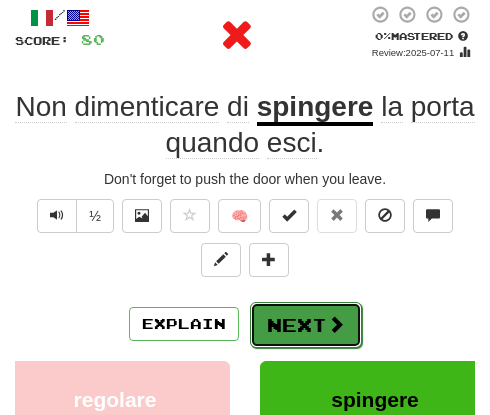 click on "Next" at bounding box center [306, 325] 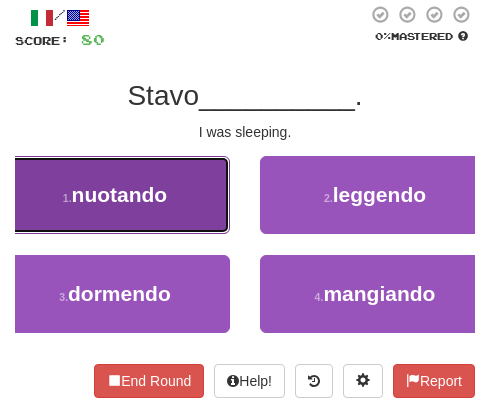 click on "1 .  nuotando" at bounding box center (115, 195) 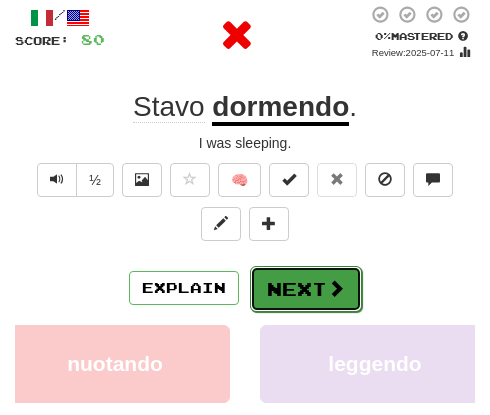click on "Next" at bounding box center (306, 289) 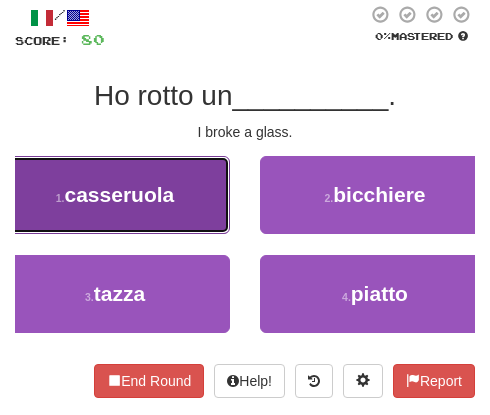 click on "casseruola" at bounding box center [120, 194] 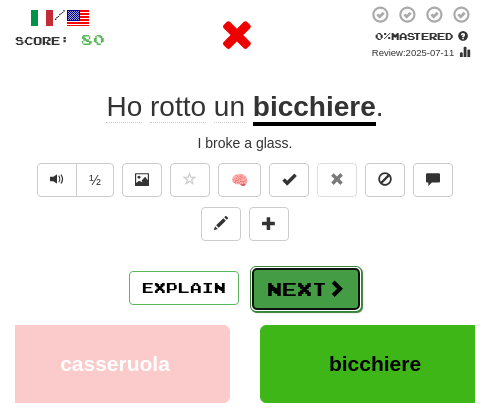 click on "Next" at bounding box center [306, 289] 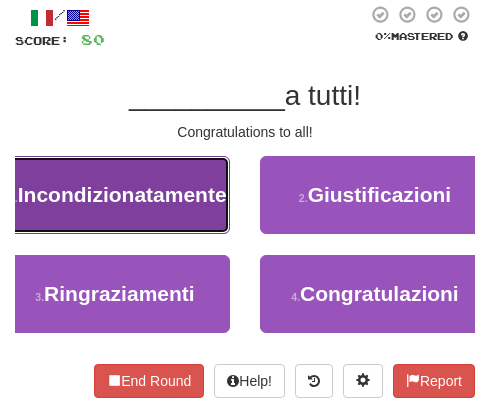 click on "1 .  Incondizionatamente" at bounding box center (115, 195) 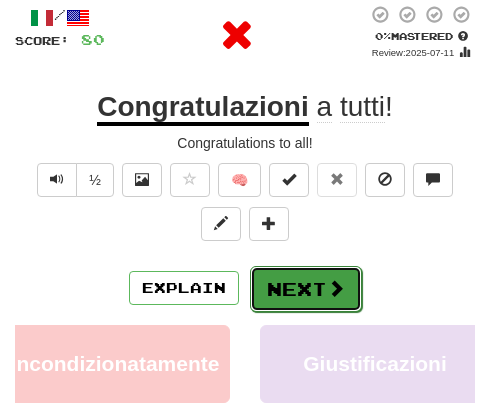 click on "Next" at bounding box center [306, 289] 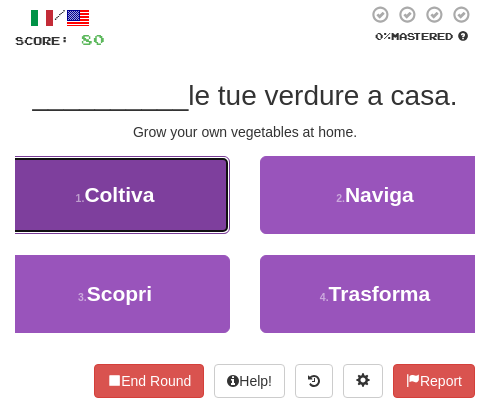 click on "1 .  Coltiva" at bounding box center (115, 195) 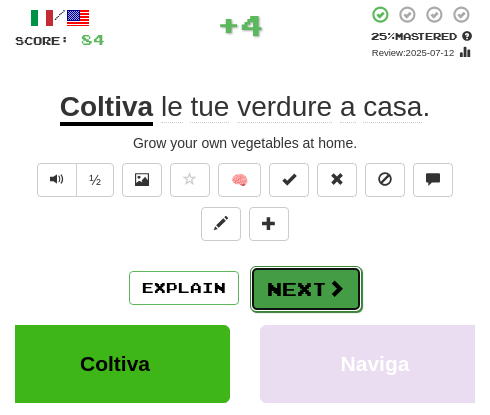 click on "Next" at bounding box center [306, 289] 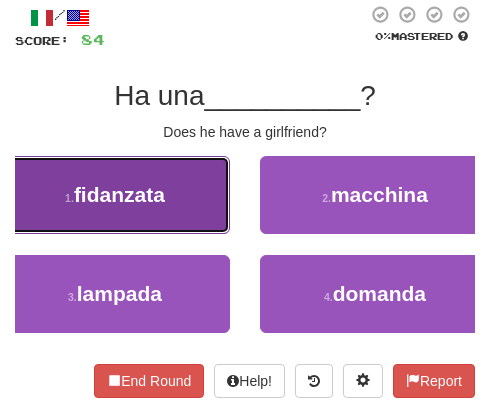 click on "fidanzata" at bounding box center [119, 194] 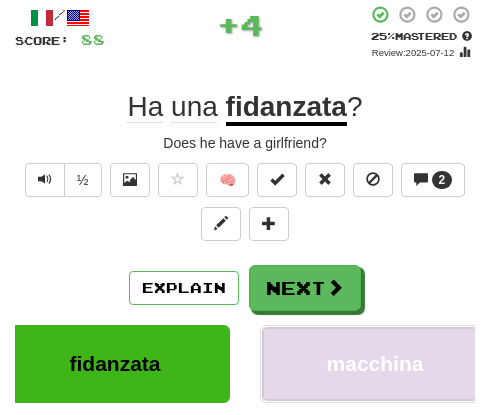 click on "macchina" at bounding box center (375, 364) 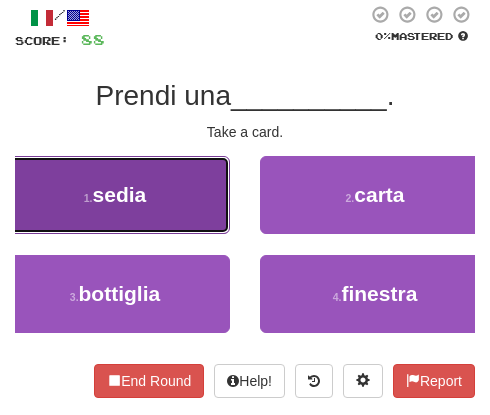 click on "1 .  sedia" at bounding box center (115, 195) 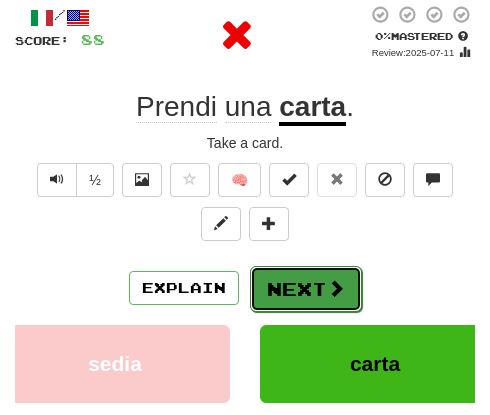 click on "Next" at bounding box center (306, 289) 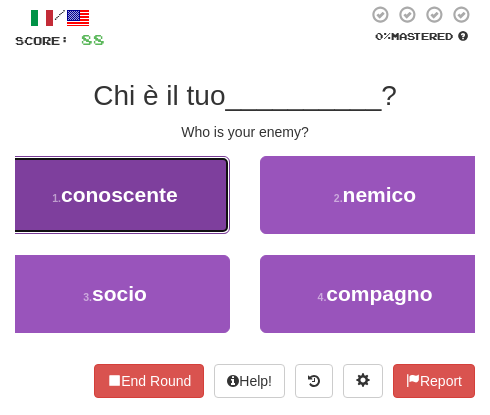 click on "1 .  conoscente" at bounding box center [115, 195] 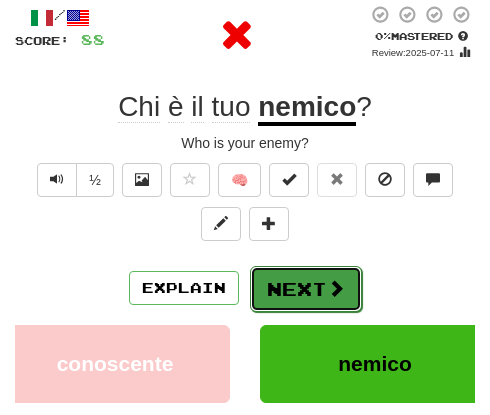 click on "Next" at bounding box center (306, 289) 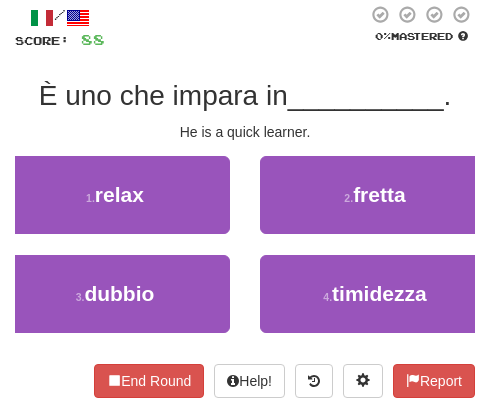 click on "1 .  relax" at bounding box center (115, 205) 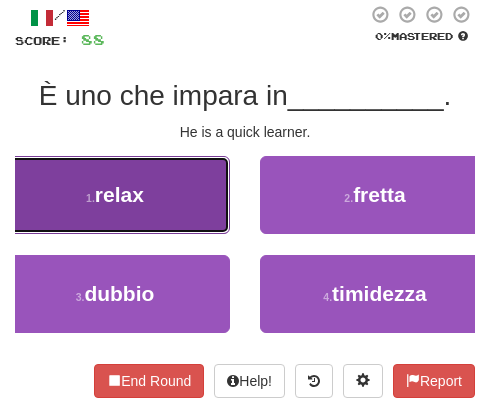 click on "1 .  relax" at bounding box center [115, 195] 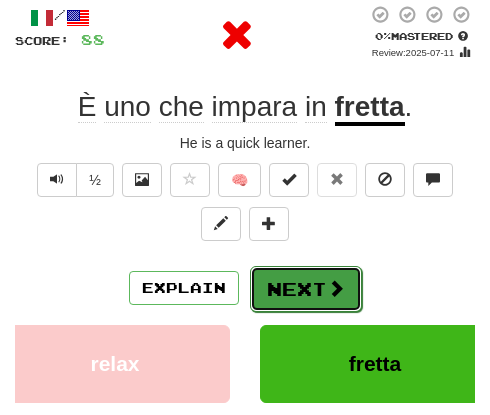 click on "Next" at bounding box center [306, 289] 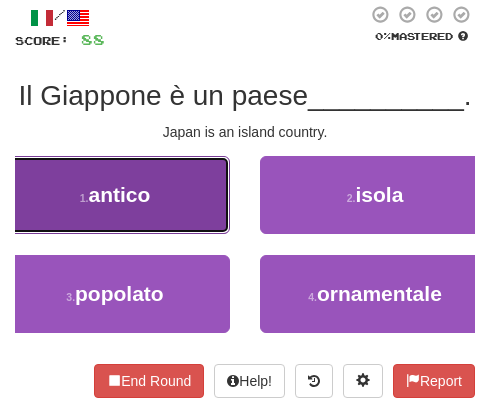 click on "1 .  antico" at bounding box center [115, 195] 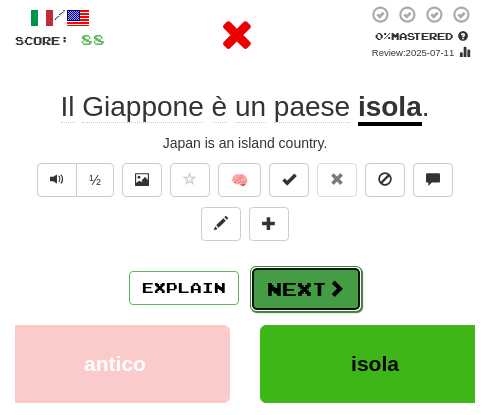 click on "Next" at bounding box center [306, 289] 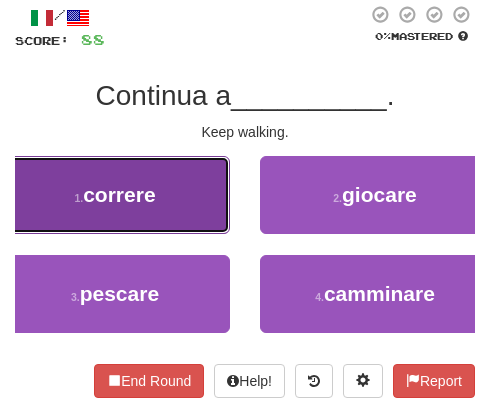 click on "1 .  correre" at bounding box center (115, 195) 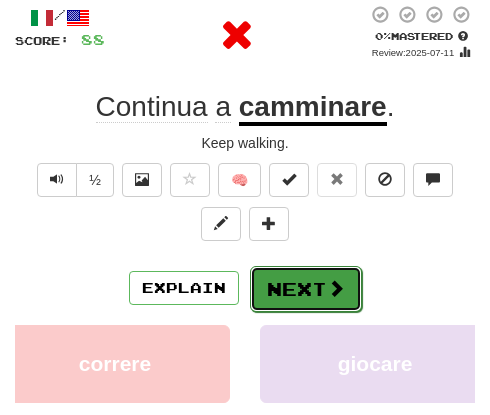 click on "Next" at bounding box center [306, 289] 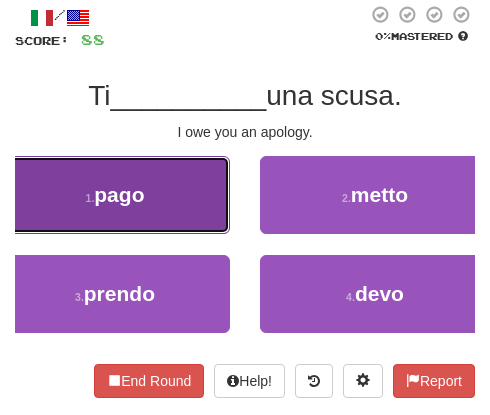 click on "1 .  pago" at bounding box center (115, 195) 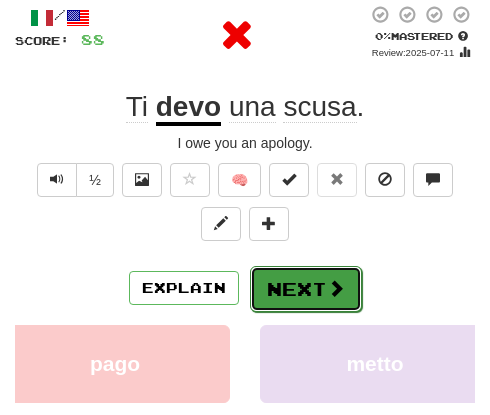 click on "Next" at bounding box center [306, 289] 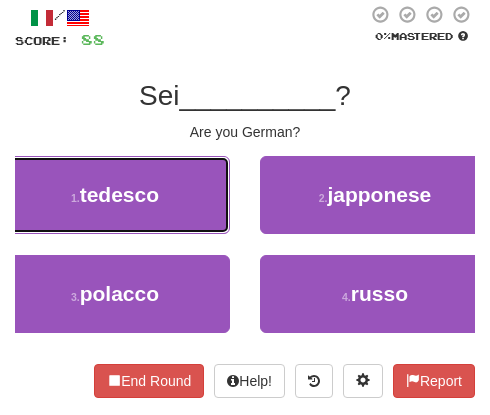 drag, startPoint x: 123, startPoint y: 191, endPoint x: 151, endPoint y: 208, distance: 32.75668 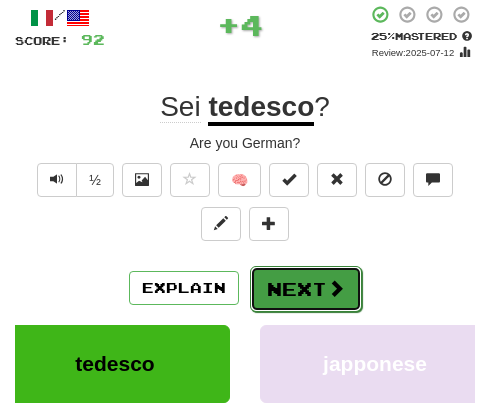 click at bounding box center [336, 288] 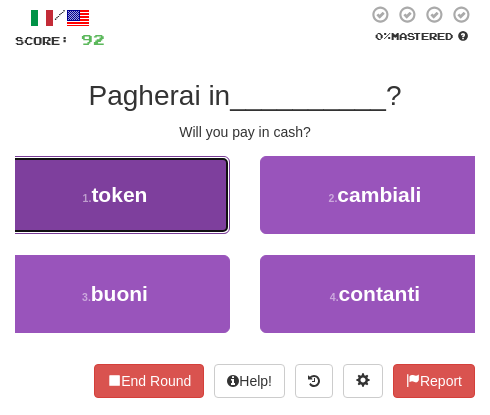 click on "1 .  token" at bounding box center [115, 195] 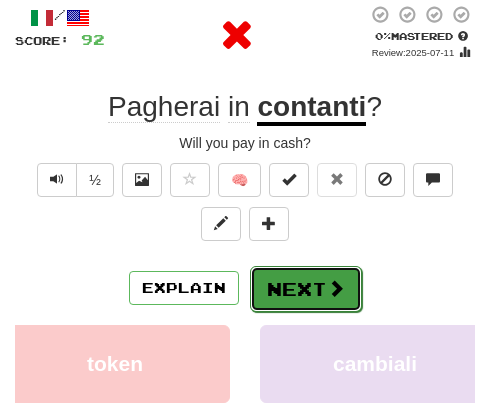 click on "Next" at bounding box center (306, 289) 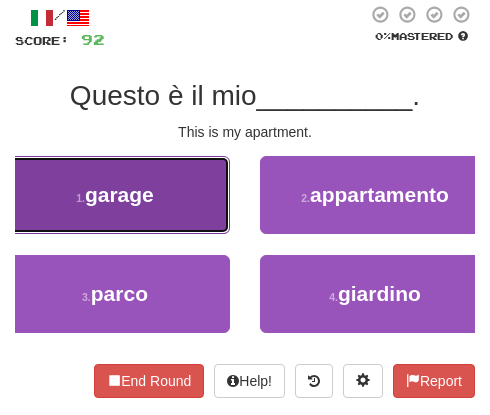 click on "1 .  garage" at bounding box center (115, 195) 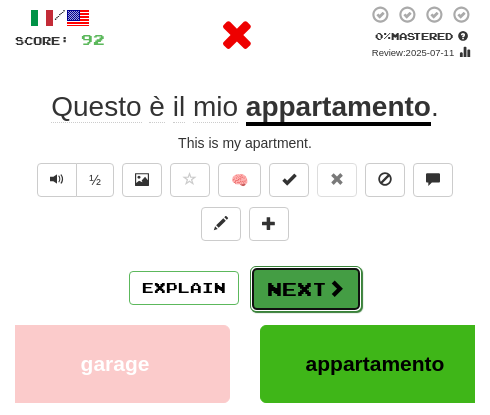 click on "Next" at bounding box center (306, 289) 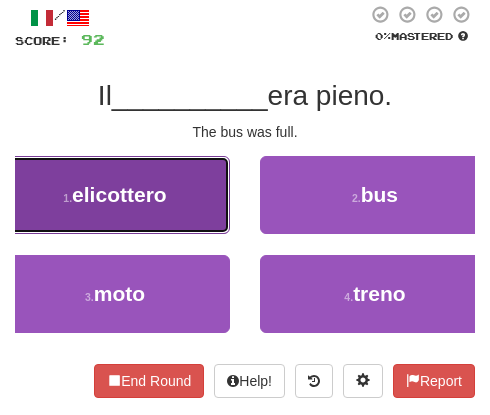 click on "1 .  elicottero" at bounding box center (115, 195) 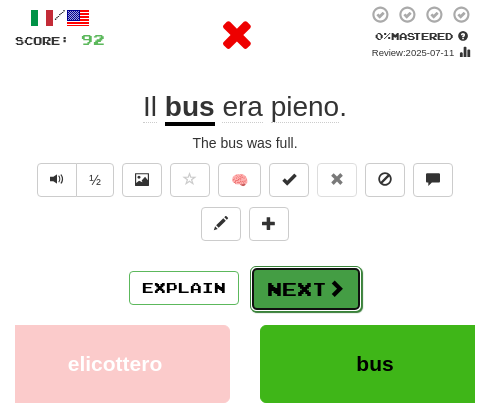 click on "Next" at bounding box center (306, 289) 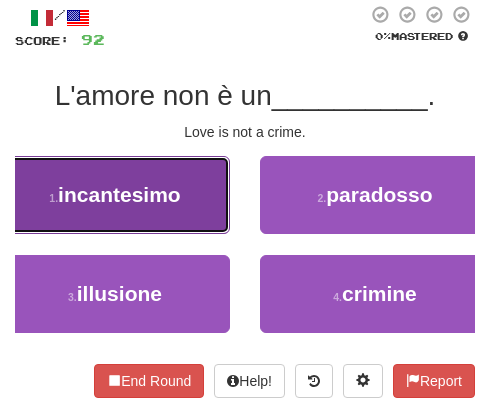click on "1 .  incantesimo" at bounding box center [115, 195] 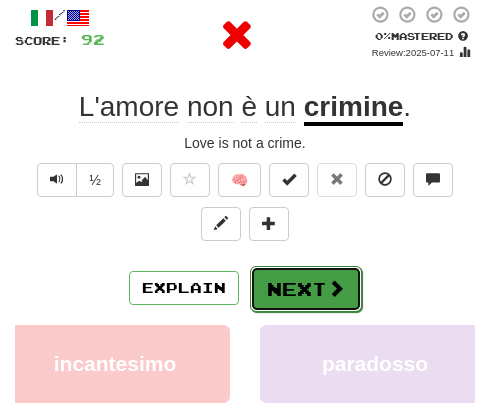 click on "Next" at bounding box center (306, 289) 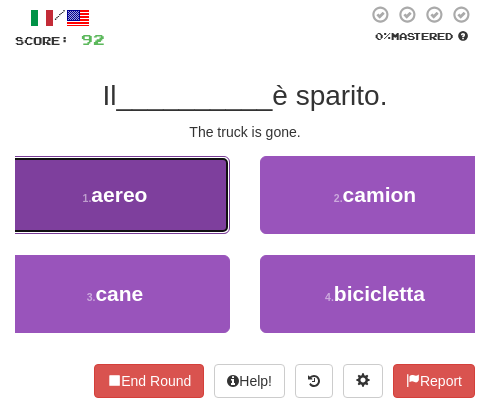 click on "1 .  aereo" at bounding box center [115, 195] 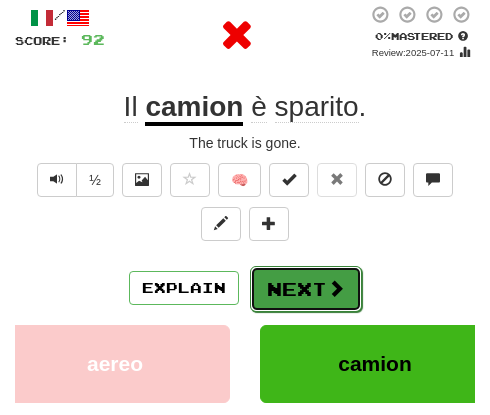 click on "Next" at bounding box center [306, 289] 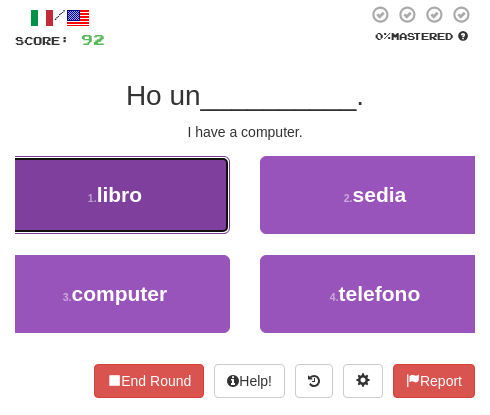 click on "1 .  libro" at bounding box center [115, 195] 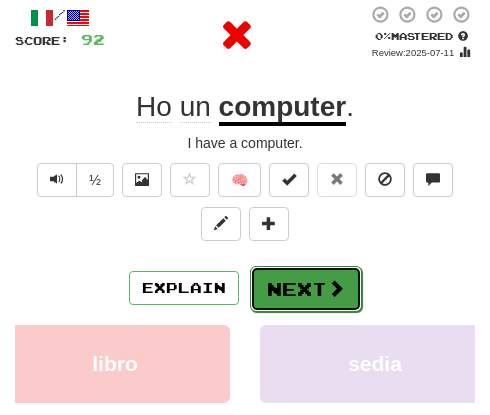click on "Next" at bounding box center [306, 289] 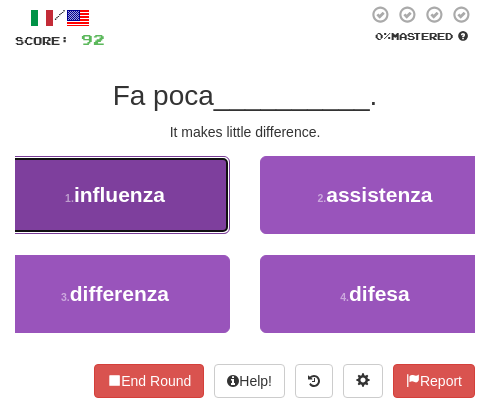 click on "influenza" at bounding box center [119, 194] 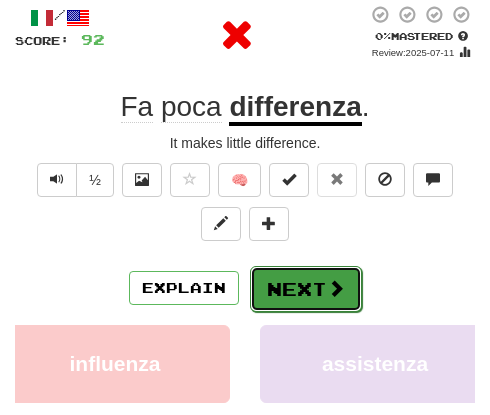 click on "Next" at bounding box center (306, 289) 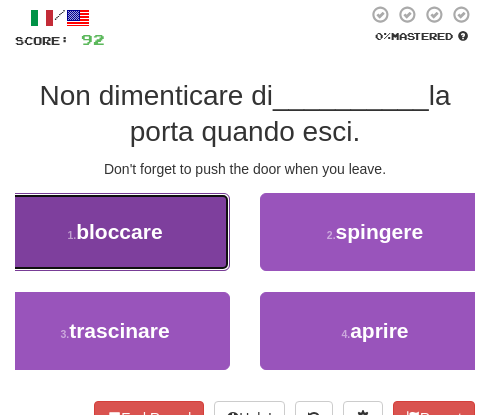 click on "1 .  bloccare" at bounding box center (115, 232) 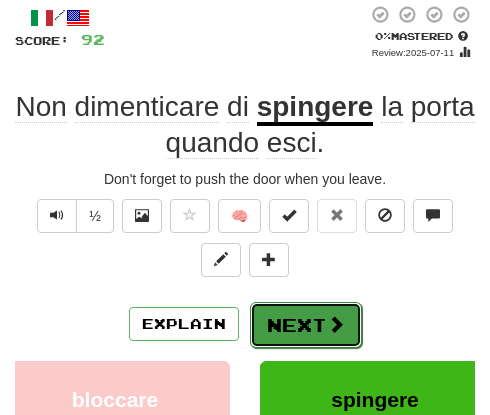 click on "Next" at bounding box center (306, 325) 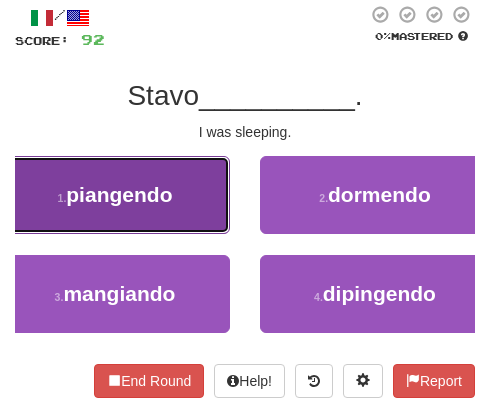 click on "1 .  piangendo" at bounding box center [115, 195] 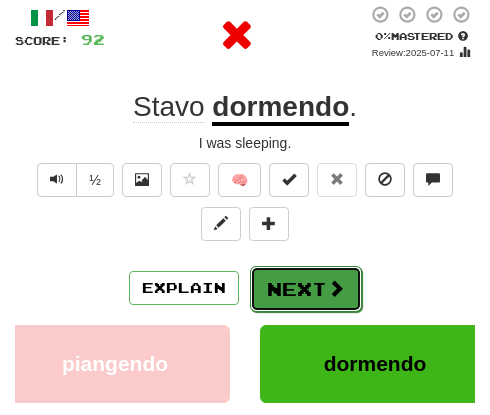 click on "Next" at bounding box center [306, 289] 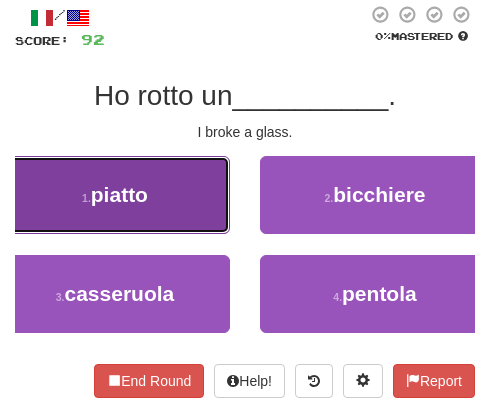 click on "1 .  piatto" at bounding box center (115, 195) 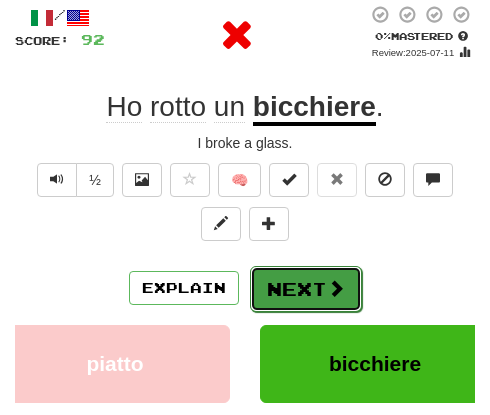 click at bounding box center (336, 288) 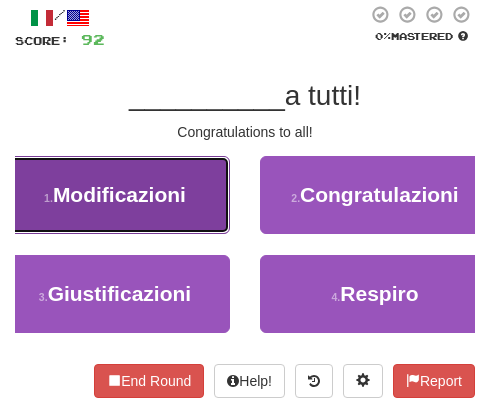 click on "1 .  Modificazioni" at bounding box center (115, 195) 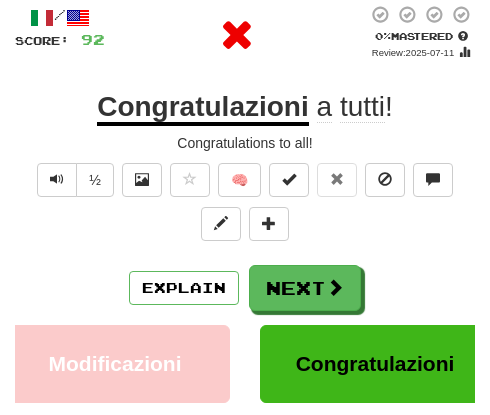 click on "Explain Next [NOUN] [NOUN] [NOUN] [NOUN] Learn more: [NOUN] [NOUN] [NOUN] [NOUN]" at bounding box center (245, 409) 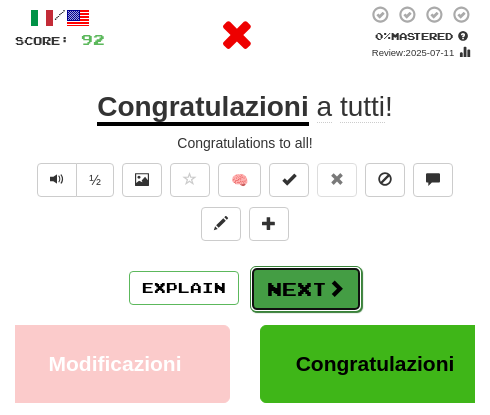 click on "Next" at bounding box center (306, 289) 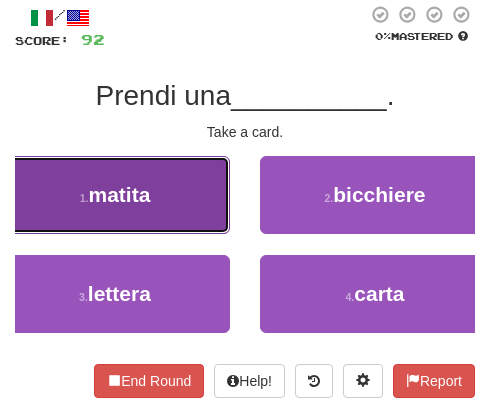 click on "matita" at bounding box center (119, 194) 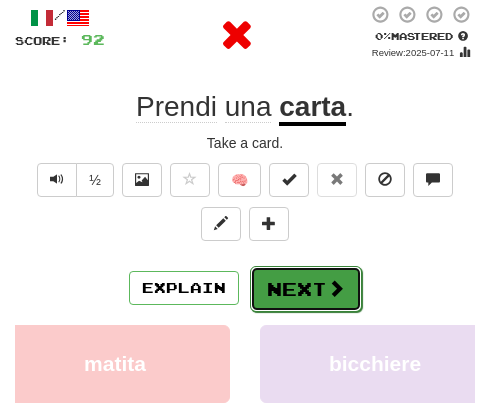 click on "Next" at bounding box center [306, 289] 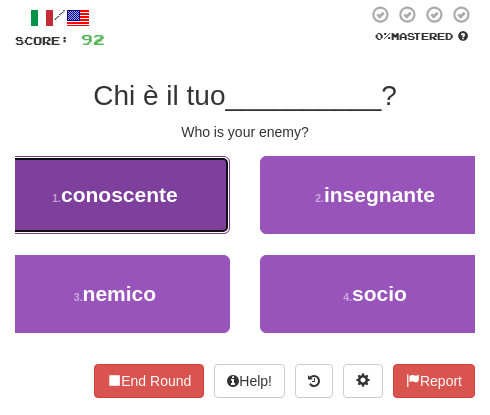 click on "conoscente" at bounding box center (119, 194) 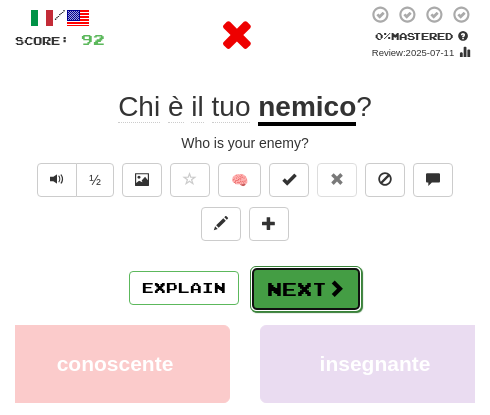 click on "Next" at bounding box center [306, 289] 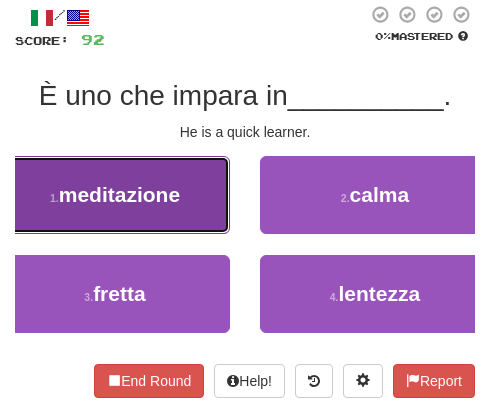 click on "1 .  meditazione" at bounding box center (115, 195) 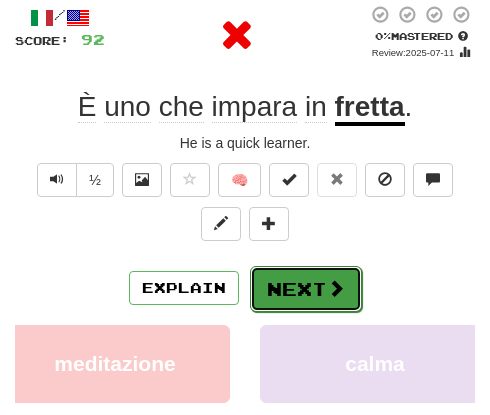 click on "Next" at bounding box center [306, 289] 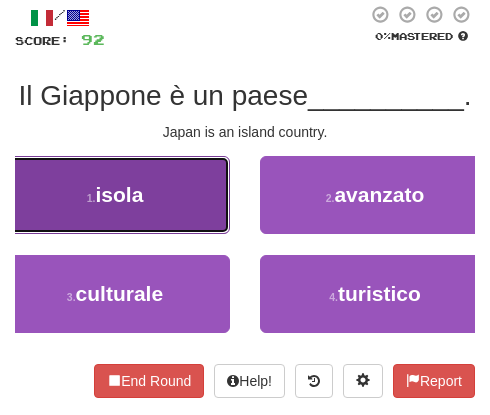 click on "1 .  isola" at bounding box center [115, 195] 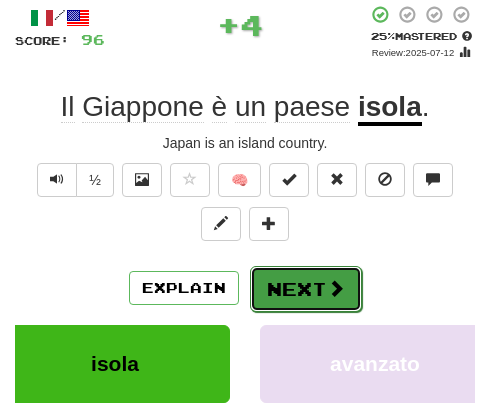 click on "Next" at bounding box center [306, 289] 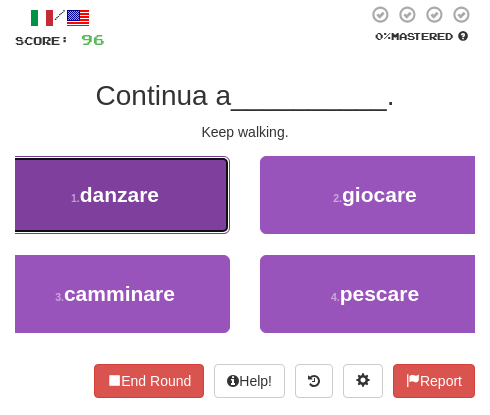 click on "1 .  danzare" at bounding box center [115, 195] 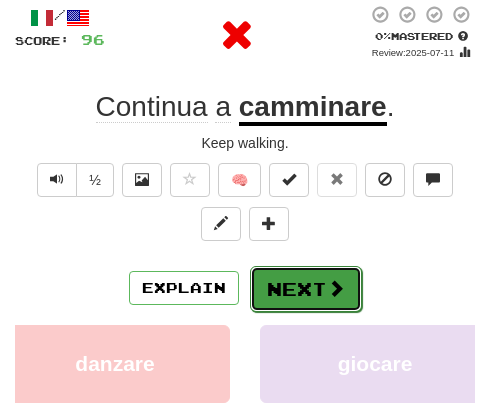click on "Next" at bounding box center [306, 289] 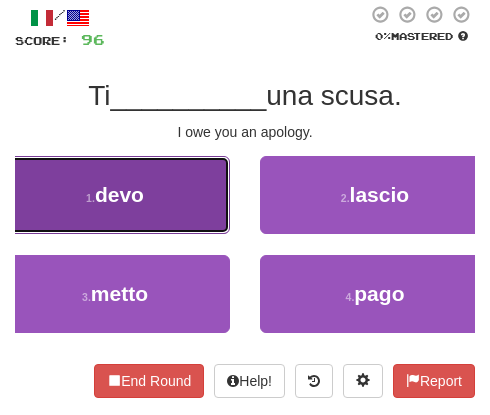 click on "devo" at bounding box center (119, 194) 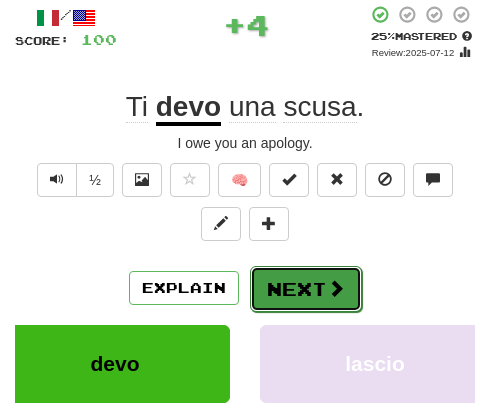 click at bounding box center [336, 288] 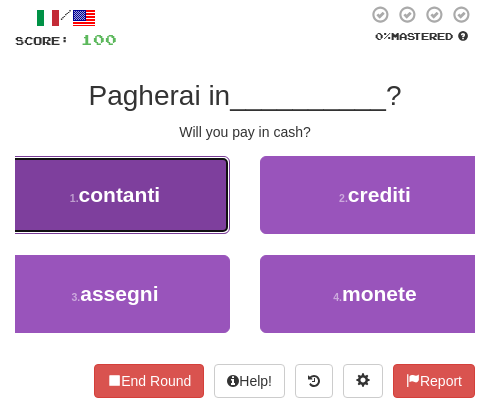 click on "1 .  contanti" at bounding box center [115, 195] 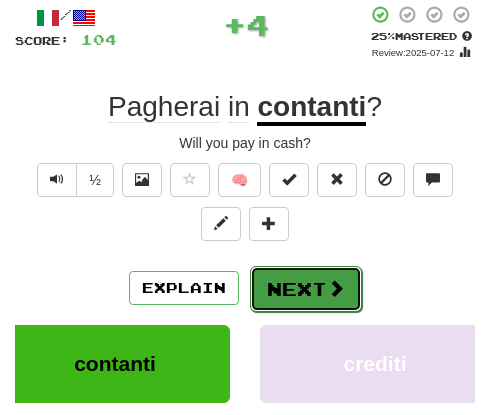 click on "Next" at bounding box center (306, 289) 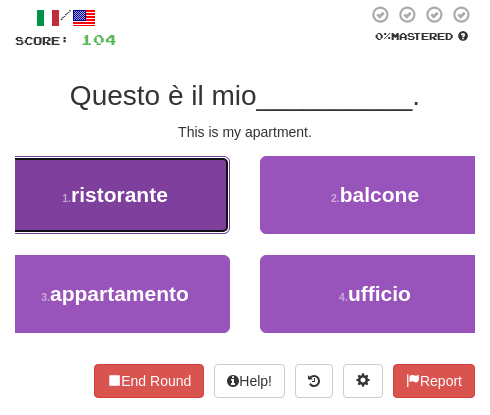 drag, startPoint x: 162, startPoint y: 198, endPoint x: 170, endPoint y: 211, distance: 15.264338 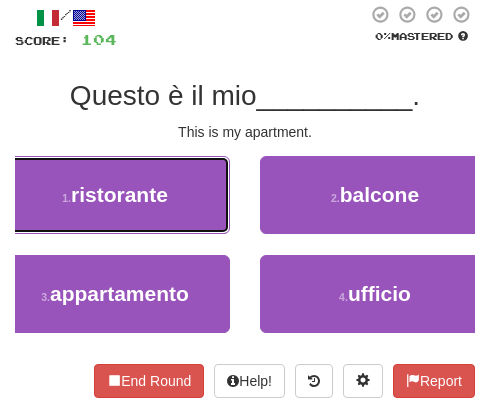 click on "ristorante" at bounding box center (119, 194) 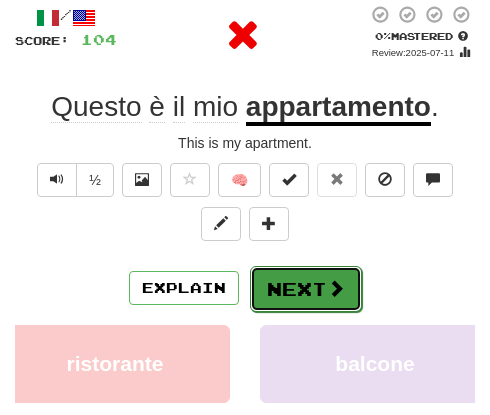 click on "Next" at bounding box center [306, 289] 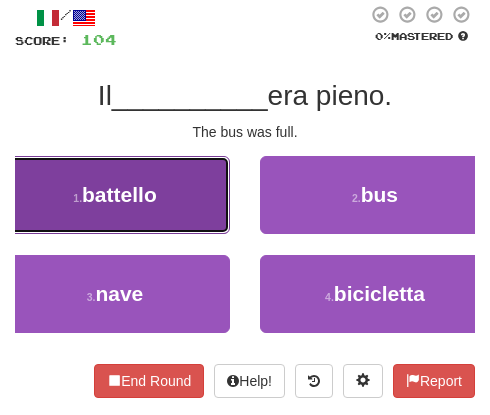 click on "1 .  battello" at bounding box center [115, 195] 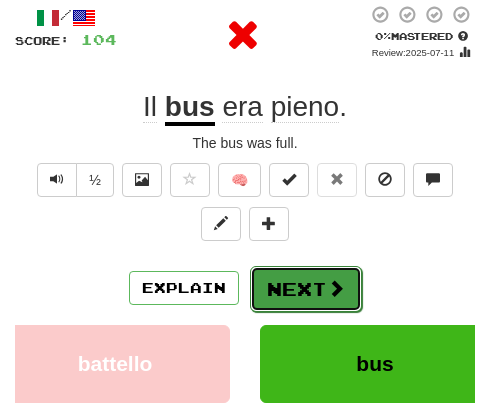 click on "Next" at bounding box center [306, 289] 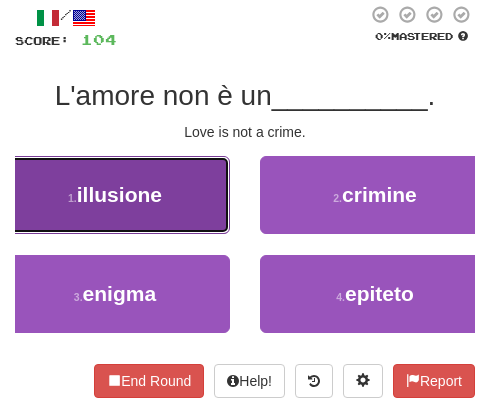 click on "illusione" at bounding box center [119, 194] 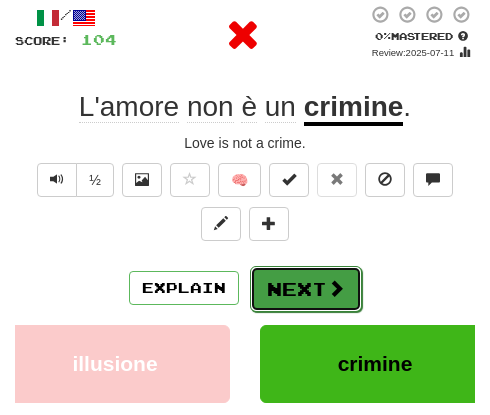 click on "Next" at bounding box center (306, 289) 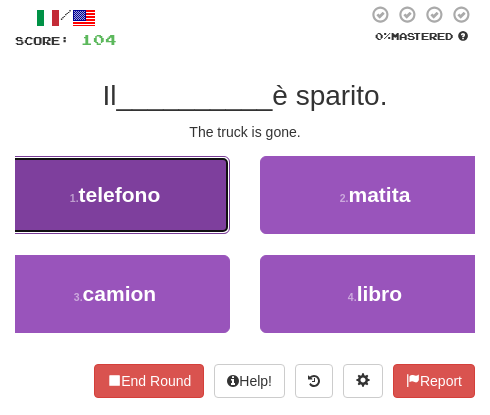 click on "1 .  telefono" at bounding box center (115, 195) 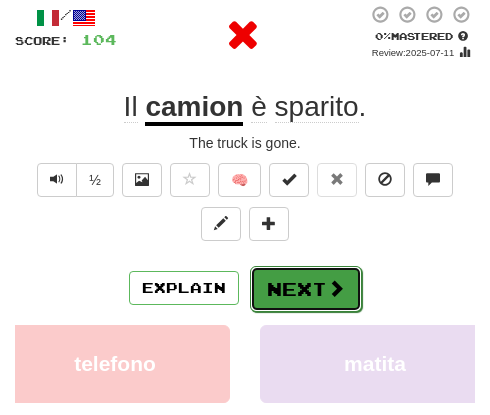 click on "Next" at bounding box center [306, 289] 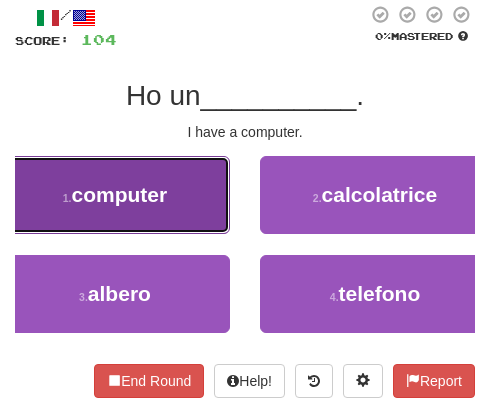 click on "computer" at bounding box center [120, 194] 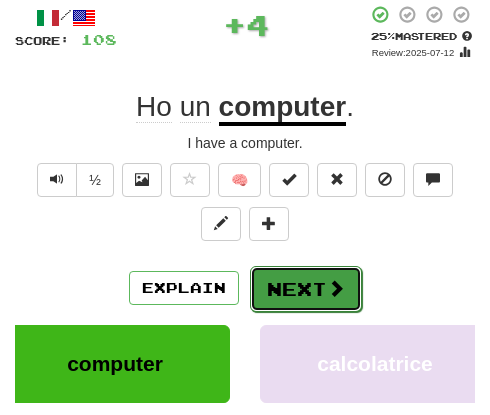 click on "Next" at bounding box center (306, 289) 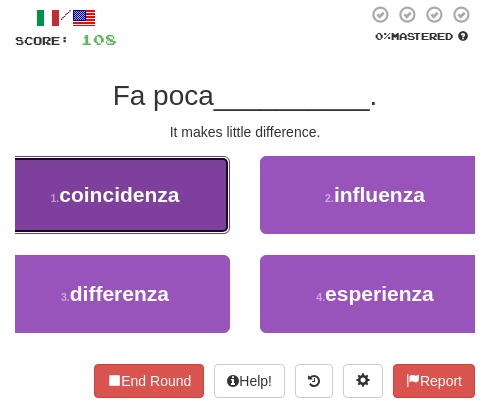 click on "1 .  coincidenza" at bounding box center [115, 195] 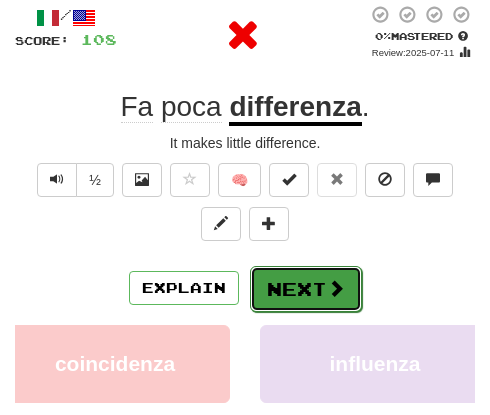 click at bounding box center [336, 288] 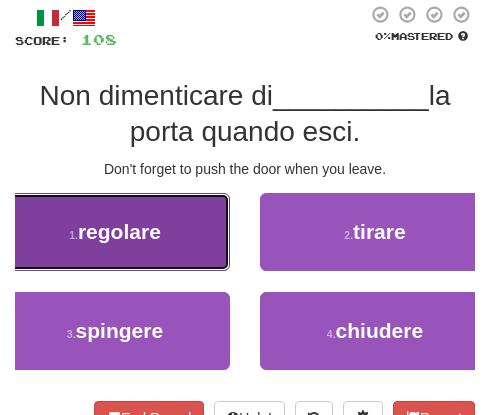 click on "1 .  regolare" at bounding box center (115, 232) 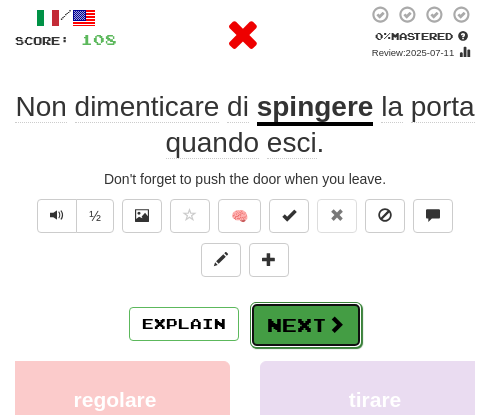 click at bounding box center [336, 324] 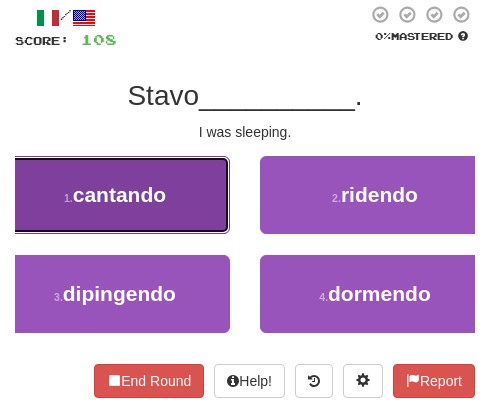 click on "1 .  cantando" at bounding box center (115, 195) 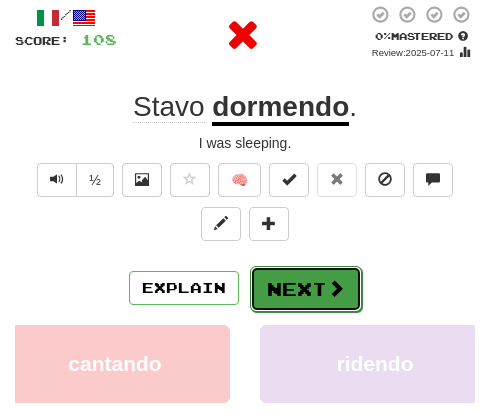 click on "Next" at bounding box center (306, 289) 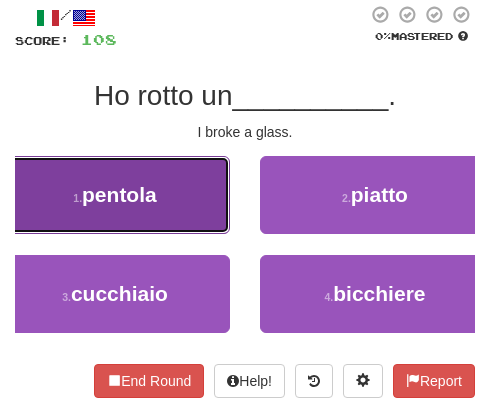 click on "pentola" at bounding box center [119, 194] 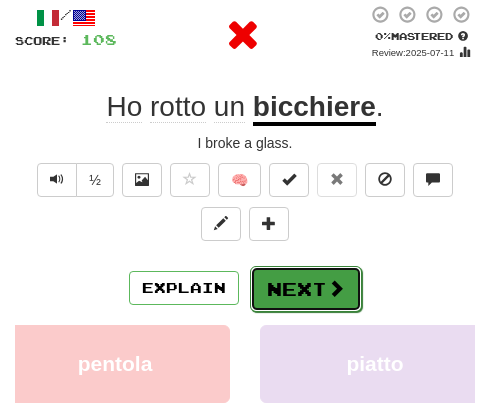 click at bounding box center [336, 288] 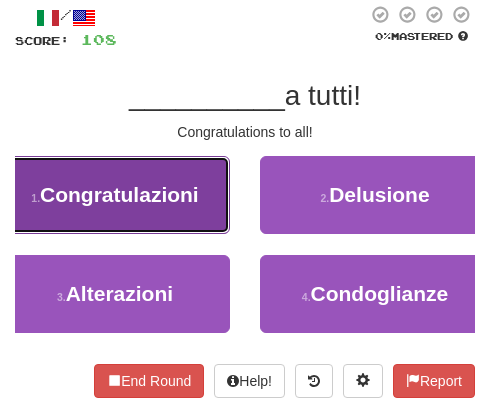 click on "1 .  Congratulazioni" at bounding box center [115, 195] 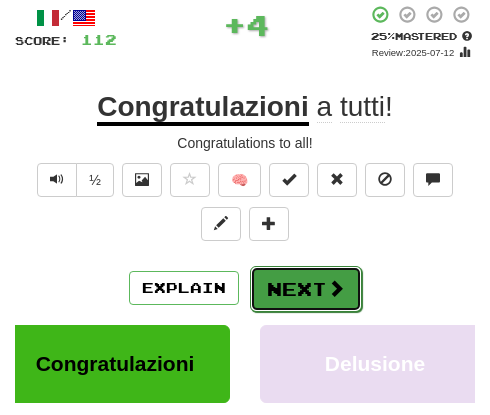click on "Next" at bounding box center [306, 289] 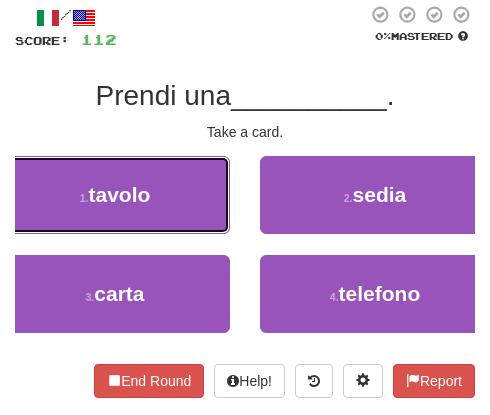 click on "tavolo" at bounding box center [119, 194] 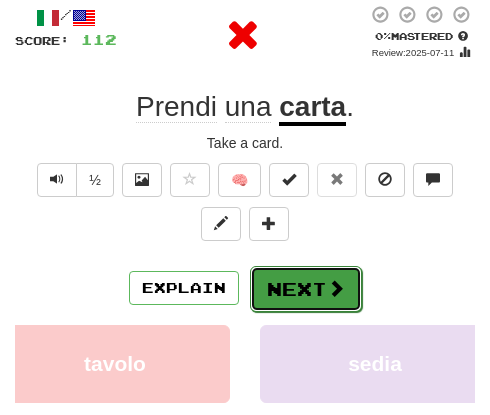 click on "Next" at bounding box center [306, 289] 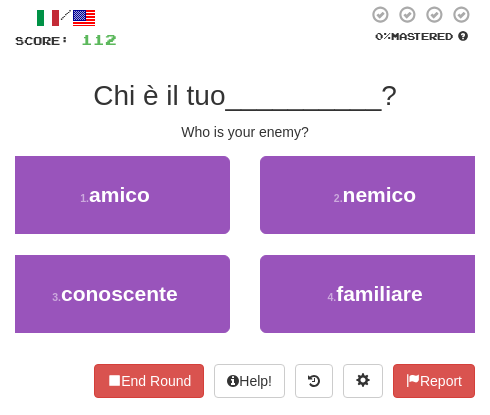 click on "2 .  nemico" at bounding box center (375, 205) 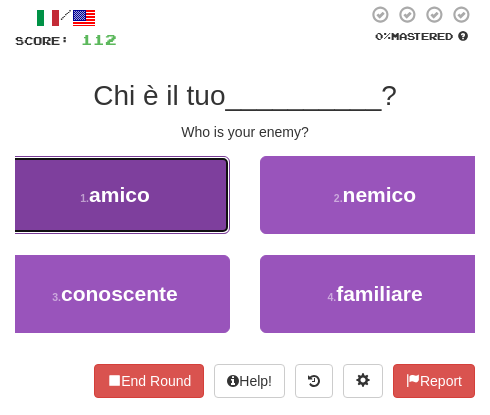 click on "amico" at bounding box center (119, 194) 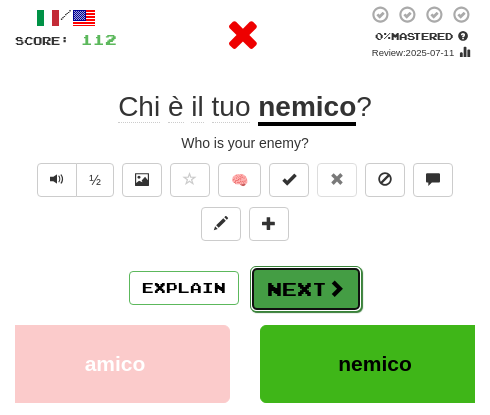 click on "Next" at bounding box center [306, 289] 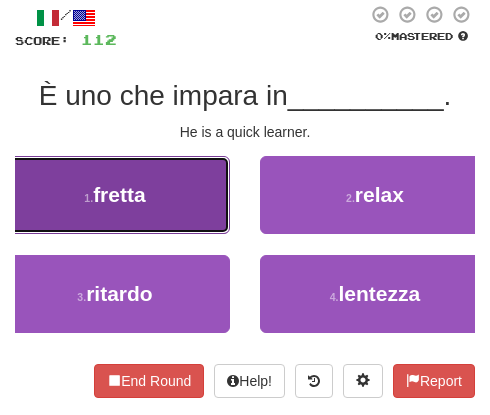 click on "1 .  fretta" at bounding box center [115, 195] 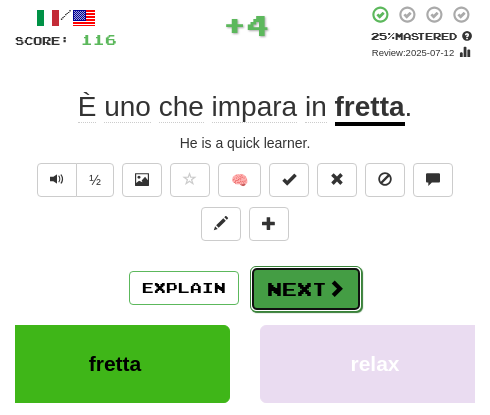 click on "Next" at bounding box center (306, 289) 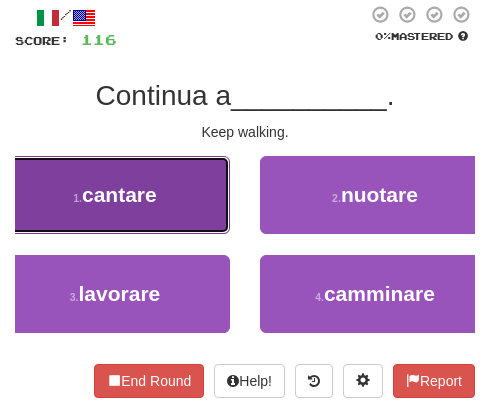 click on "1 .  cantare" at bounding box center (115, 195) 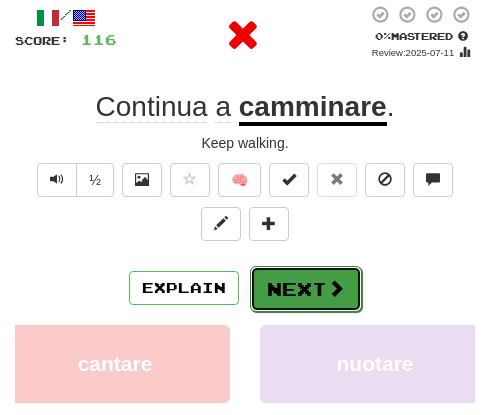 click on "Next" at bounding box center (306, 289) 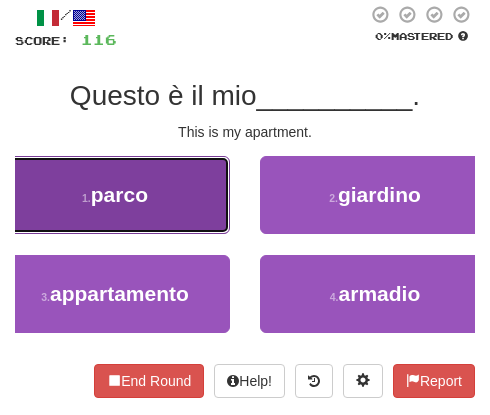 click on "parco" at bounding box center (119, 194) 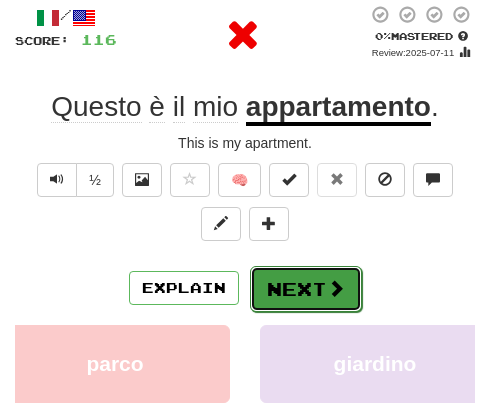 click on "Next" at bounding box center [306, 289] 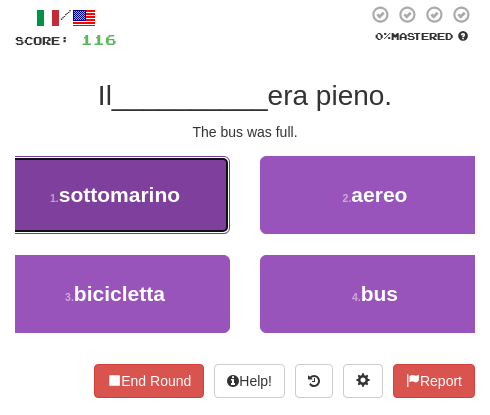 click on "sottomarino" at bounding box center [119, 194] 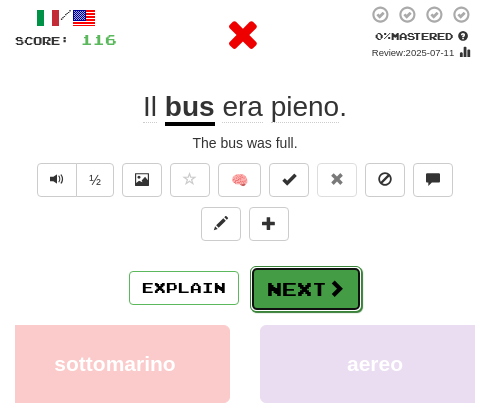 click at bounding box center (336, 288) 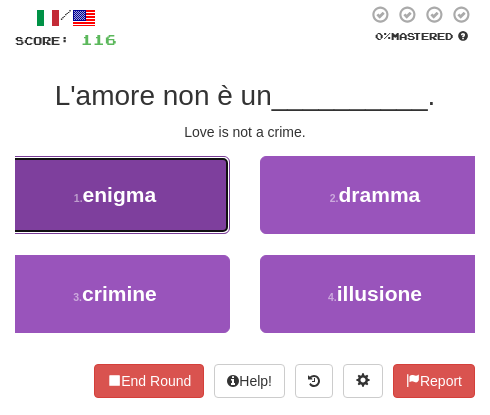click on "enigma" at bounding box center (120, 194) 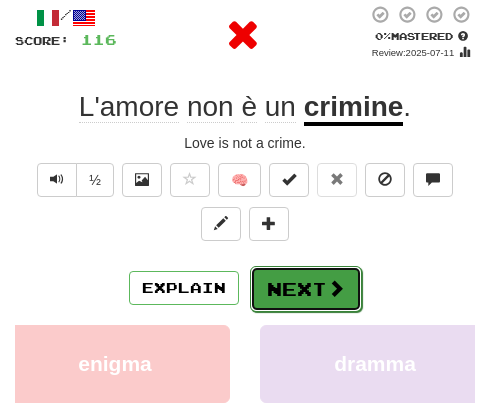 click on "Next" at bounding box center [306, 289] 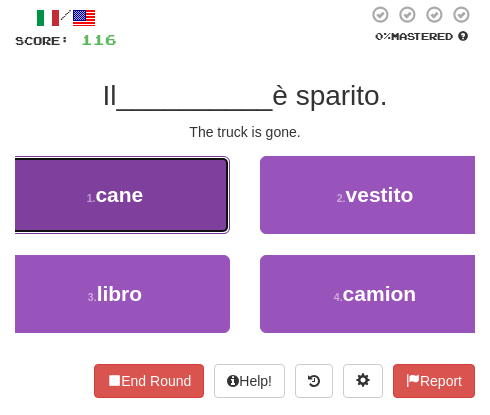 click on "1 .  cane" at bounding box center (115, 195) 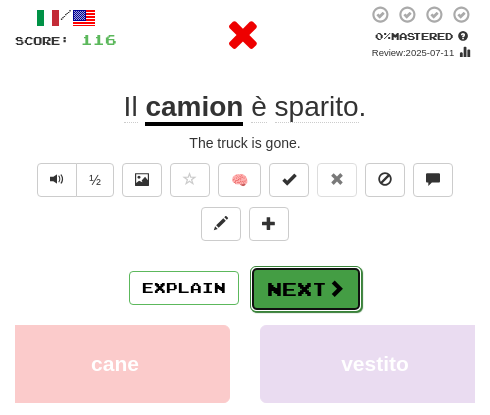 click at bounding box center [336, 288] 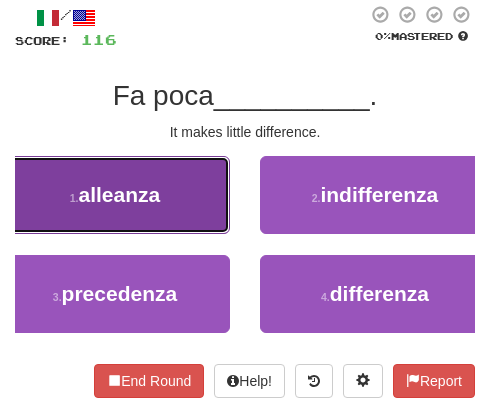 click on "alleanza" at bounding box center (120, 194) 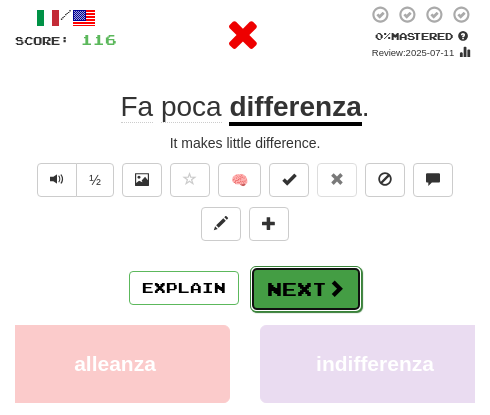 click on "Next" at bounding box center (306, 289) 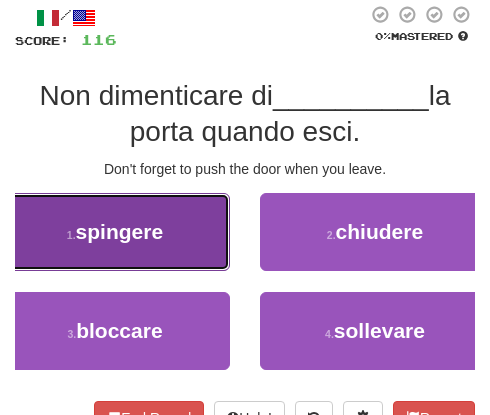 click on "1 .  spingere" at bounding box center (115, 232) 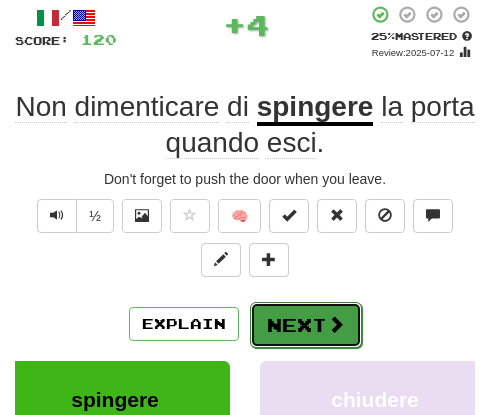 click on "Next" at bounding box center [306, 325] 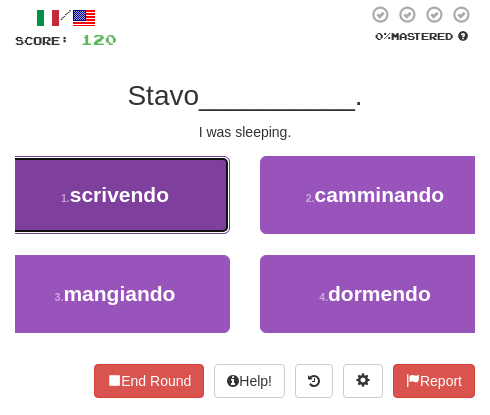 click on "1 .  scrivendo" at bounding box center (115, 195) 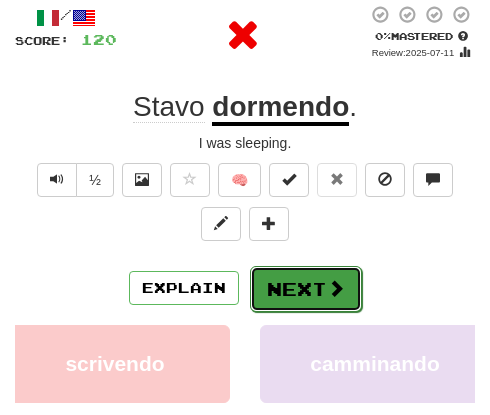 click on "Next" at bounding box center (306, 289) 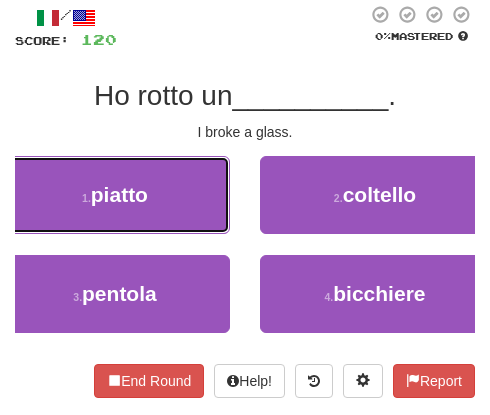 click on "1 .  piatto" at bounding box center [115, 195] 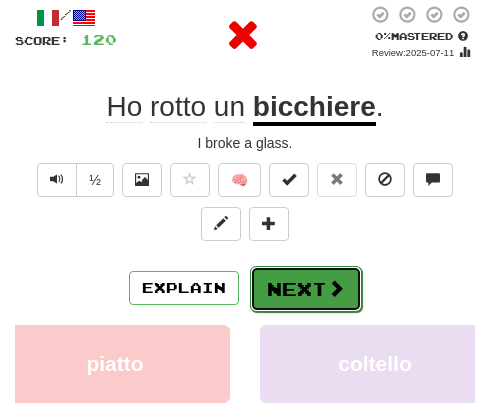 click on "Next" at bounding box center [306, 289] 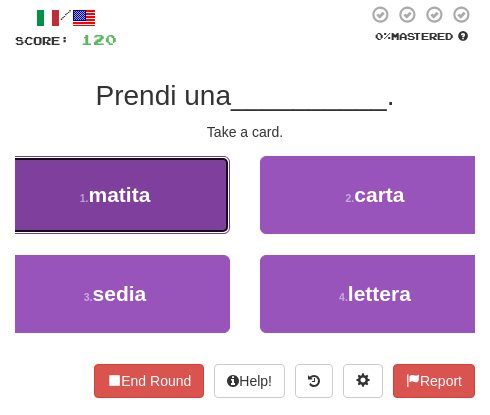 click on "1 .  matita" at bounding box center (115, 195) 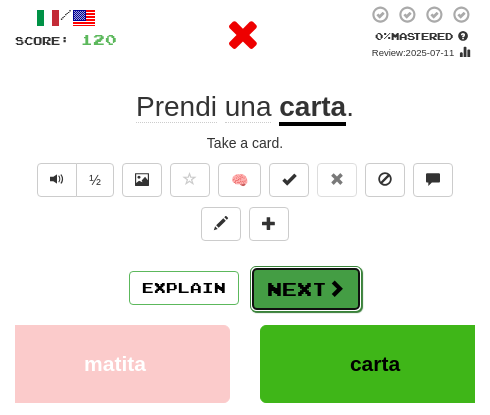 click at bounding box center (336, 288) 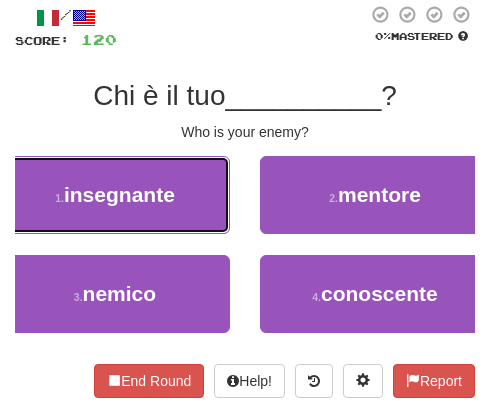 drag, startPoint x: 171, startPoint y: 189, endPoint x: 177, endPoint y: 203, distance: 15.231546 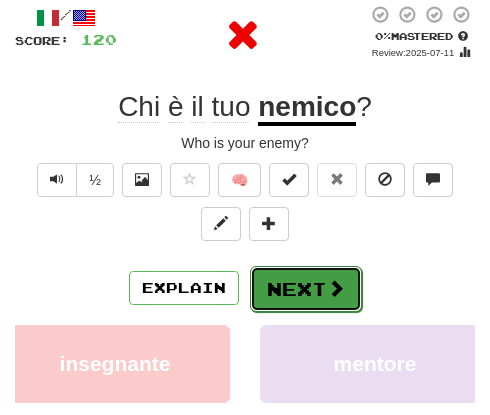 click at bounding box center [336, 288] 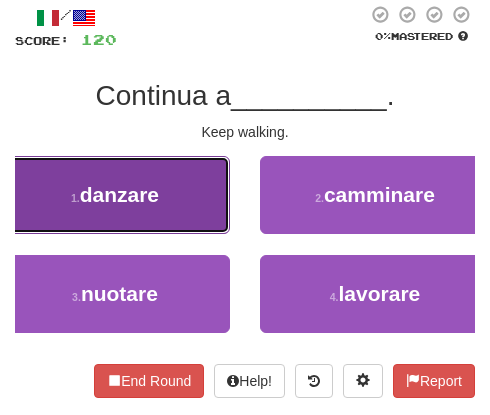 click on "1 .  danzare" at bounding box center (115, 195) 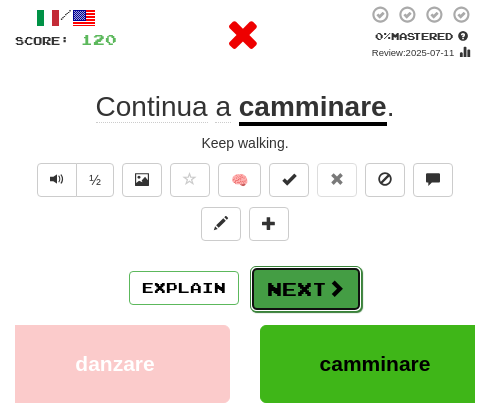 click on "Next" at bounding box center (306, 289) 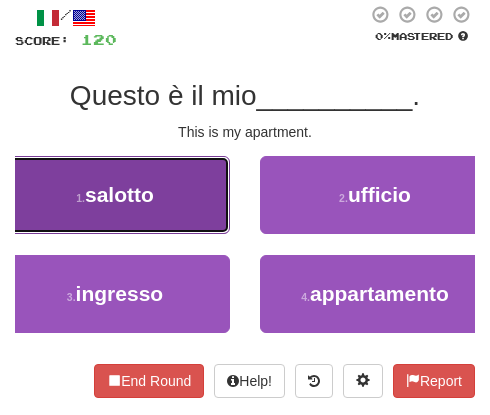 click on "1 .  salotto" at bounding box center [115, 195] 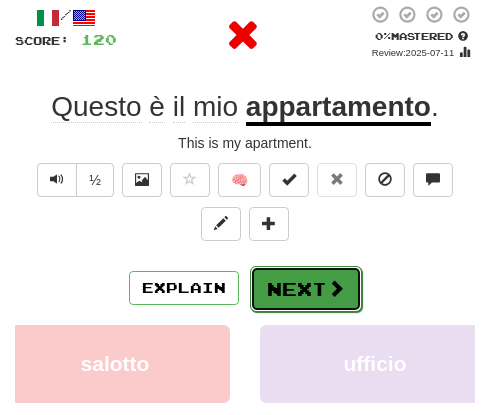 click on "Next" at bounding box center (306, 289) 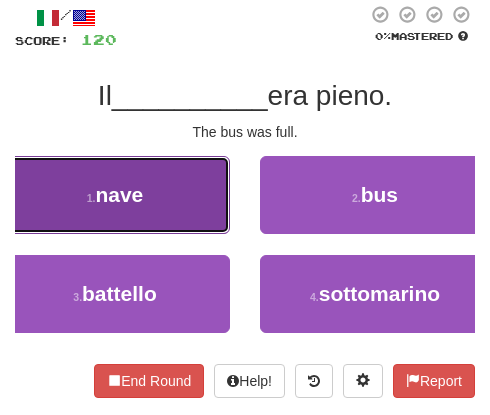 click on "1 .  nave" at bounding box center [115, 195] 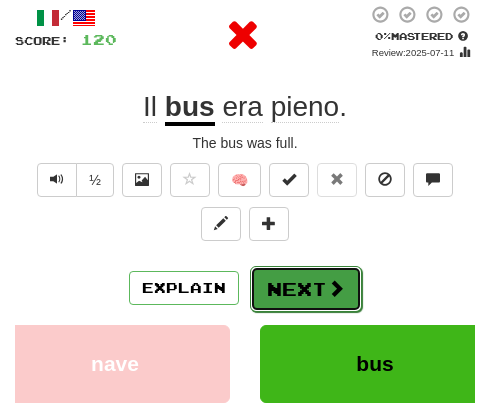 click on "Next" at bounding box center [306, 289] 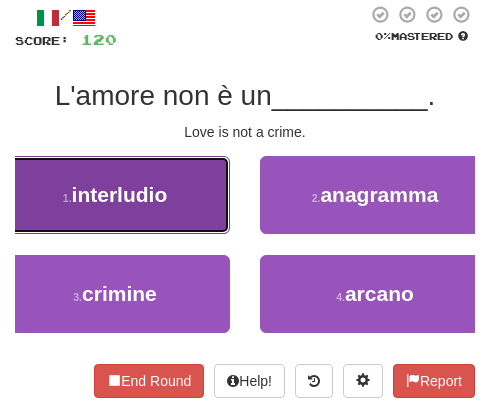 click on "1 .  interludio" at bounding box center [115, 195] 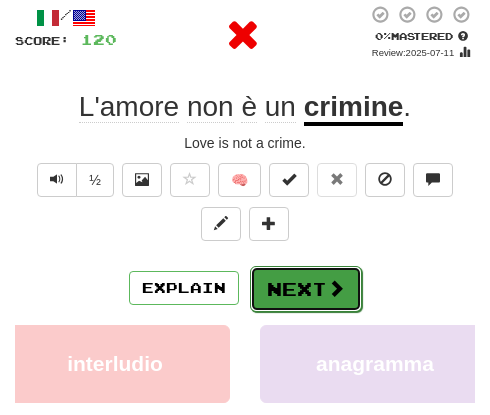 click on "Next" at bounding box center (306, 289) 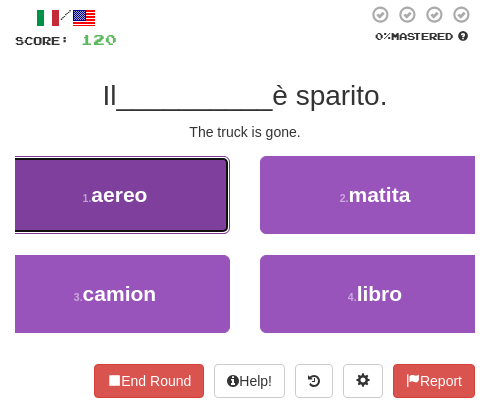 click on "1 .  aereo" at bounding box center (115, 195) 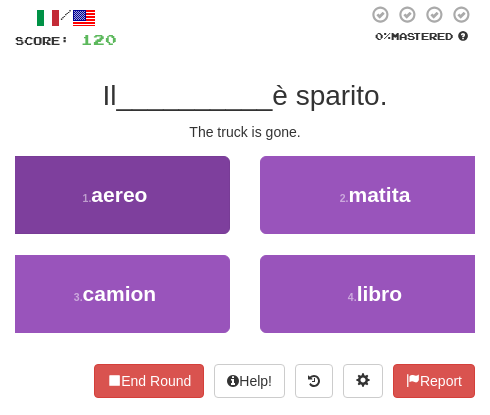 click at bounding box center (245, 152) 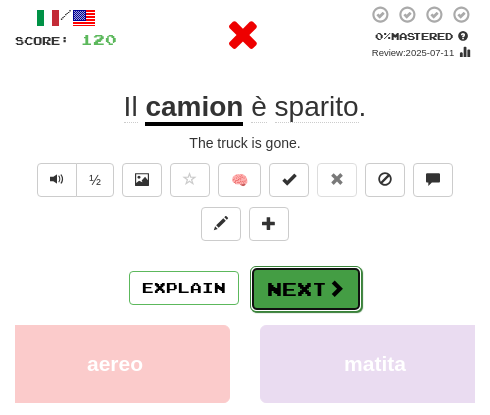 click on "Next" at bounding box center (306, 289) 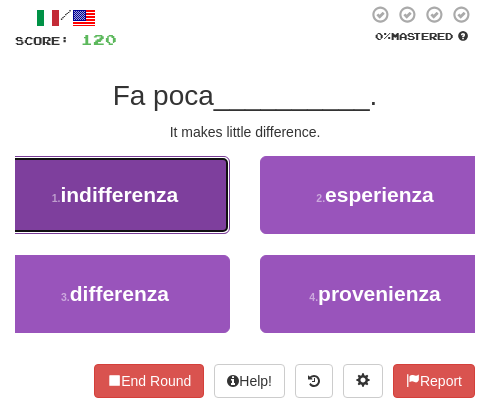 click on "1 .  indifferenza" at bounding box center (115, 195) 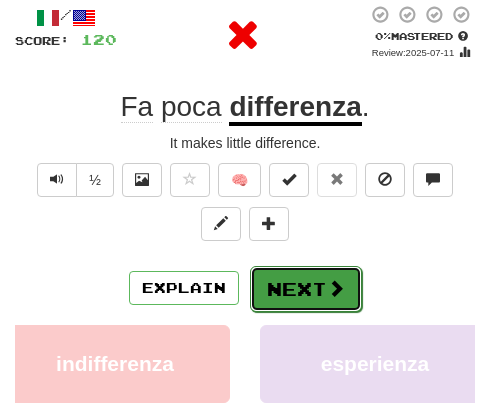 click on "Next" at bounding box center [306, 289] 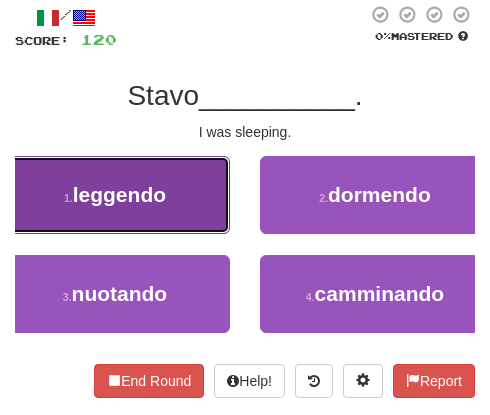 click on "leggendo" at bounding box center [119, 194] 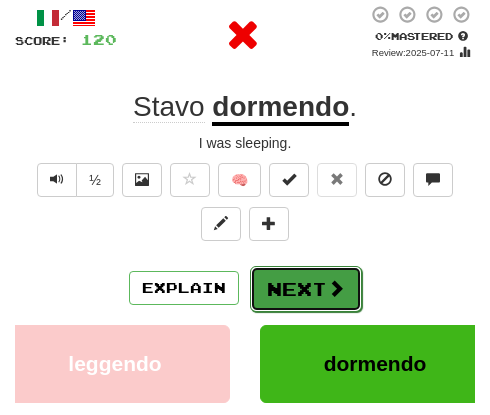 click on "Next" at bounding box center (306, 289) 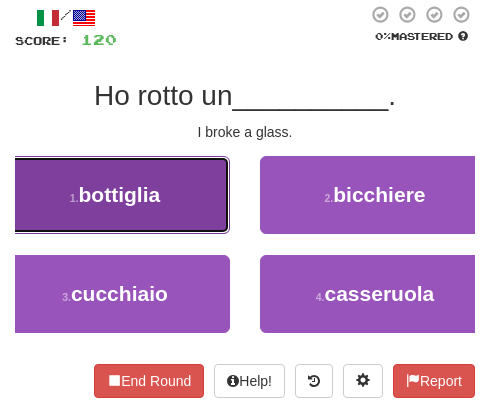 click on "bottiglia" at bounding box center (120, 194) 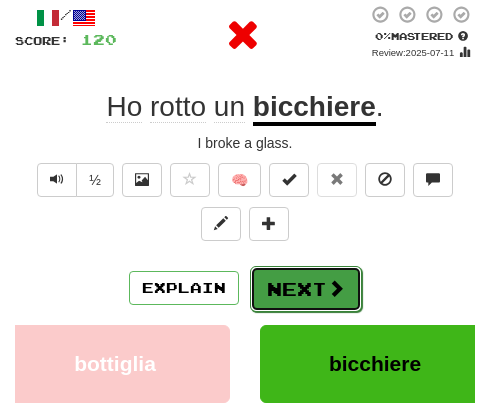 click on "Next" at bounding box center [306, 289] 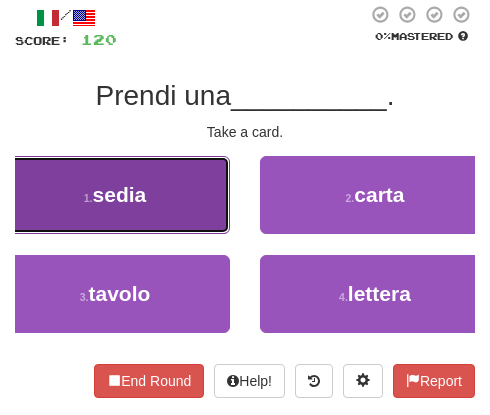 click on "1 .  sedia" at bounding box center [115, 195] 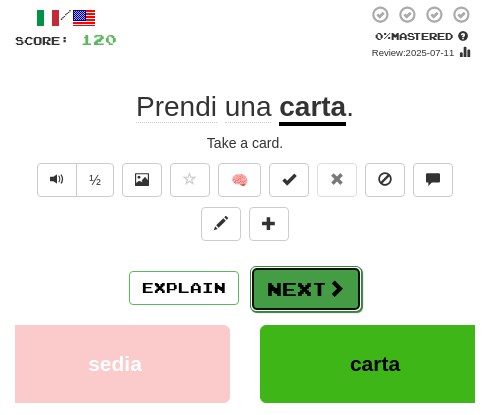 click on "Next" at bounding box center (306, 289) 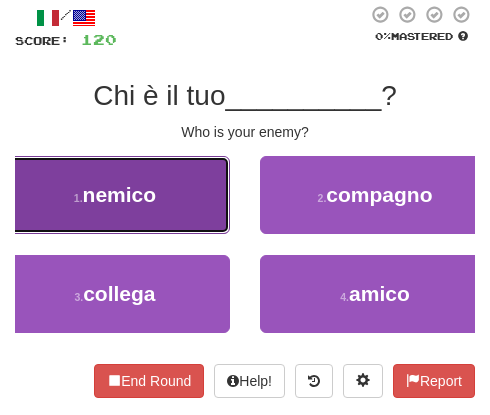 click on "1 .  nemico" at bounding box center [115, 195] 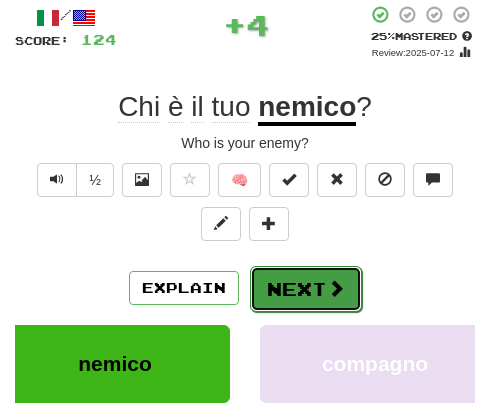 click on "Next" at bounding box center (306, 289) 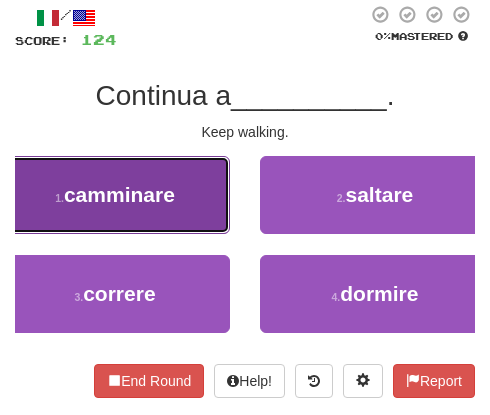 click on "camminare" at bounding box center [119, 194] 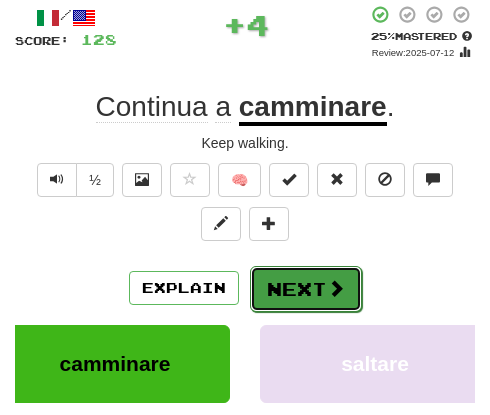 click on "Next" at bounding box center [306, 289] 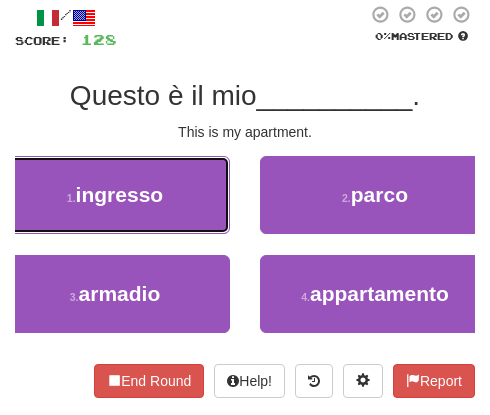 click on "1 .  ingresso" at bounding box center [115, 195] 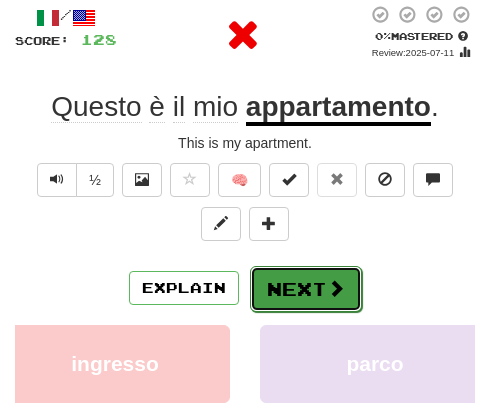 click on "Next" at bounding box center [306, 289] 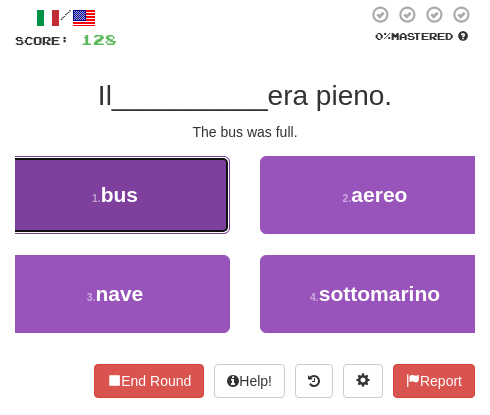 click on "1 .  bus" at bounding box center (115, 195) 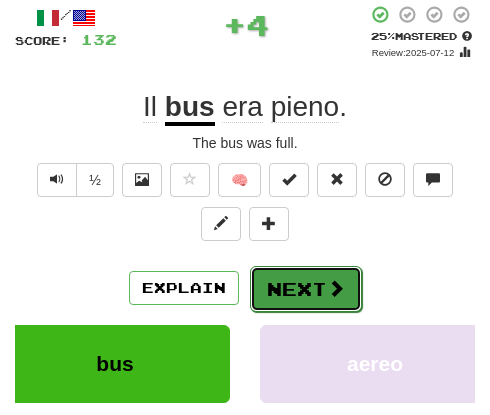 click at bounding box center [336, 288] 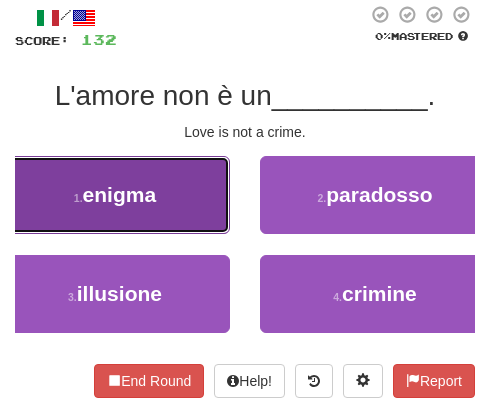 click on "1 .  enigma" at bounding box center (115, 195) 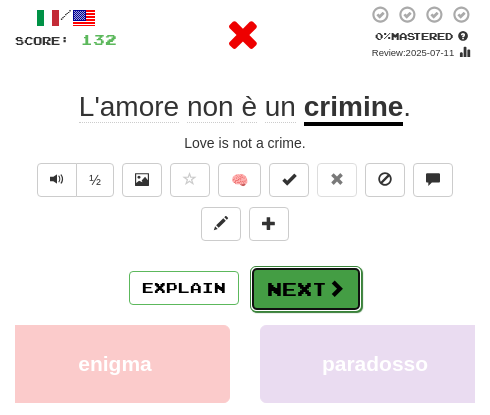click on "Next" at bounding box center (306, 289) 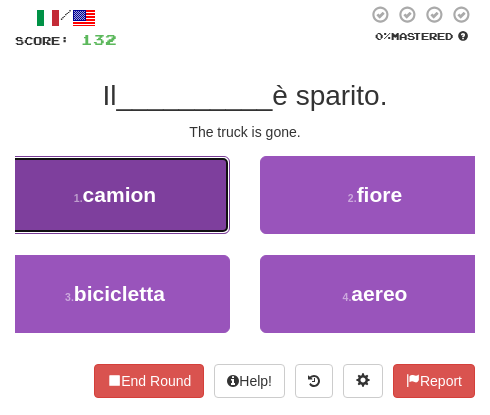 click on "1 .  camion" at bounding box center [115, 195] 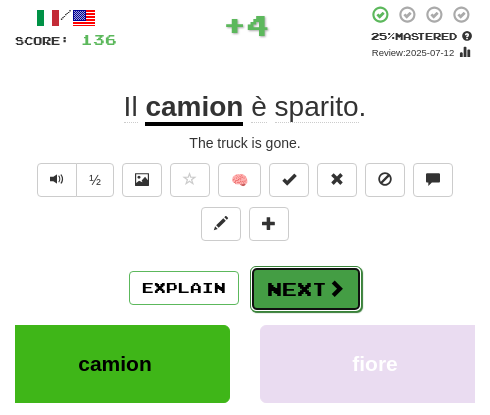 click on "Next" at bounding box center [306, 289] 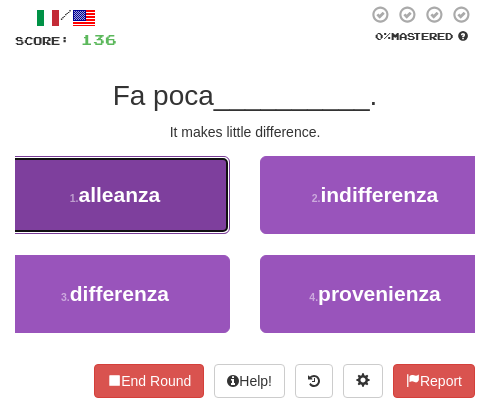 click on "1 .  alleanza" at bounding box center [115, 195] 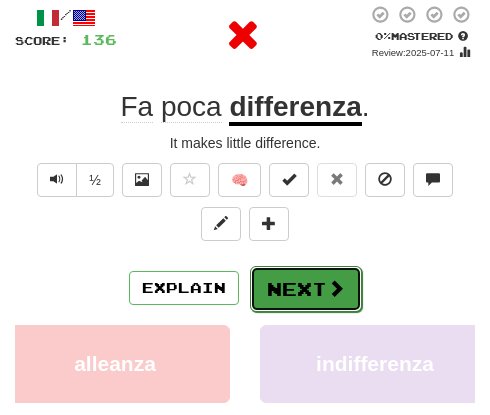 click on "Next" at bounding box center (306, 289) 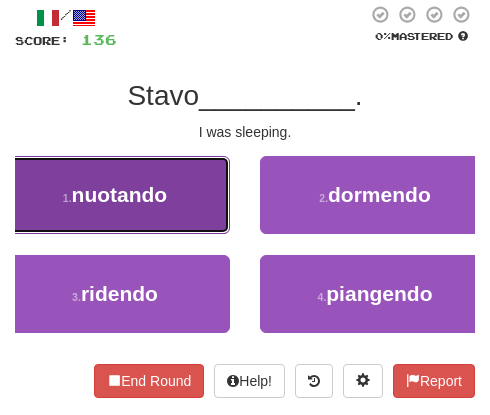click on "nuotando" at bounding box center [120, 194] 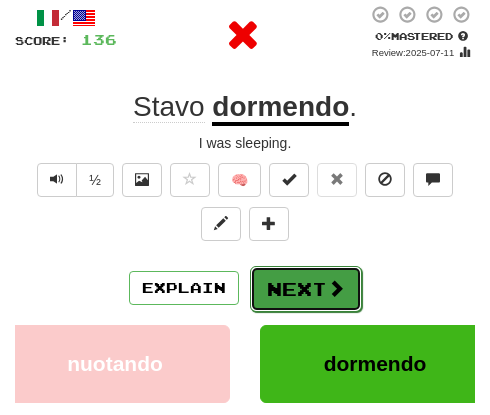 click on "Next" at bounding box center (306, 289) 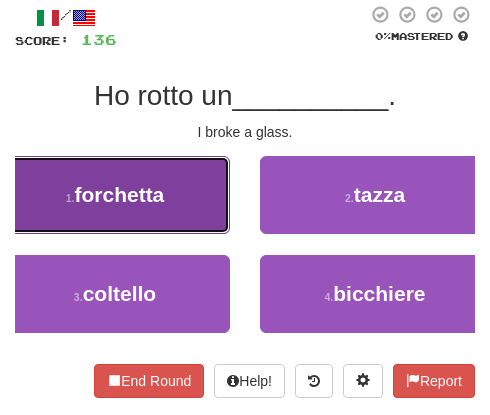 click on "forchetta" at bounding box center [119, 194] 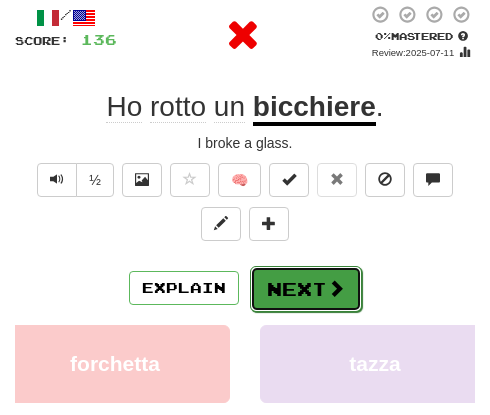 click on "Next" at bounding box center (306, 289) 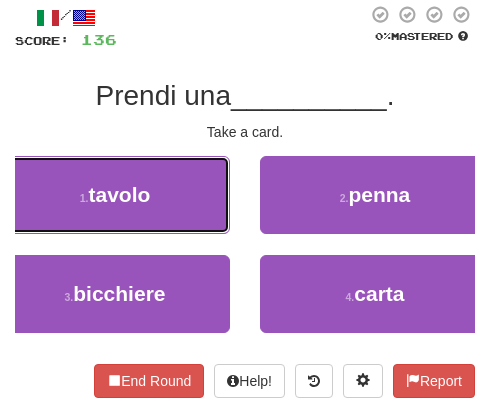 drag, startPoint x: 119, startPoint y: 191, endPoint x: 137, endPoint y: 211, distance: 26.907248 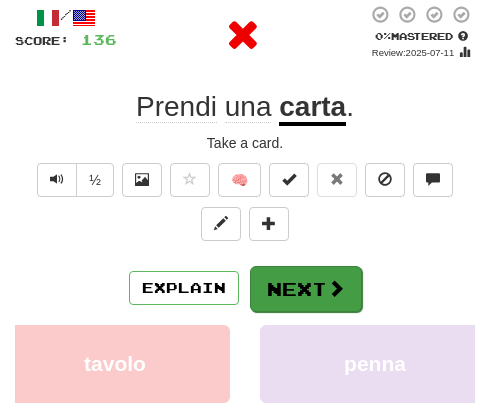 click on "/ Score: 136 0 % Mastered Review: 2025-07-11 Prendi una carta. Take a card. ½ 🧠 Explain Next [OBJECT] [OBJECT] [OBJECT] [OBJECT] Learn more: [OBJECT] [OBJECT] [OBJECT] [OBJECT] End Round Help! Report" at bounding box center [245, 301] 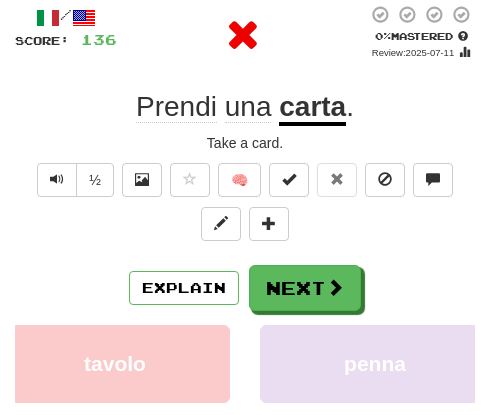 click on "/ Score: 136 0 % Mastered Review: 2025-07-11 Prendi una carta. Take a card. ½ 🧠 Explain Next [OBJECT] [OBJECT] [OBJECT] [OBJECT] Learn more: [OBJECT] [OBJECT] [OBJECT] [OBJECT] End Round Help! Report" at bounding box center (245, 301) 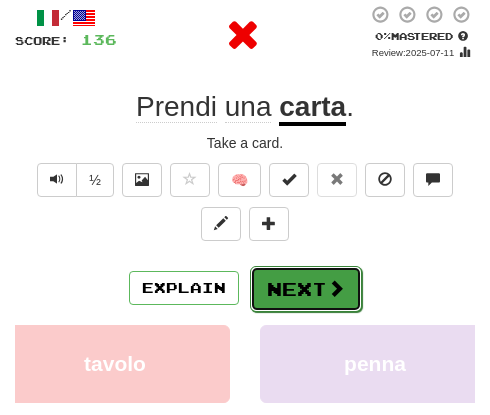 click on "Next" at bounding box center (306, 289) 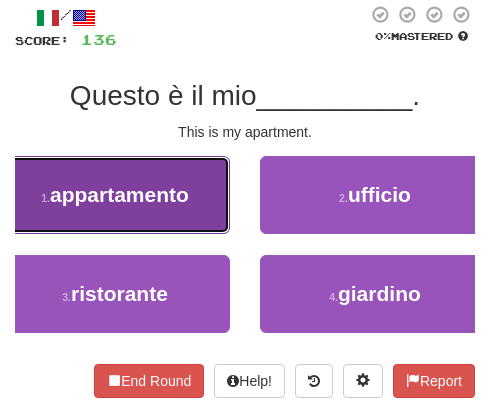 click on "appartamento" at bounding box center (119, 194) 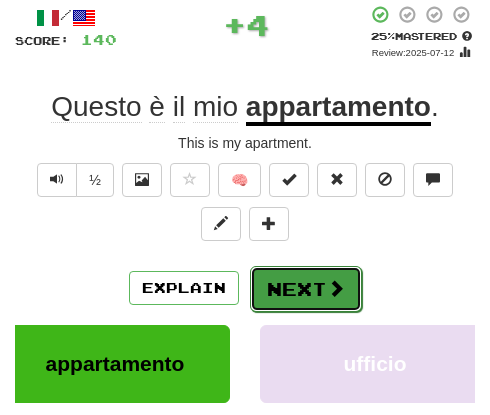 click on "Next" at bounding box center (306, 289) 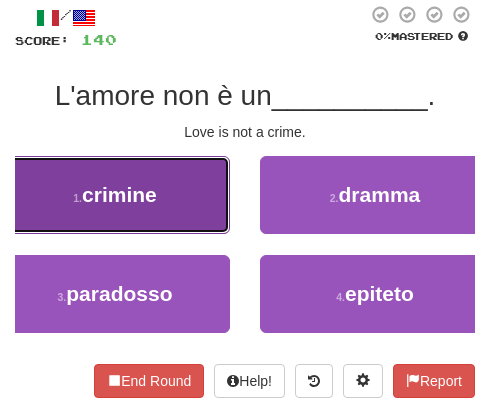 click on "crimine" at bounding box center [119, 194] 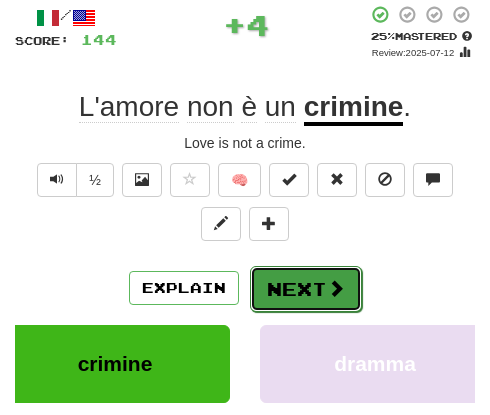 click on "Next" at bounding box center [306, 289] 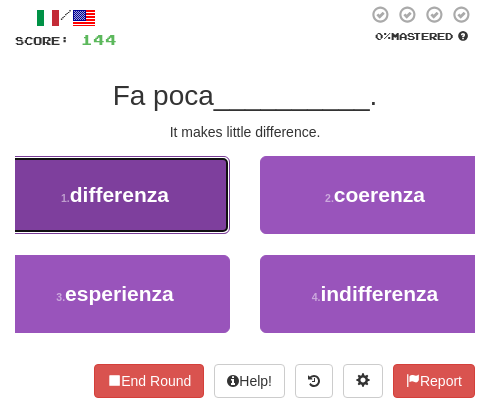 click on "1 .  differenza" at bounding box center (115, 195) 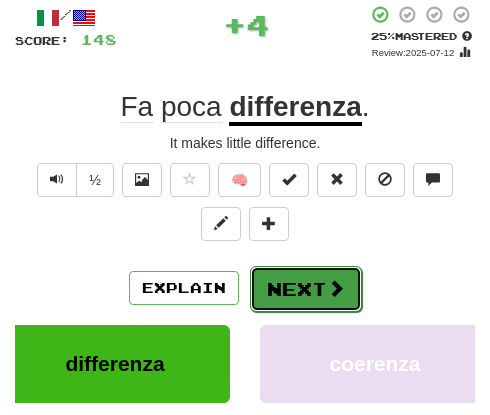 click on "Next" at bounding box center [306, 289] 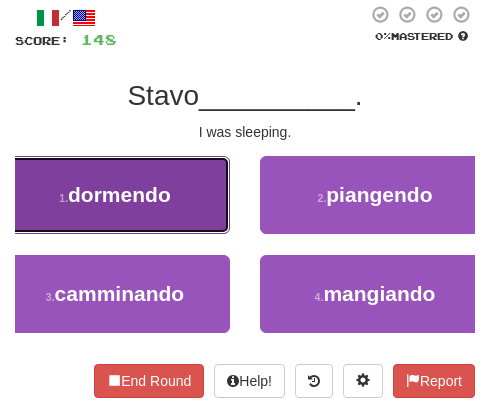 click on "1 .  dormendo" at bounding box center [115, 195] 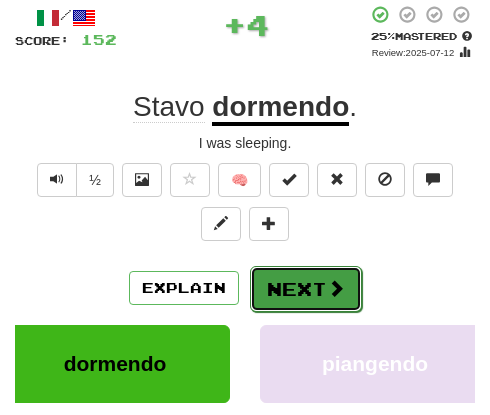 click on "Next" at bounding box center [306, 289] 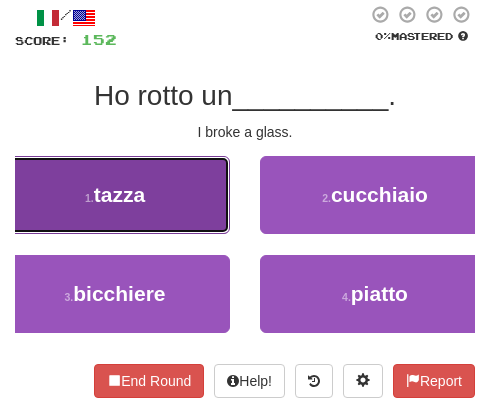 click on "tazza" at bounding box center (119, 194) 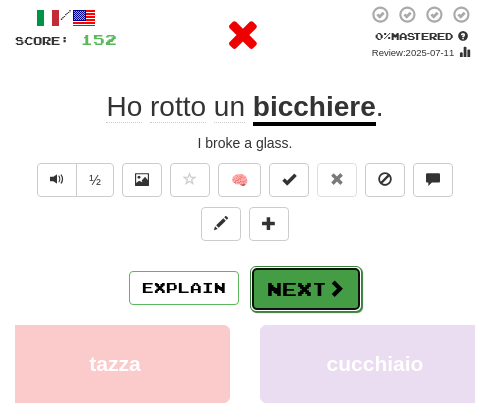 click on "Next" at bounding box center [306, 289] 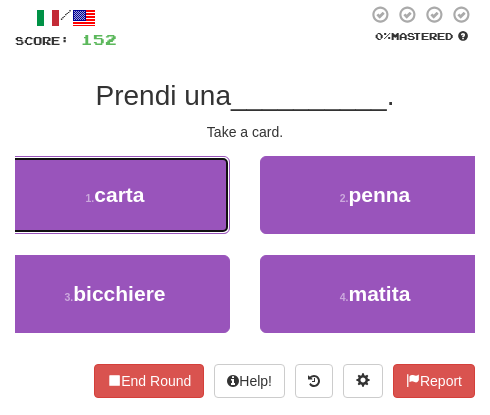 drag, startPoint x: 146, startPoint y: 207, endPoint x: 151, endPoint y: 221, distance: 14.866069 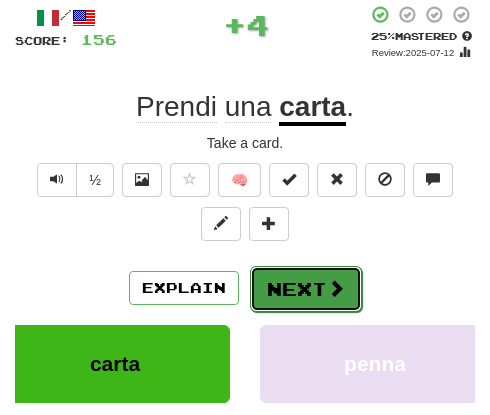 click at bounding box center [336, 288] 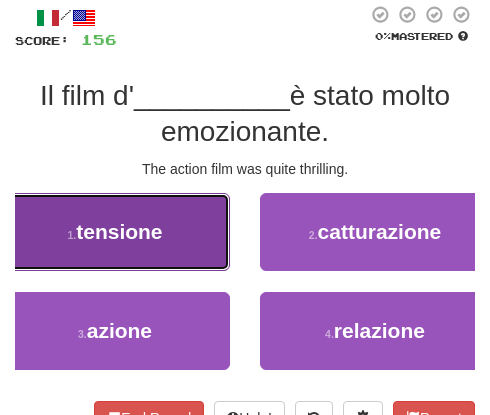 click on "1 .  tensione" at bounding box center (115, 232) 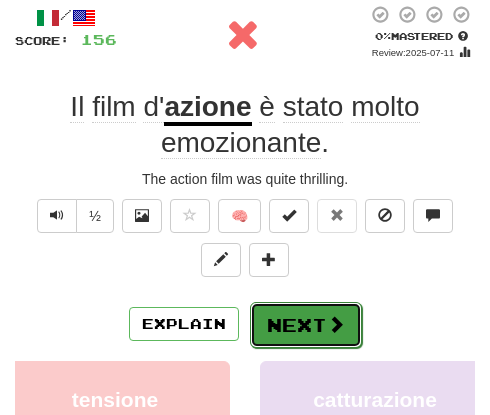 click on "Next" at bounding box center [306, 325] 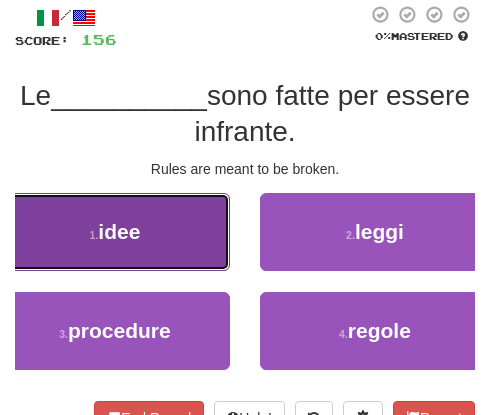 click on "1 .  idee" at bounding box center (115, 232) 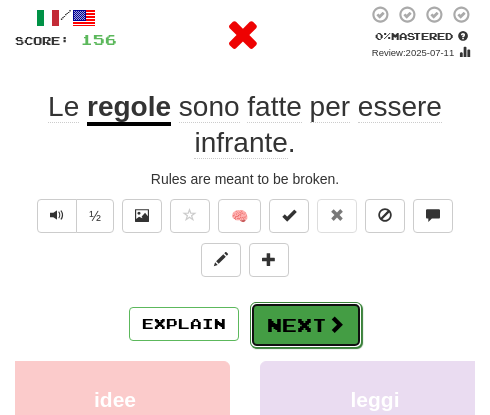click on "Next" at bounding box center [306, 325] 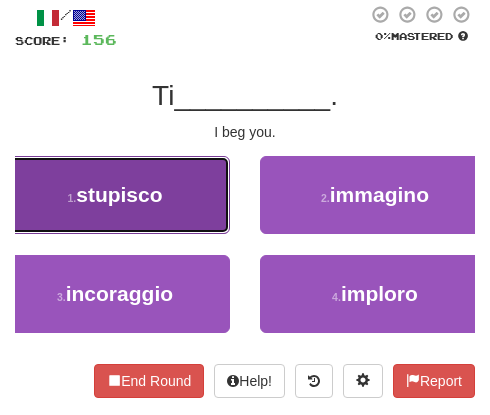 click on "stupisco" at bounding box center [119, 194] 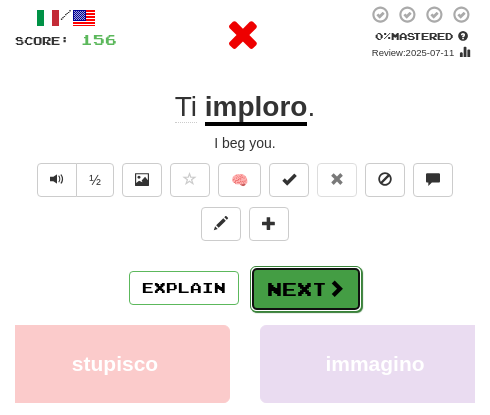 click on "Next" at bounding box center (306, 289) 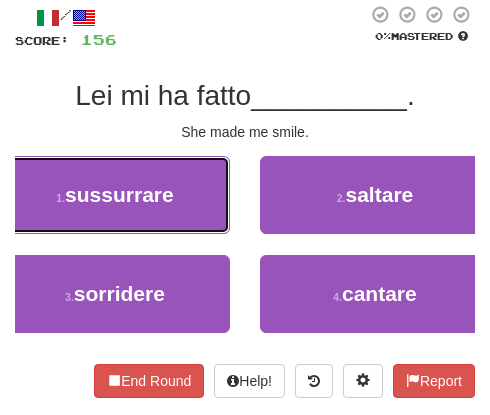 click on "1 .  sussurrare" at bounding box center (115, 195) 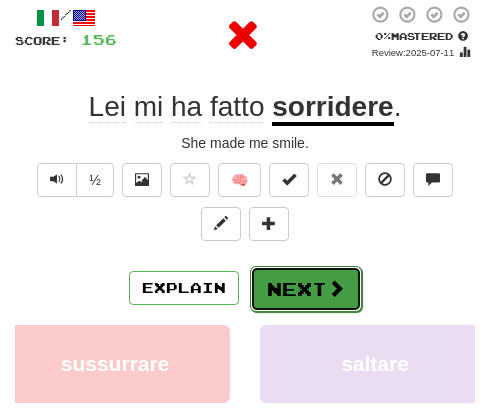 click on "Next" at bounding box center (306, 289) 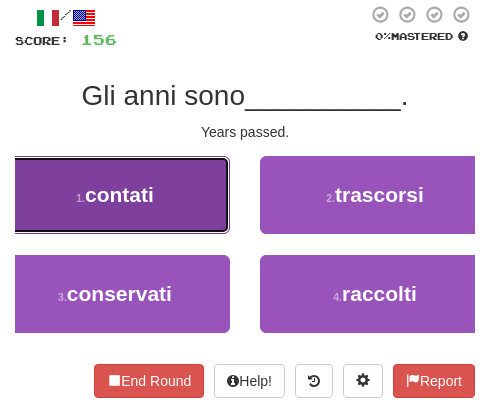 click on "1 .  contati" at bounding box center (115, 195) 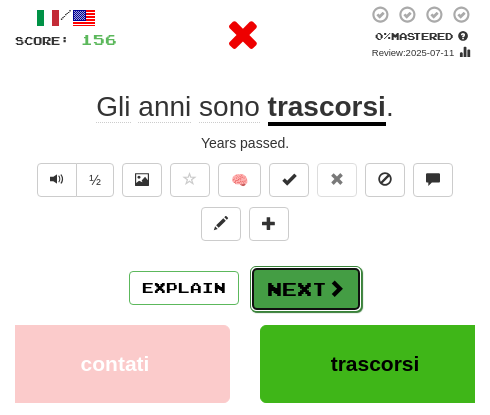 click on "Next" at bounding box center [306, 289] 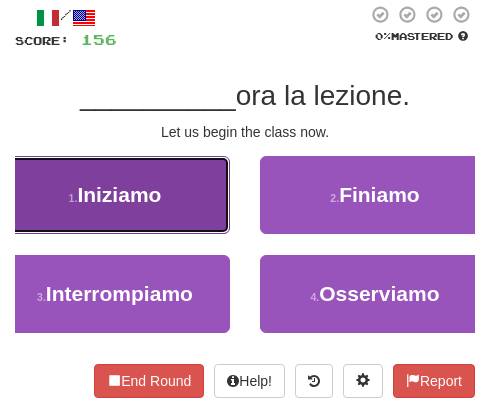 click on "Iniziamo" at bounding box center (119, 194) 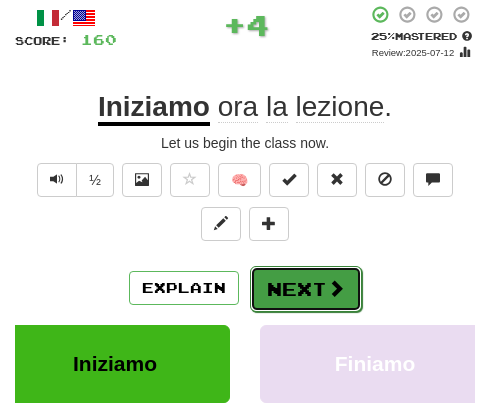click on "Next" at bounding box center (306, 289) 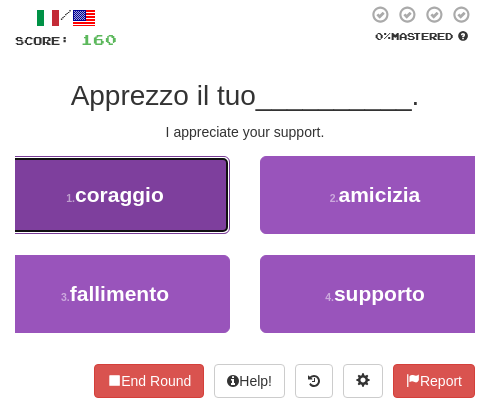 click on "1 .  coraggio" at bounding box center [115, 195] 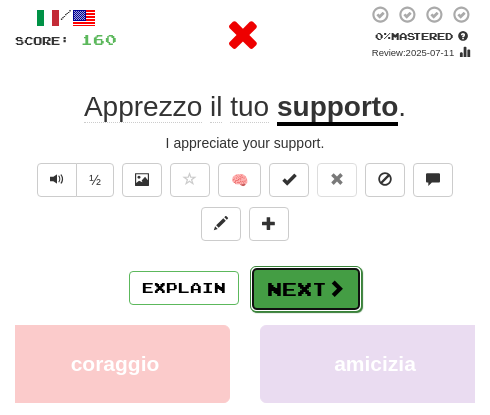 click on "Next" at bounding box center [306, 289] 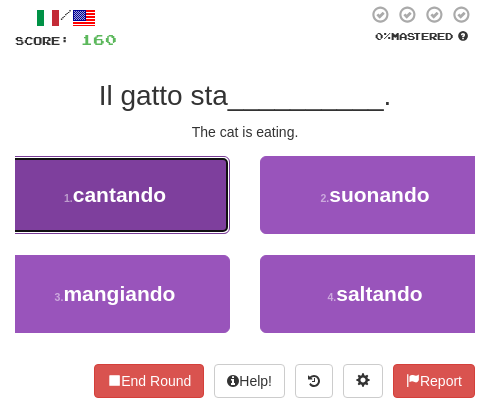 click on "1 .  cantando" at bounding box center [115, 195] 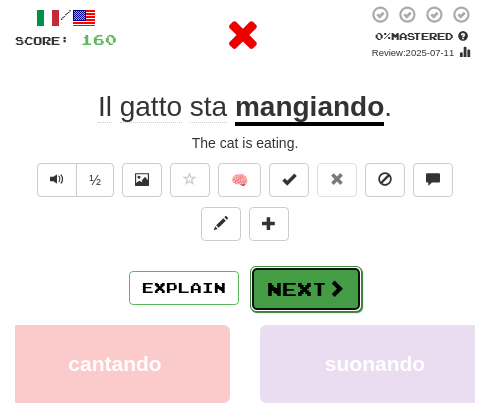 click at bounding box center [336, 288] 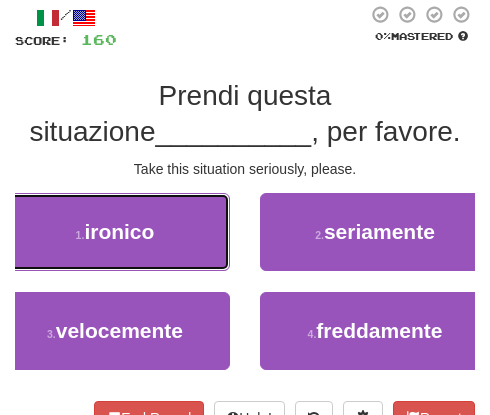 drag, startPoint x: 146, startPoint y: 201, endPoint x: 176, endPoint y: 242, distance: 50.803543 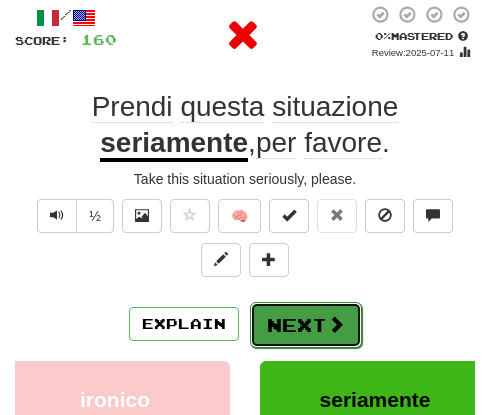 click on "Next" at bounding box center [306, 325] 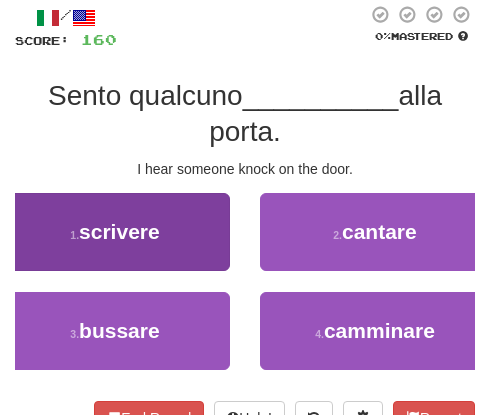 drag, startPoint x: 115, startPoint y: 176, endPoint x: 138, endPoint y: 202, distance: 34.713108 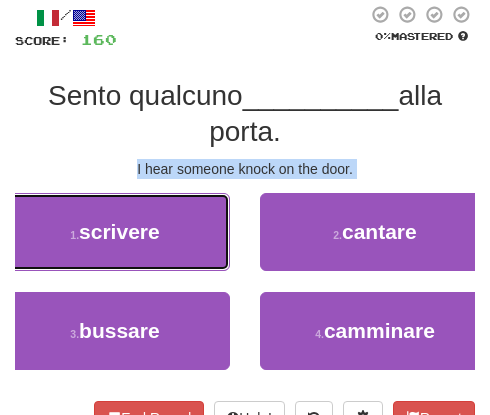 click on "1 .  scrivere" at bounding box center [115, 232] 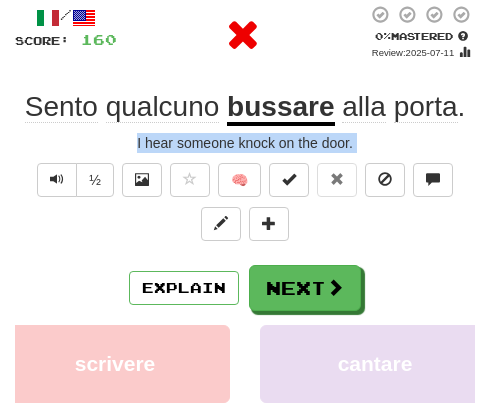 click on "½ 🧠" at bounding box center [245, 207] 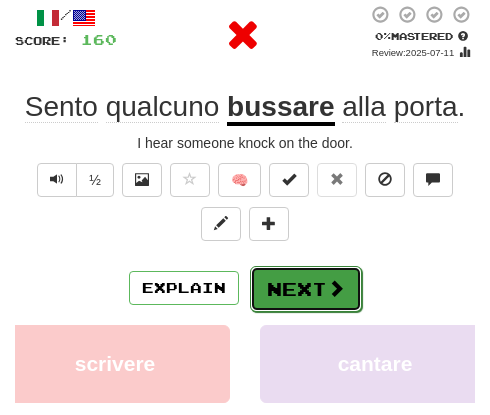click on "Next" at bounding box center (306, 289) 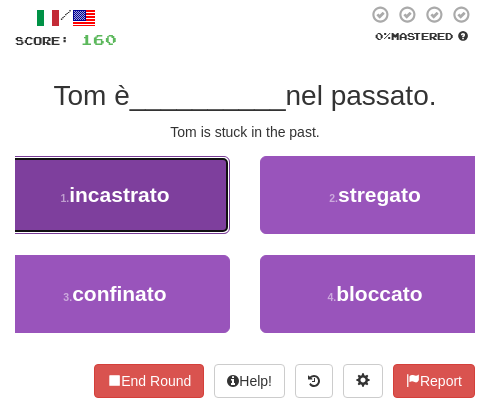 click on "incastrato" at bounding box center [119, 194] 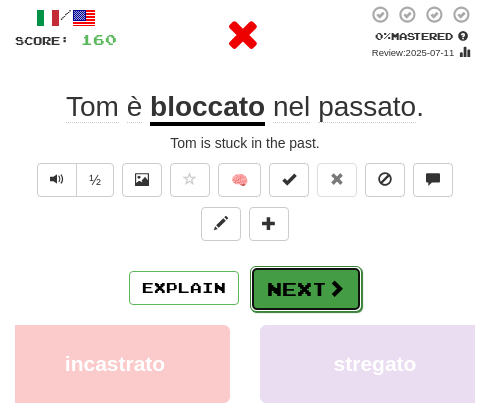 click on "Next" at bounding box center (306, 289) 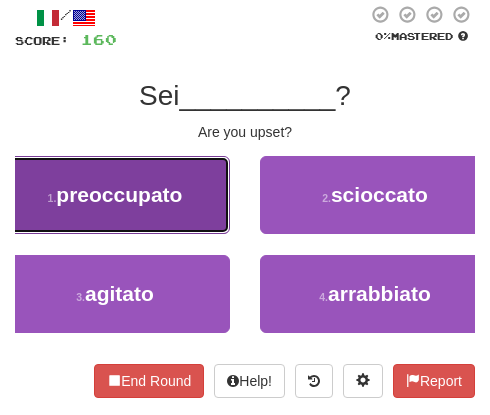 click on "1 .  preoccupato" at bounding box center [115, 195] 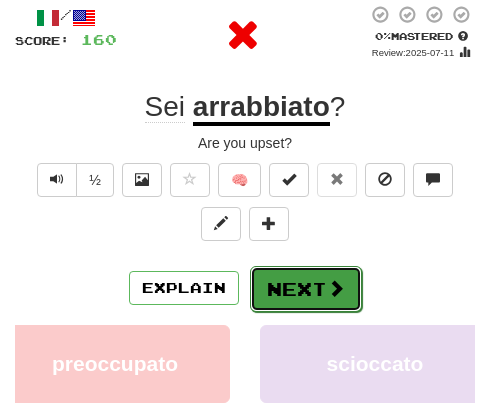 click on "Next" at bounding box center [306, 289] 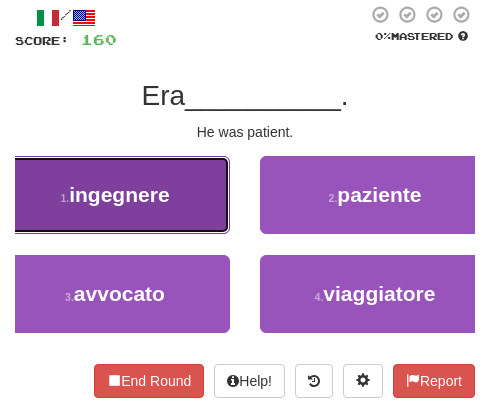 click on "ingegnere" at bounding box center (119, 194) 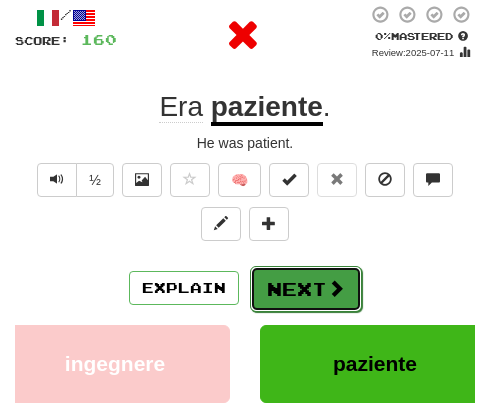 click on "Next" at bounding box center (306, 289) 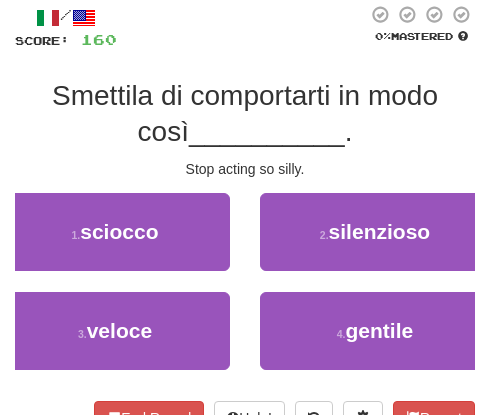 click on "/ Score: 160 0 % Mastered Smettila di comportarti in modo così __________ . Stop acting so silly. 1 . sciocco 2 . silenzioso 3 . veloce 4 . gentile End Round Help! Report" at bounding box center (245, 219) 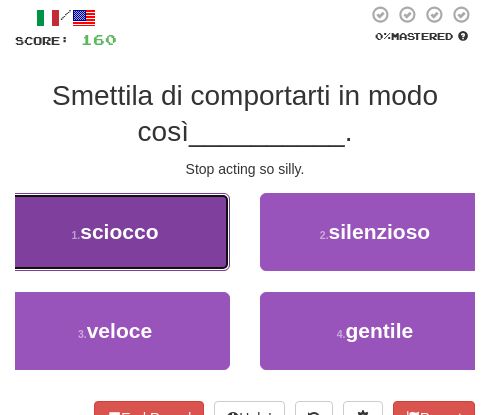 click on "1 .  sciocco" at bounding box center [115, 232] 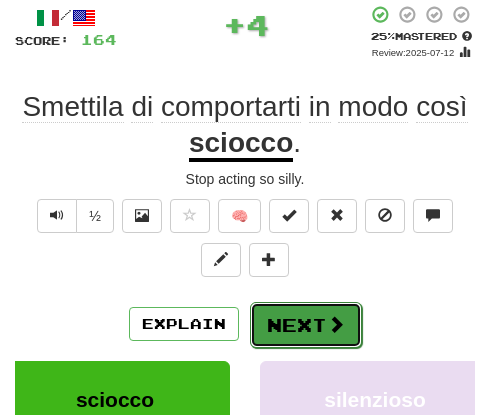 click on "Next" at bounding box center [306, 325] 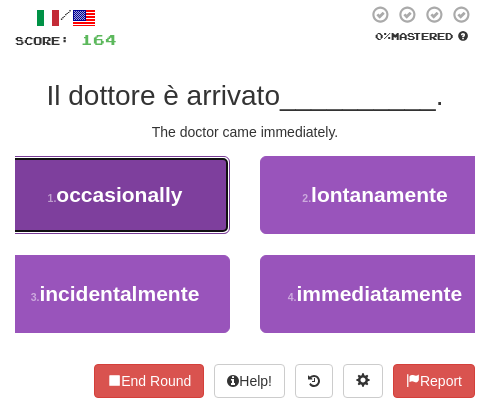 click on "1 .  occasionally" at bounding box center [115, 195] 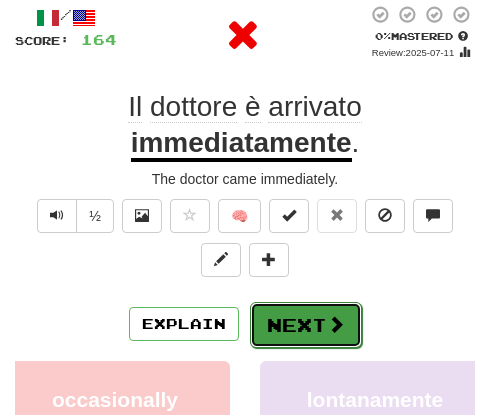 click on "Next" at bounding box center [306, 325] 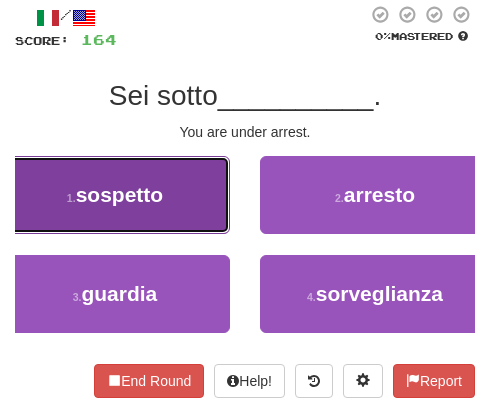 click on "sospetto" at bounding box center [120, 194] 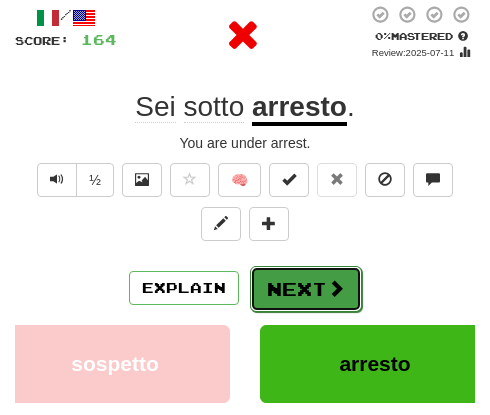 click on "Next" at bounding box center (306, 289) 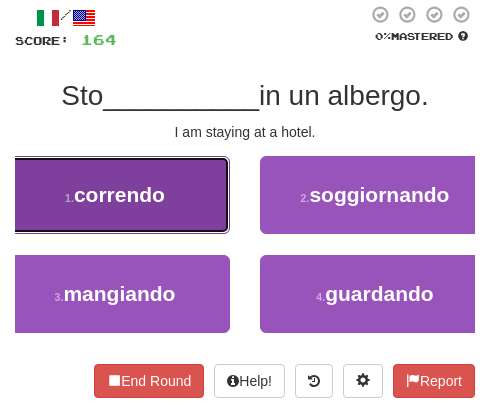 click on "1 .  correndo" at bounding box center [115, 195] 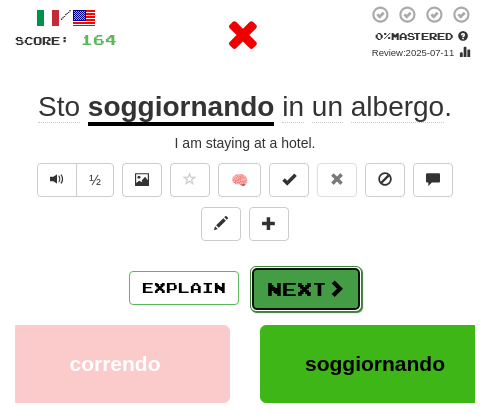 click on "Next" at bounding box center [306, 289] 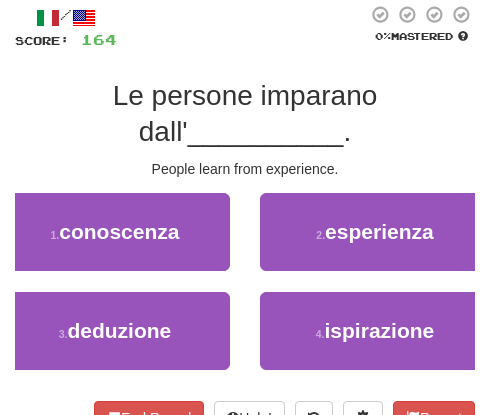 click on "/ Score: 164 0 % Mastered Le persone imparano dall' __________ . People learn from experience. 1 . conoscenza 2 . esperienza 3 . deduzione 4 . ispirazione End Round Help! Report" at bounding box center (245, 219) 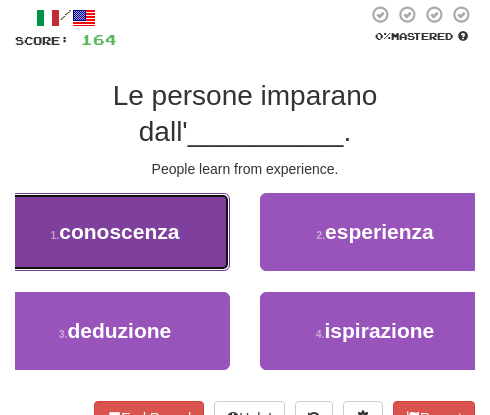click on "1 .  conoscenza" at bounding box center (115, 232) 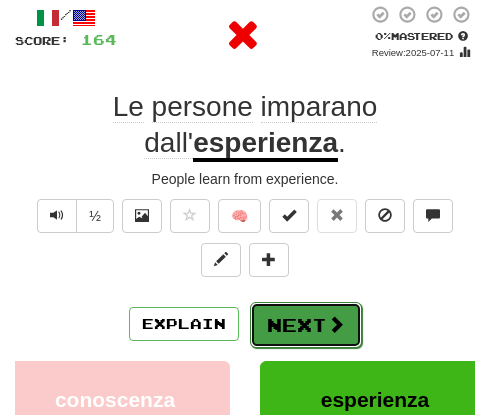 click at bounding box center [336, 324] 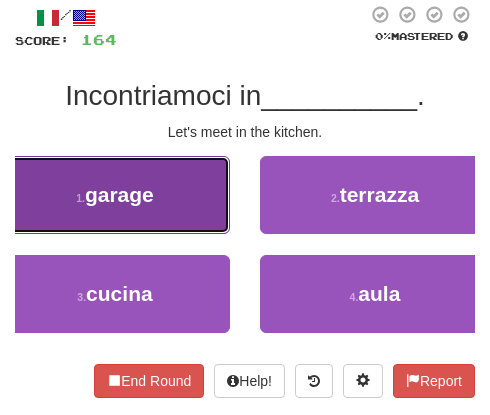 click on "1 .  garage" at bounding box center (115, 195) 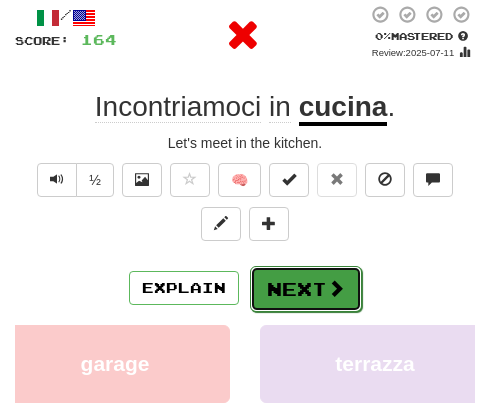 click on "Next" at bounding box center [306, 289] 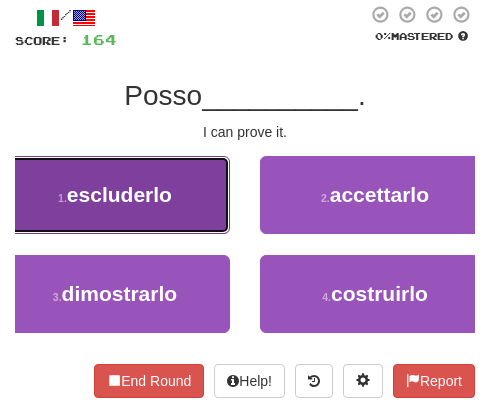 click on "escluderlo" at bounding box center [119, 194] 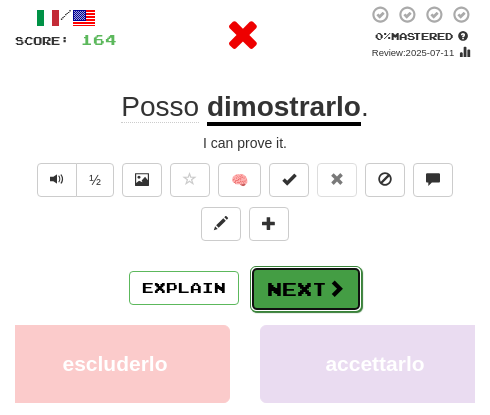 click on "Next" at bounding box center (306, 289) 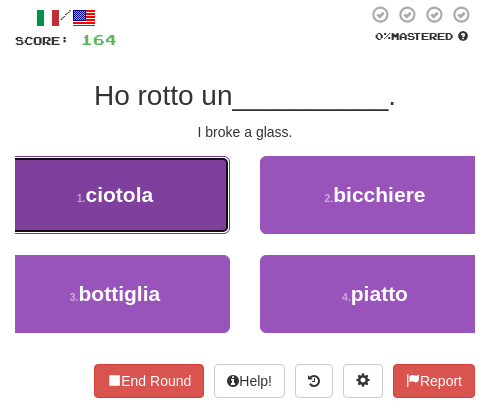click on "1 .  ciotola" at bounding box center [115, 195] 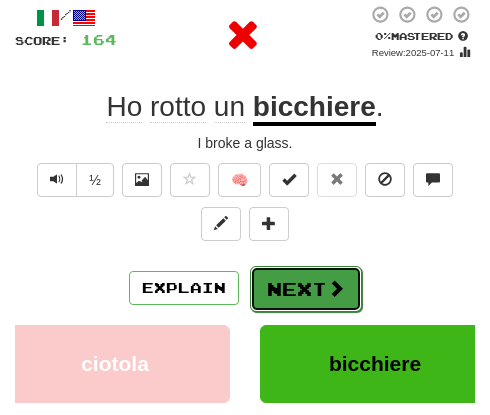 click on "Next" at bounding box center (306, 289) 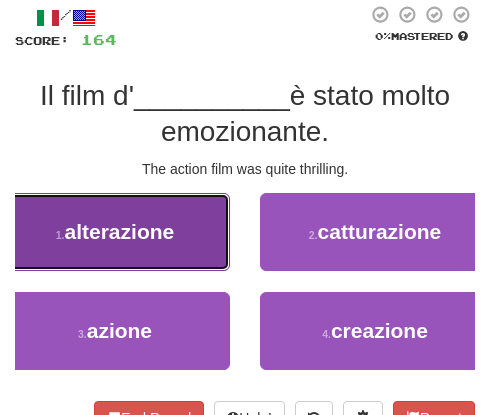 click on "1 .  alterazione" at bounding box center [115, 232] 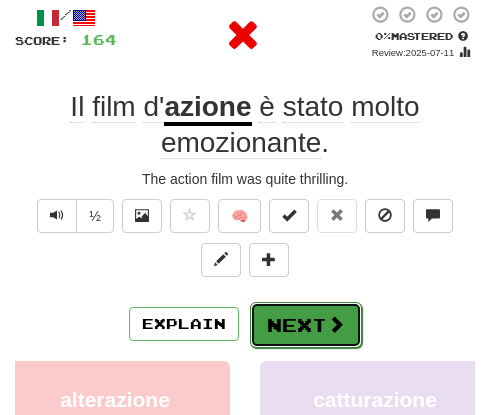 click on "Next" at bounding box center (306, 325) 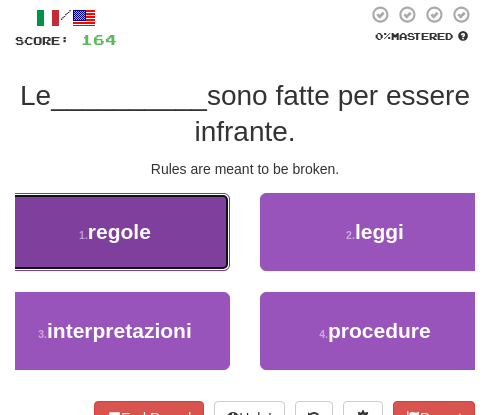 click on "1 .  regole" at bounding box center [115, 232] 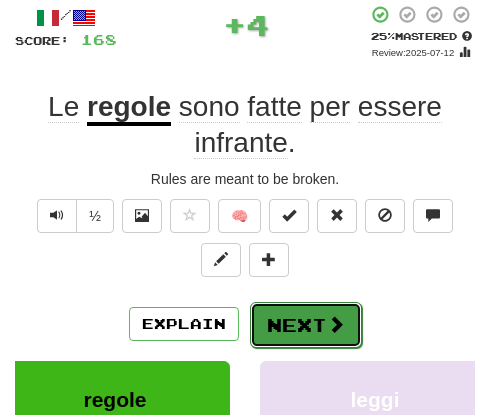 click on "Next" at bounding box center [306, 325] 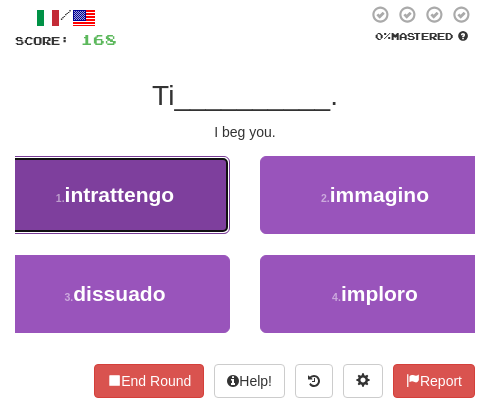 click on "1 .  intrattengo" at bounding box center [115, 195] 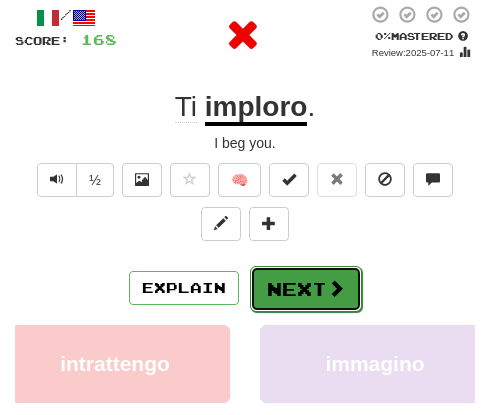 click on "Next" at bounding box center [306, 289] 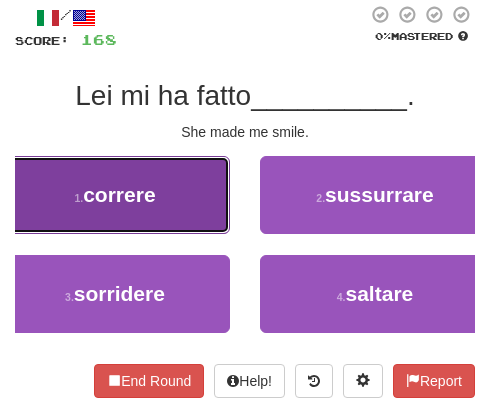 click on "correre" at bounding box center [119, 194] 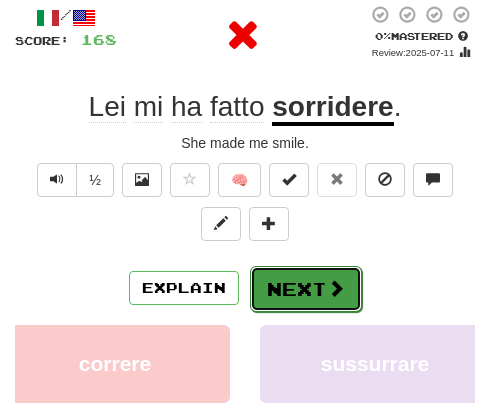 click on "Next" at bounding box center (306, 289) 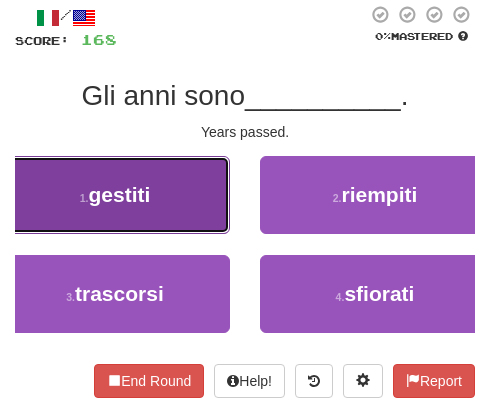 click on "1 .  gestiti" at bounding box center [115, 195] 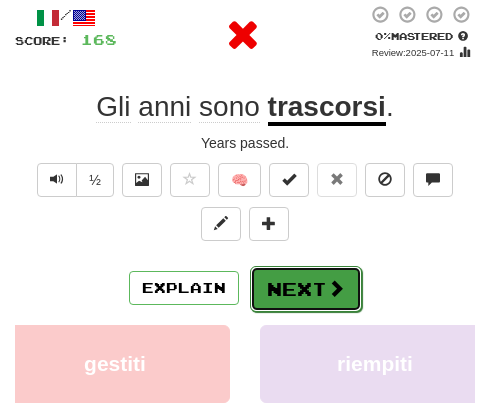 click on "Next" at bounding box center [306, 289] 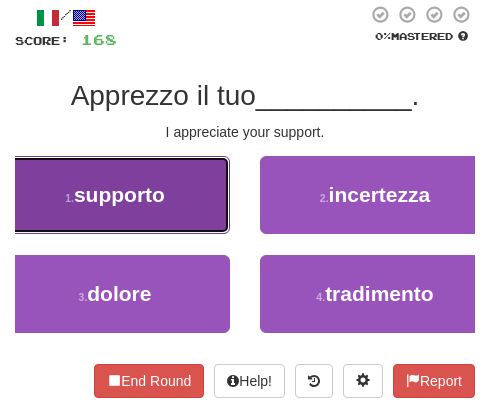 click on "supporto" at bounding box center (119, 194) 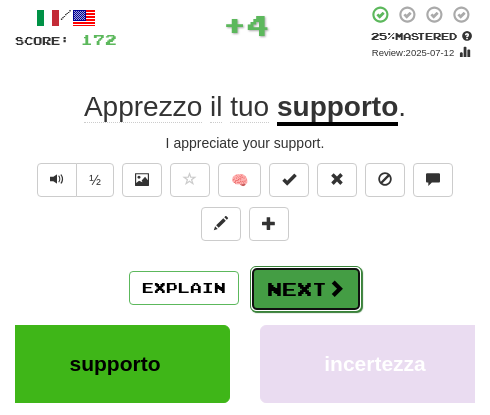 click on "Next" at bounding box center [306, 289] 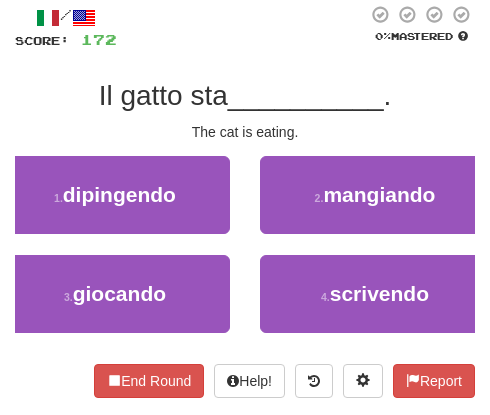 click on "2 .  mangiando" at bounding box center (375, 205) 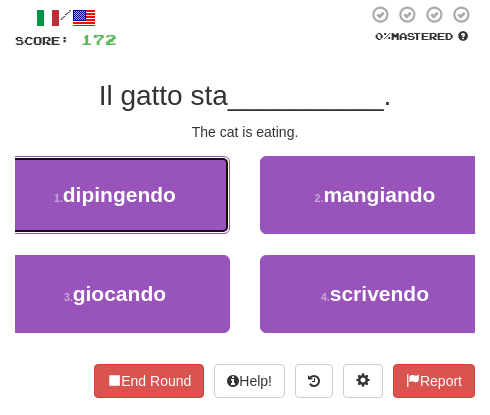 drag, startPoint x: 156, startPoint y: 209, endPoint x: 163, endPoint y: 217, distance: 10.630146 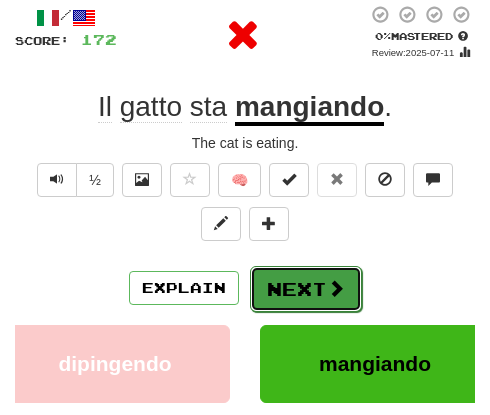 click on "Next" at bounding box center (306, 289) 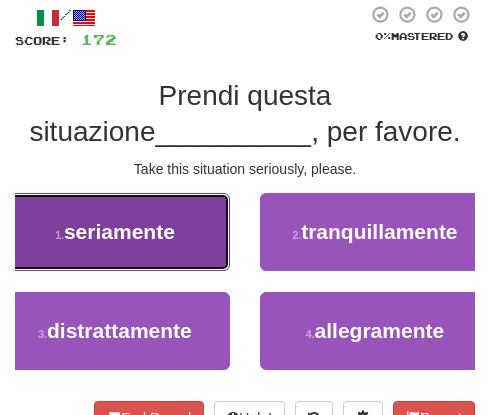 click on "1 .  seriamente" at bounding box center (115, 232) 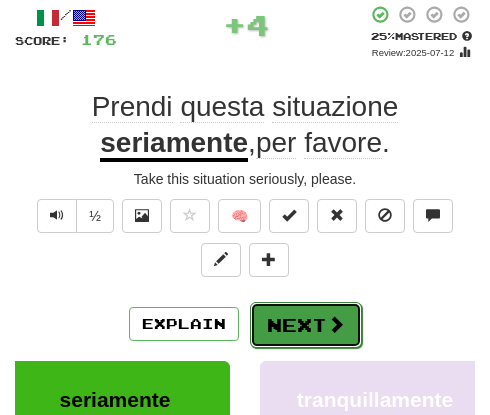 click on "Next" at bounding box center (306, 325) 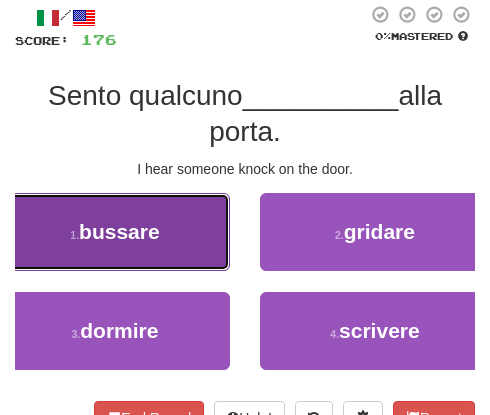 click on "1 .  bussare" at bounding box center [115, 232] 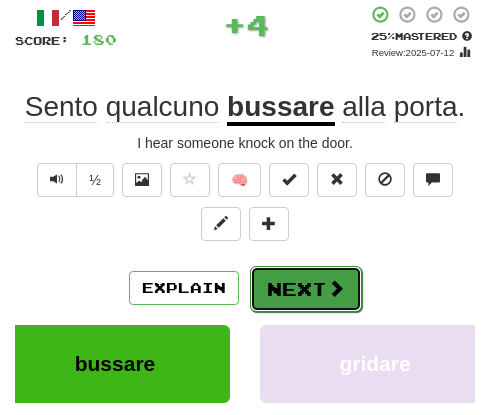 click on "Next" at bounding box center (306, 289) 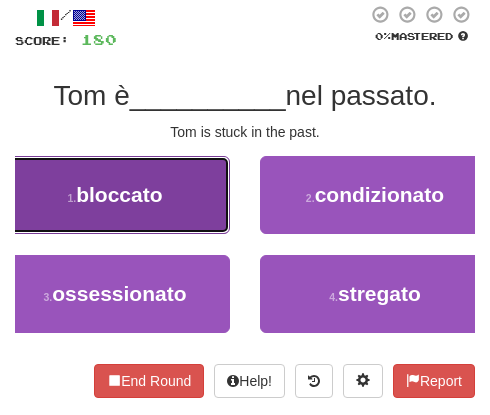click on "1 .  bloccato" at bounding box center (115, 195) 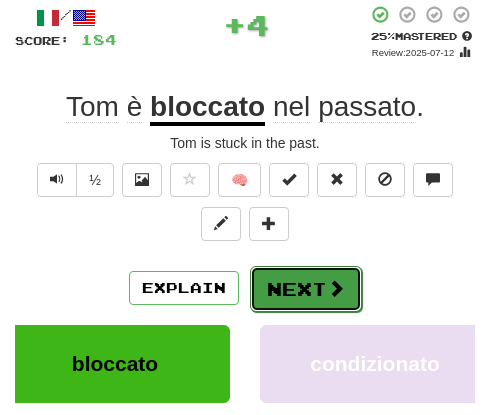 click on "Next" at bounding box center [306, 289] 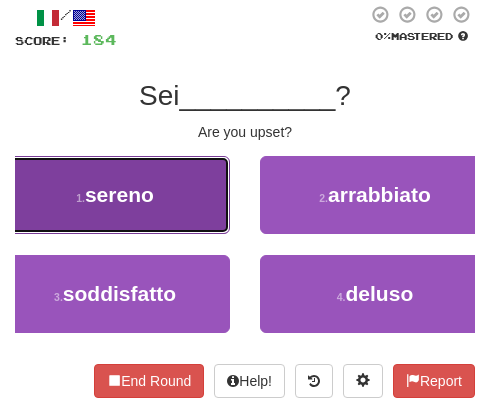 click on "1 .  sereno" at bounding box center (115, 195) 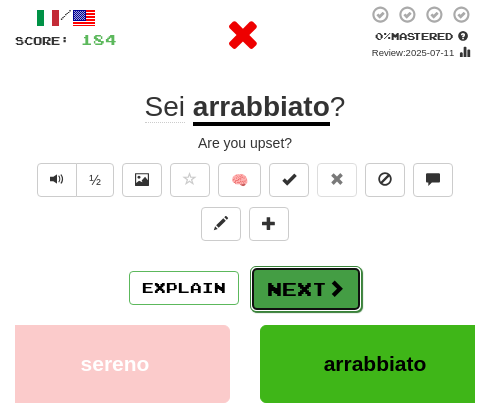 click on "Next" at bounding box center [306, 289] 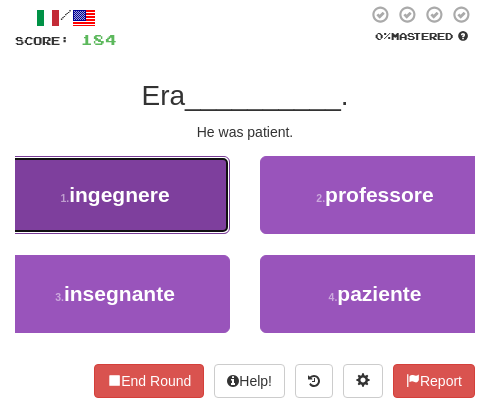 click on "1 .  ingegnere" at bounding box center (115, 195) 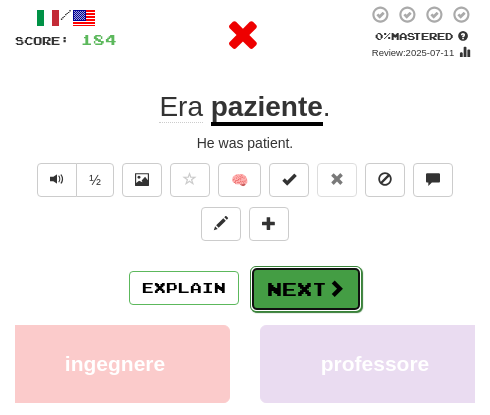 click on "Next" at bounding box center [306, 289] 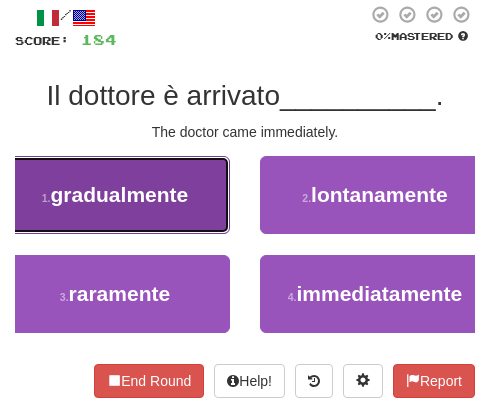 click on "1 .  gradualmente" at bounding box center (115, 195) 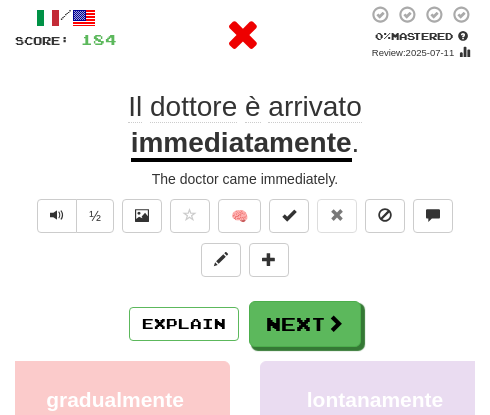click on "/ Score: 184 0 % Mastered Review: 2025-07-11 Il dottore è arrivato immediatamente . The doctor came immediately. ½ 🧠 Explain Next gradualmente lontanamente raramente immediatamente Learn more: gradualmente lontanamente raramente immediatamente End Round Help! Report" at bounding box center [245, 319] 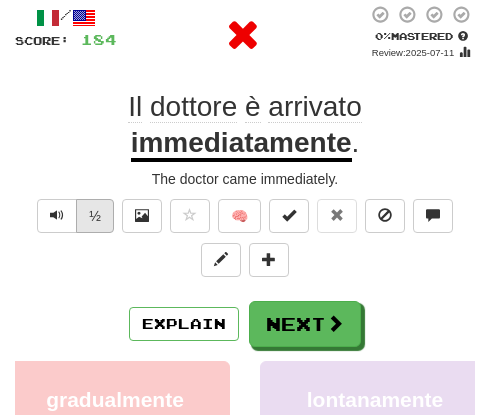 click on "/ Score: 184 0 % Mastered Review: 2025-07-11 Il dottore è arrivato immediatamente . The doctor came immediately. ½ 🧠 Explain Next gradualmente lontanamente raramente immediatamente Learn more: gradualmente lontanamente raramente immediatamente End Round Help! Report" at bounding box center (245, 319) 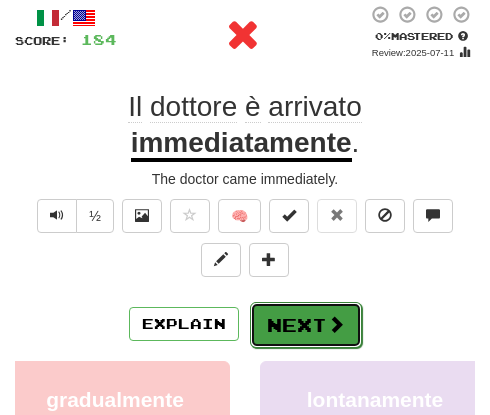 click on "Next" at bounding box center (306, 325) 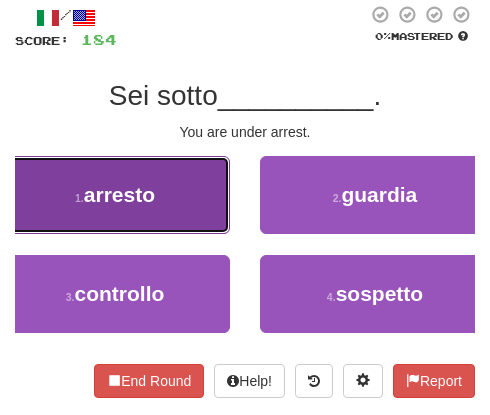 click on "1 .  arresto" at bounding box center [115, 195] 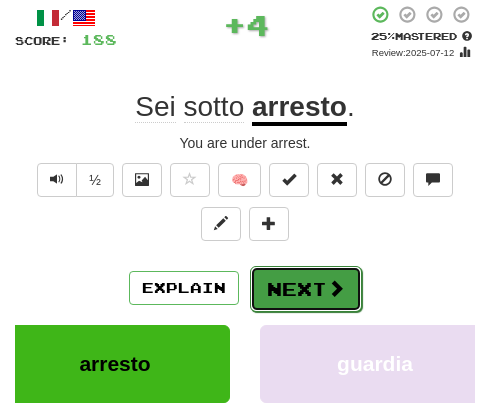 click on "Next" at bounding box center (306, 289) 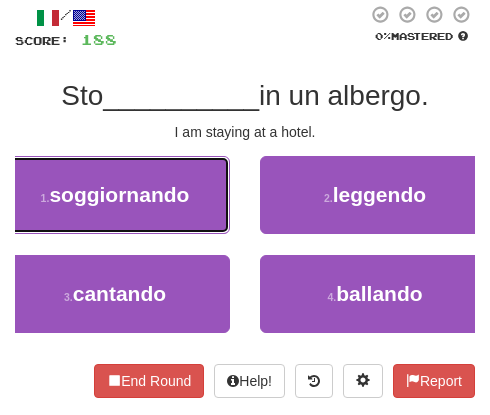 click on "1 .  soggiornando" at bounding box center (115, 195) 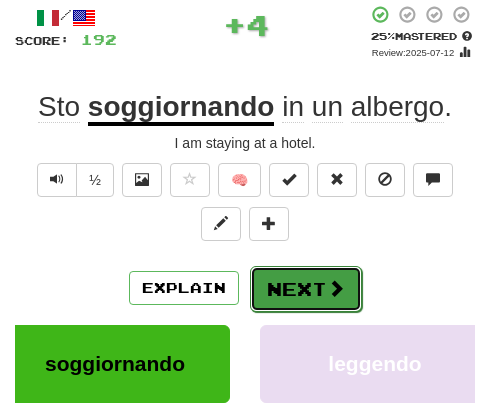 click on "Next" at bounding box center [306, 289] 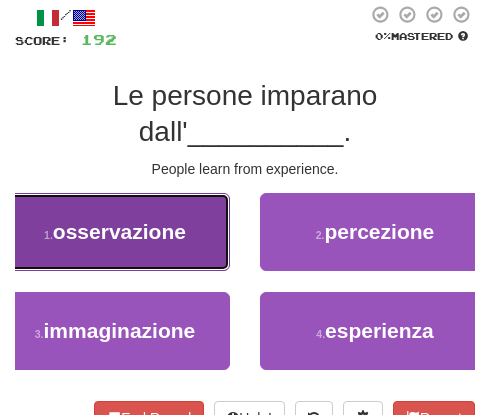 click on "1 .  osservazione" at bounding box center [115, 232] 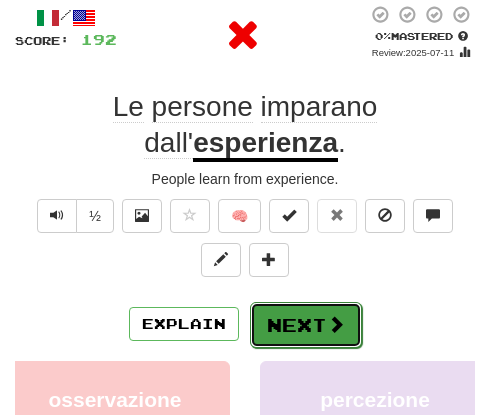 click on "Next" at bounding box center (306, 325) 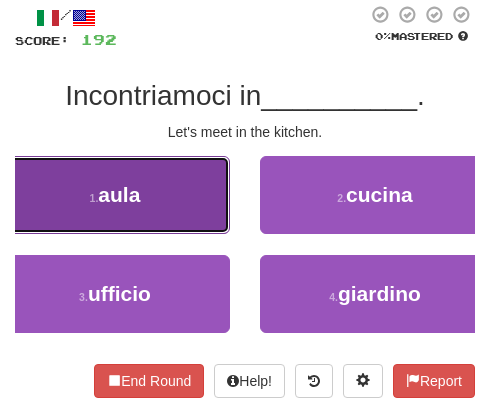 click on "1 .  aula" at bounding box center [115, 195] 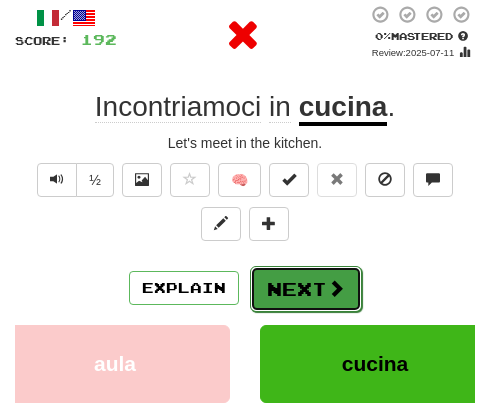 click on "Next" at bounding box center (306, 289) 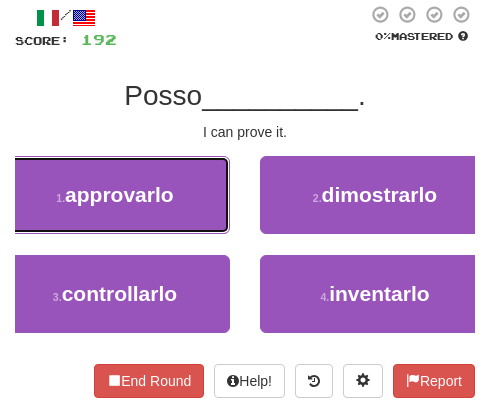 drag, startPoint x: 98, startPoint y: 211, endPoint x: 103, endPoint y: 220, distance: 10.29563 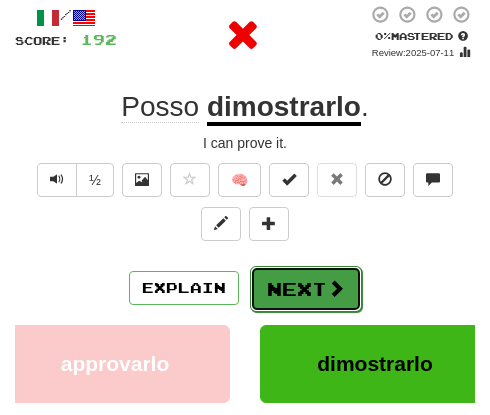 click at bounding box center (336, 288) 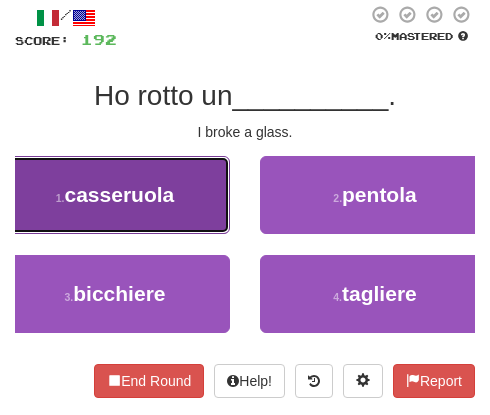 click on "1 .  casseruola" at bounding box center (115, 195) 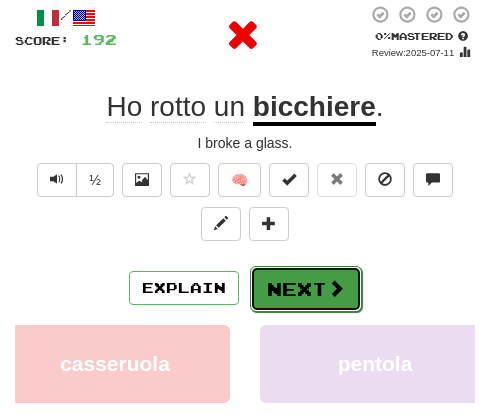 click on "Next" at bounding box center [306, 289] 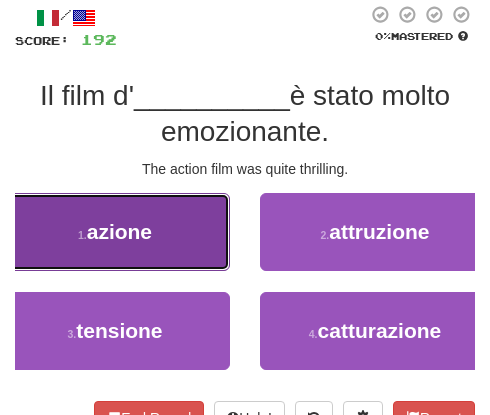 click on "azione" at bounding box center (119, 231) 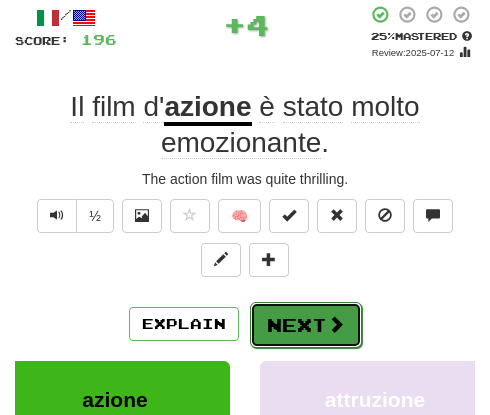 click on "Next" at bounding box center (306, 325) 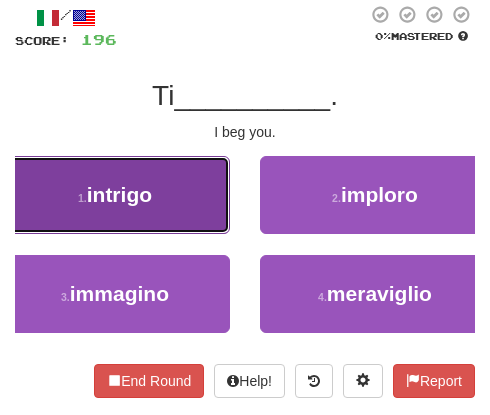 click on "1 .  intrigo" at bounding box center (115, 195) 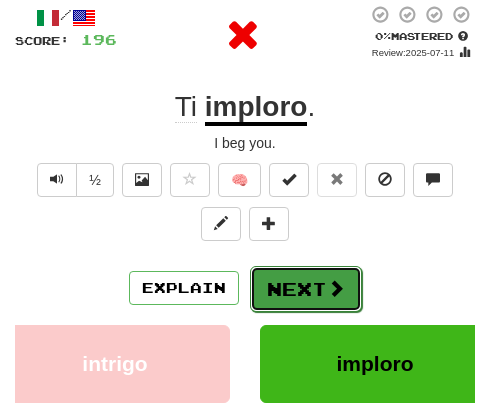click on "Next" at bounding box center [306, 289] 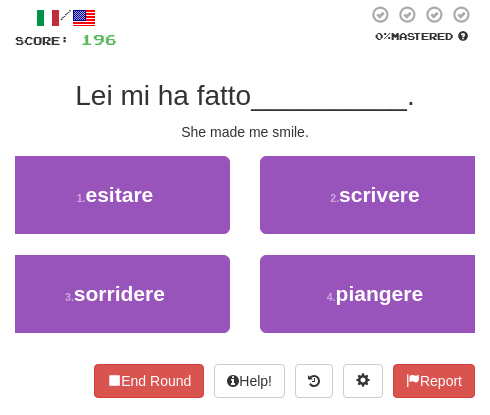 click on "1 .  esitare" at bounding box center (115, 205) 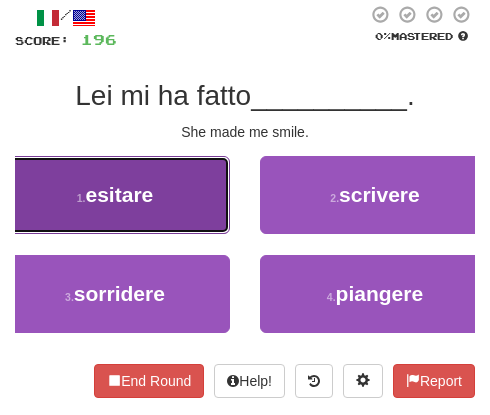 click on "1 .  esitare" at bounding box center (115, 195) 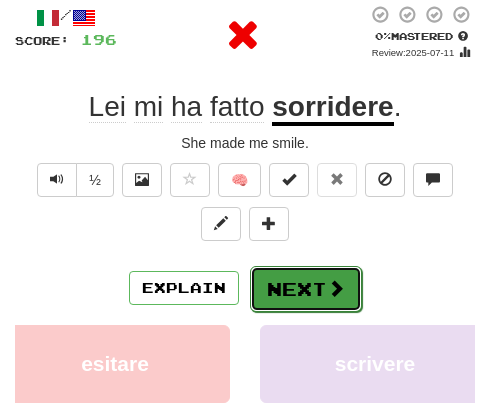 click on "Next" at bounding box center (306, 289) 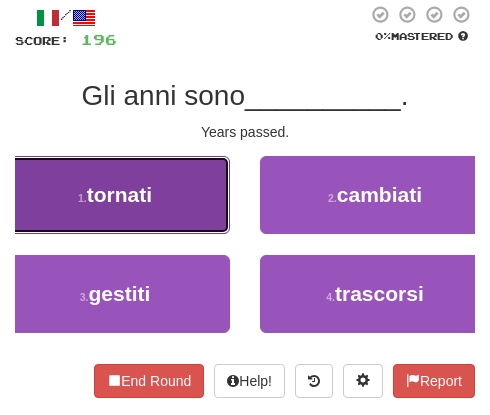 click on "1 .  tornati" at bounding box center [115, 195] 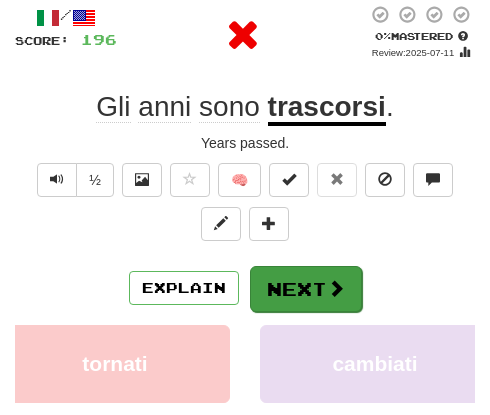 drag, startPoint x: 296, startPoint y: 262, endPoint x: 287, endPoint y: 281, distance: 21.023796 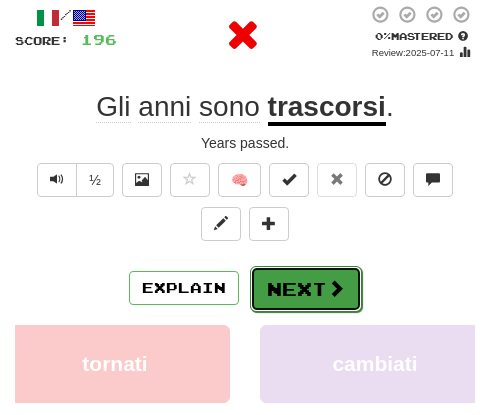 click on "Next" at bounding box center (306, 289) 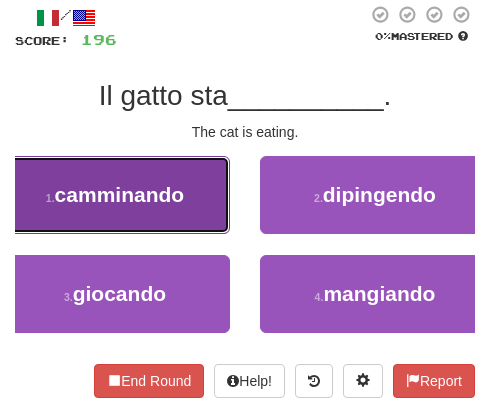 click on "1 .  camminando" at bounding box center [115, 195] 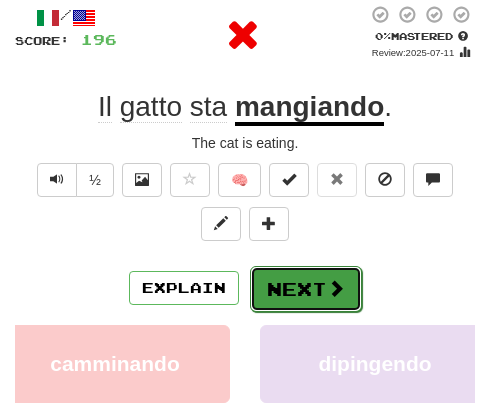 click on "Next" at bounding box center [306, 289] 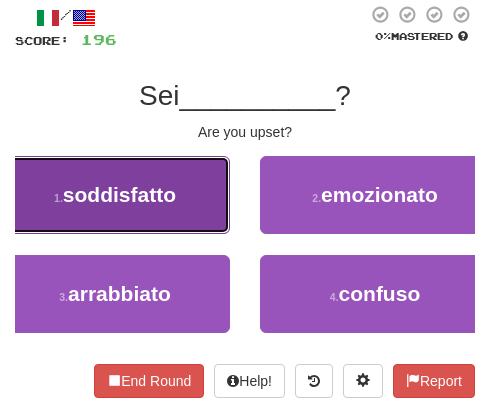 click on "soddisfatto" at bounding box center [119, 194] 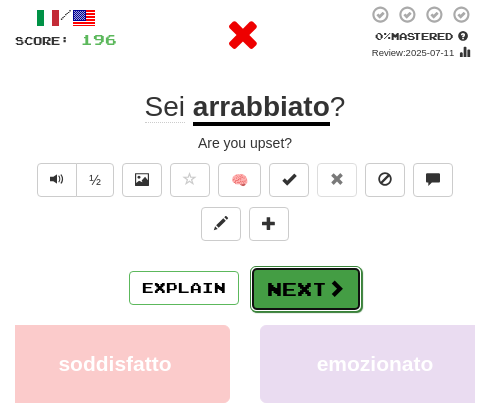click on "Next" at bounding box center [306, 289] 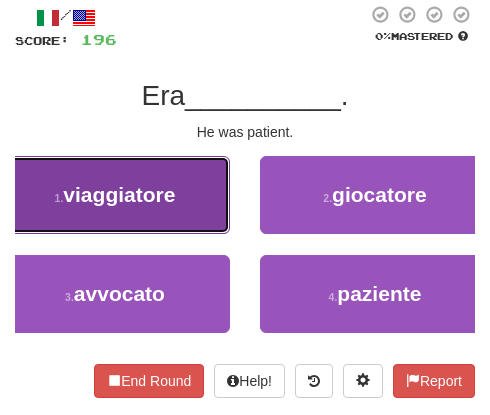 click on "viaggiatore" at bounding box center [119, 194] 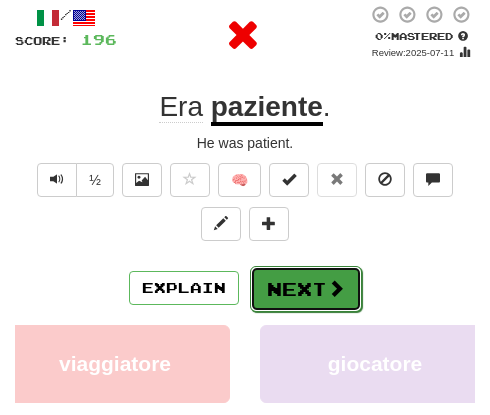 click on "Next" at bounding box center (306, 289) 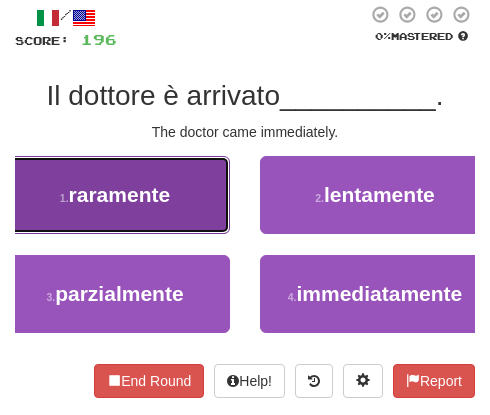 click on "raramente" at bounding box center (120, 194) 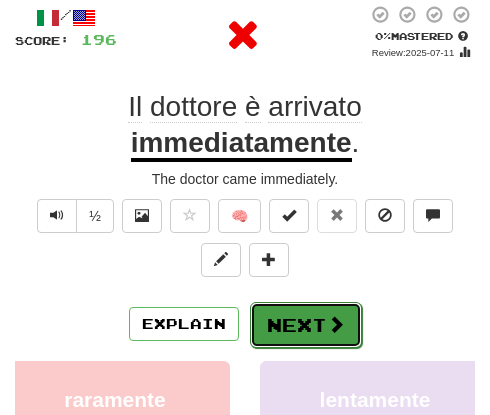 click on "Next" at bounding box center [306, 325] 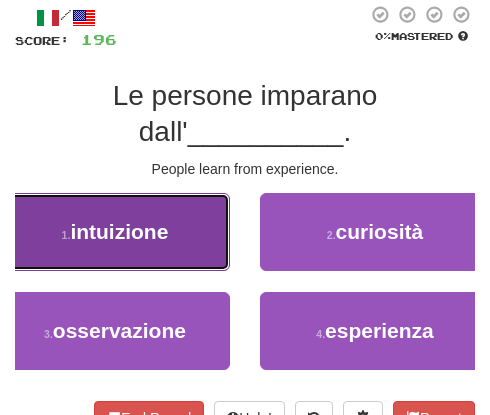 click on "1 .  intuizione" at bounding box center (115, 232) 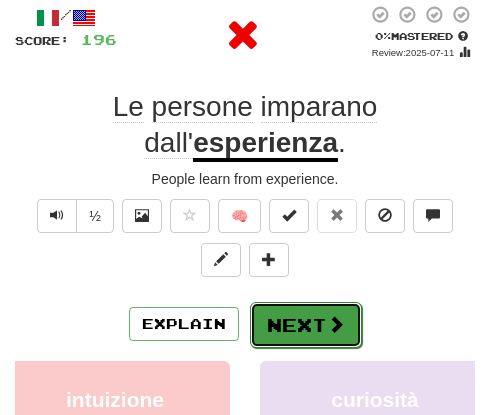 click on "Next" at bounding box center (306, 325) 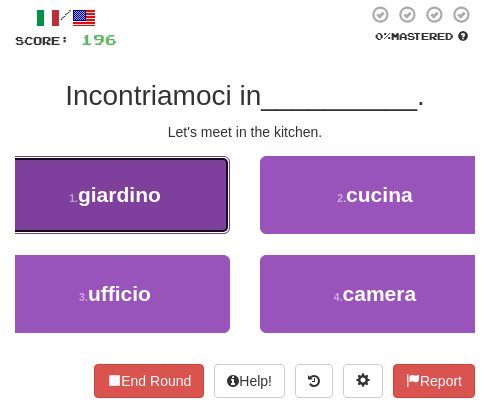 click on "1 .  giardino" at bounding box center (115, 195) 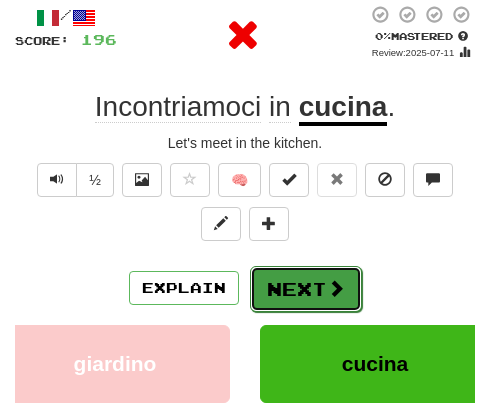 click on "Next" at bounding box center (306, 289) 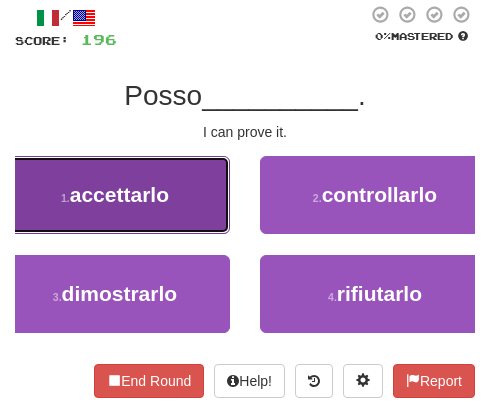 click on "1 .  accettarlo" at bounding box center (115, 195) 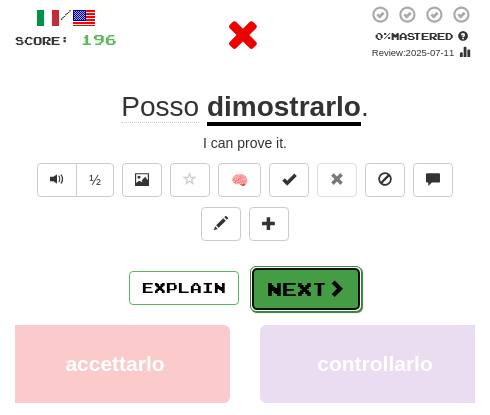 click on "Next" at bounding box center [306, 289] 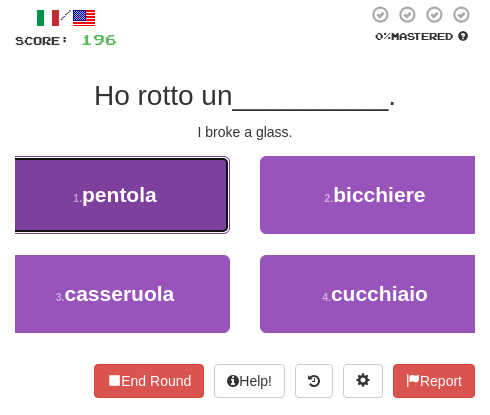 click on "1 .  pentola" at bounding box center (115, 195) 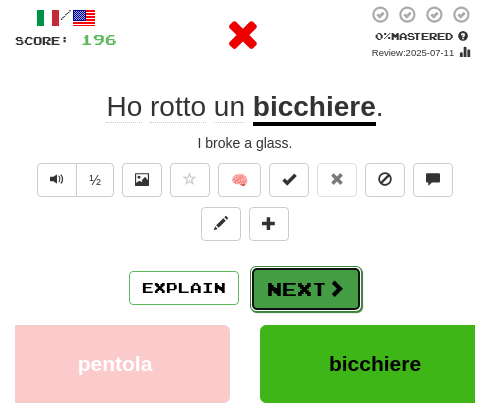 click on "Next" at bounding box center [306, 289] 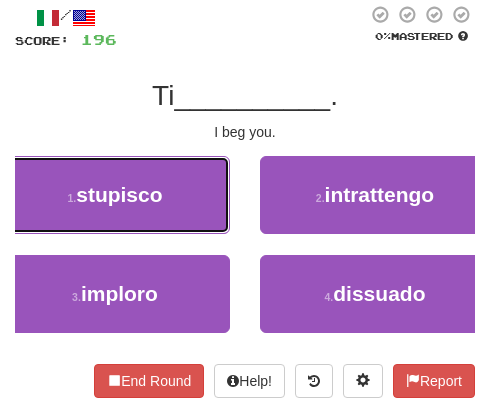 click on "stupisco" at bounding box center (119, 194) 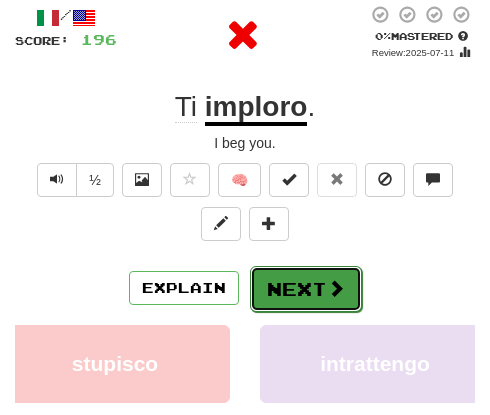 click on "Next" at bounding box center [306, 289] 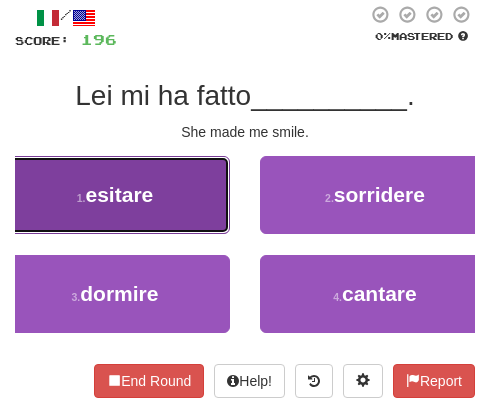click on "1 .  esitare" at bounding box center [115, 195] 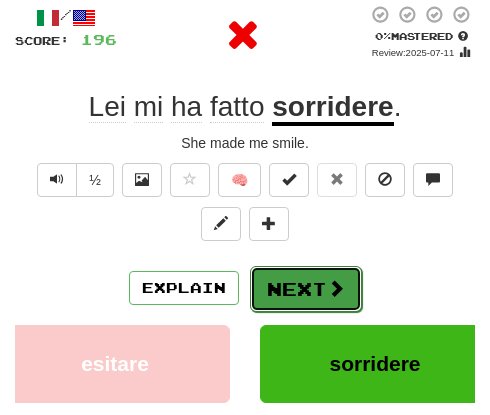 click on "Next" at bounding box center [306, 289] 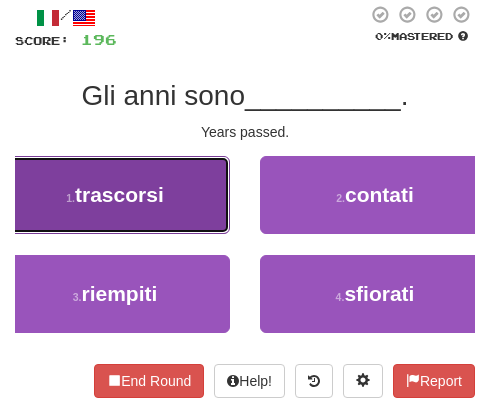 click on "trascorsi" at bounding box center (119, 194) 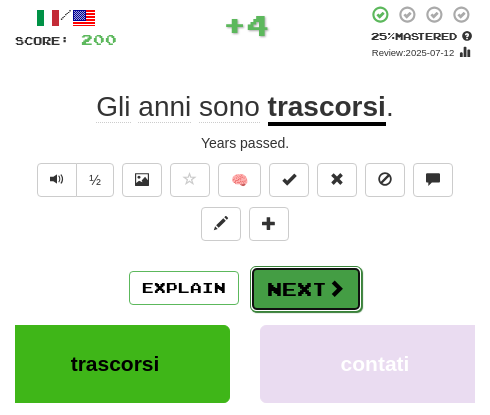 click on "Next" at bounding box center (306, 289) 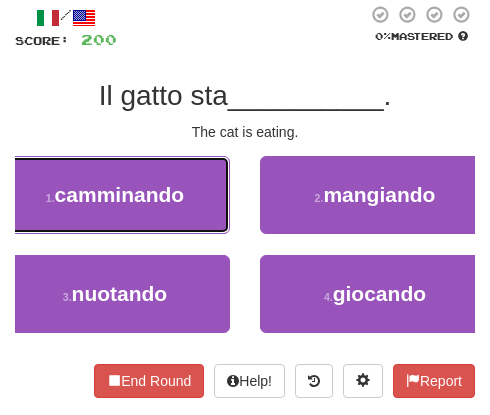 drag, startPoint x: 151, startPoint y: 221, endPoint x: 161, endPoint y: 232, distance: 14.866069 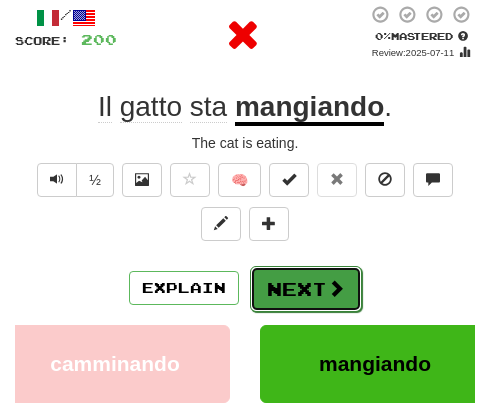 click on "Next" at bounding box center (306, 289) 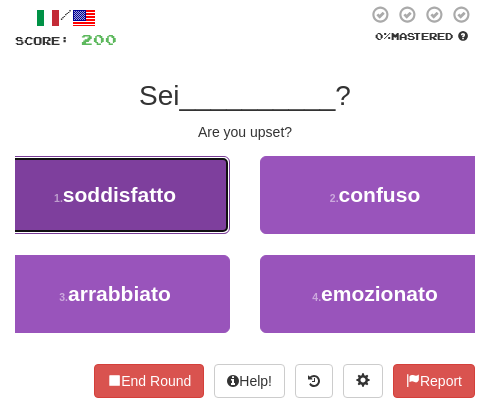 click on "1 .  soddisfatto" at bounding box center (115, 195) 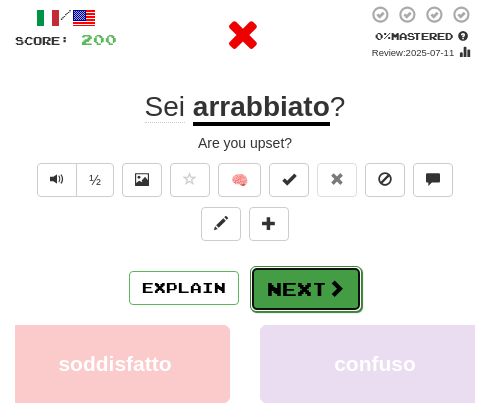 click on "Next" at bounding box center [306, 289] 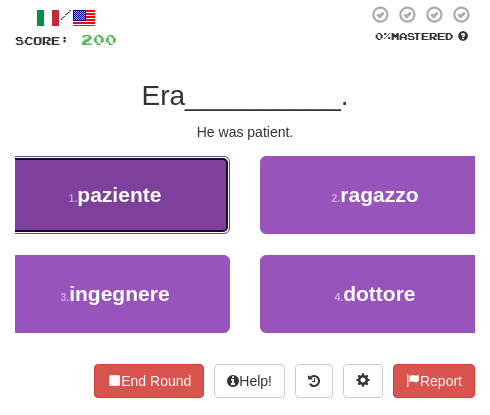 click on "1 .  paziente" at bounding box center [115, 195] 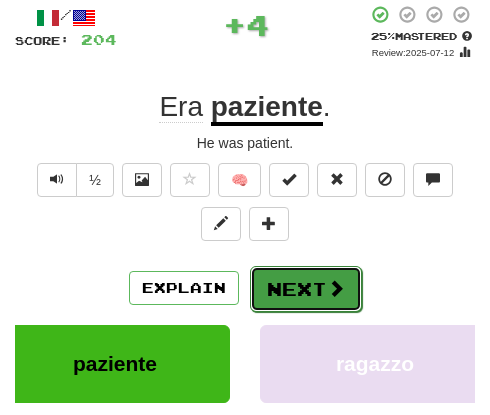 click on "Next" at bounding box center [306, 289] 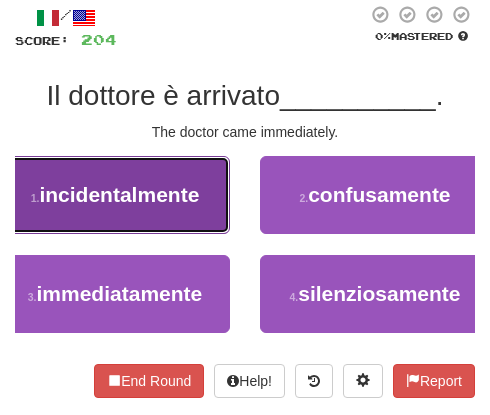 click on "1 .  incidentalmente" at bounding box center (115, 195) 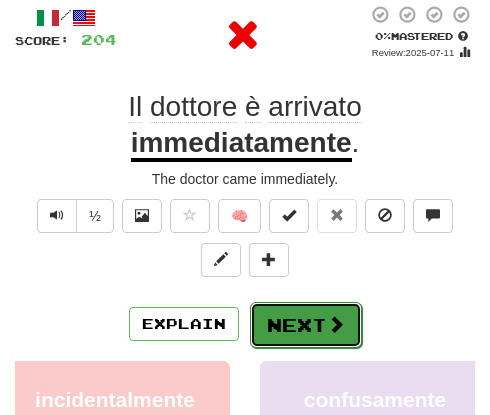 click at bounding box center [336, 324] 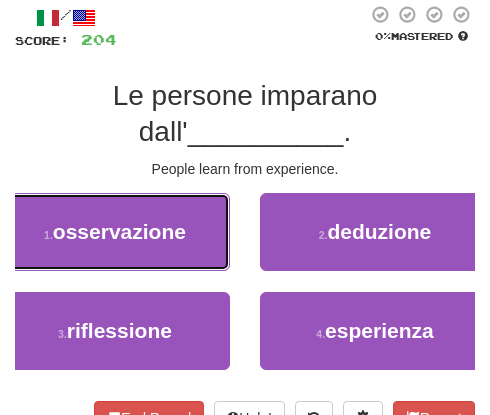 click on "1 .  osservazione" at bounding box center (115, 232) 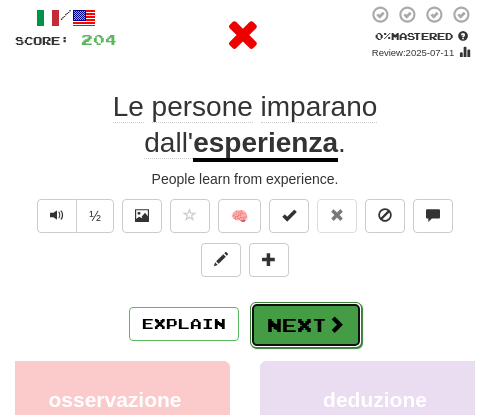 click on "Next" at bounding box center [306, 325] 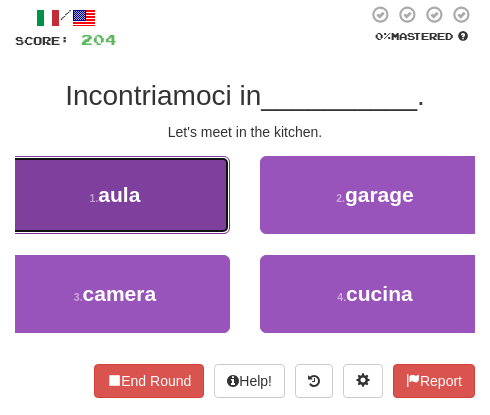 click on "1 ." at bounding box center [94, 198] 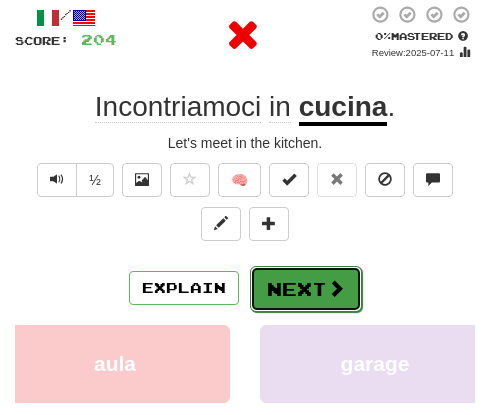 click on "Next" at bounding box center [306, 289] 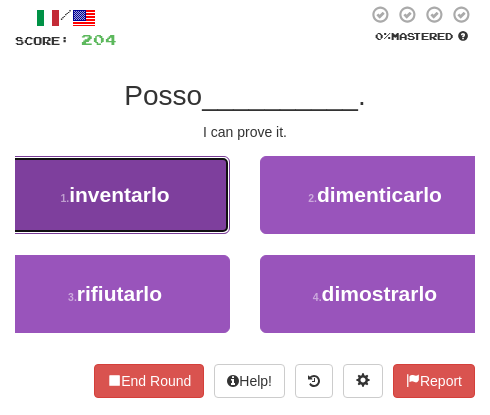 click on "inventarlo" at bounding box center (119, 194) 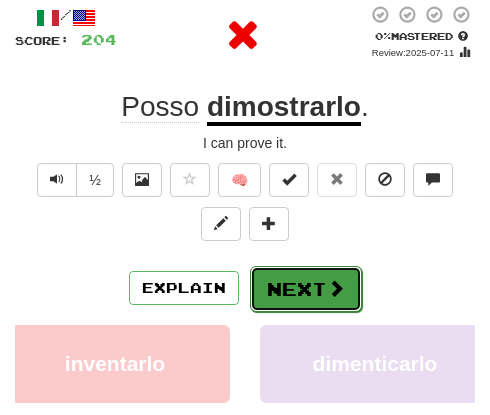 click at bounding box center [336, 288] 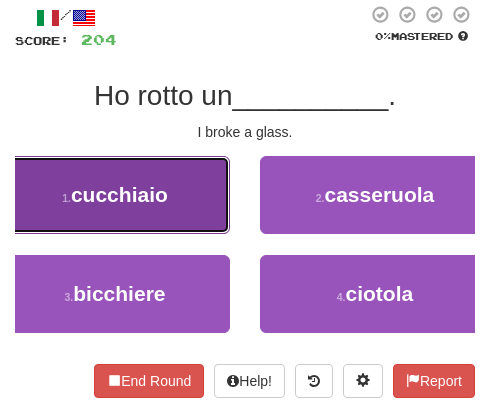 click on "1 .  cucchiaio" at bounding box center [115, 195] 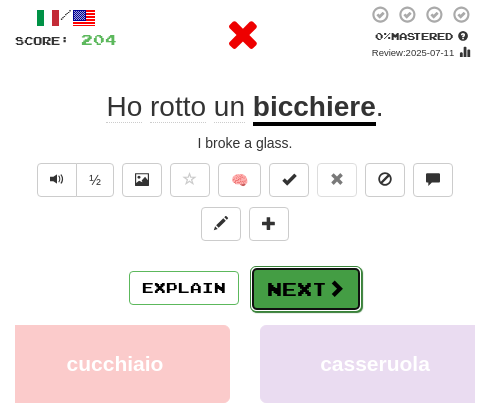 click on "Next" at bounding box center [306, 289] 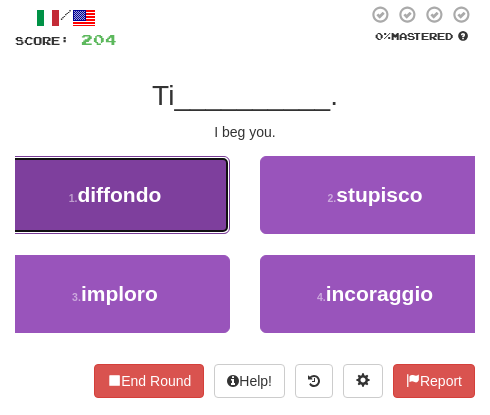click on "1 .  diffondo" at bounding box center (115, 195) 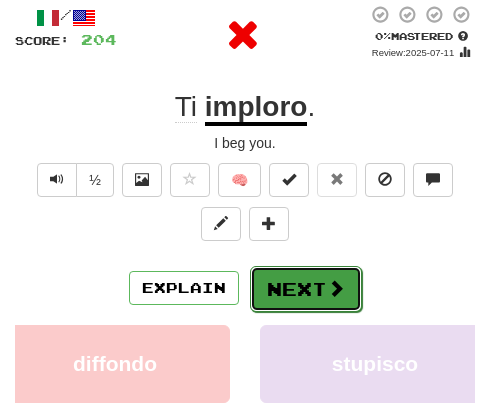click on "Next" at bounding box center [306, 289] 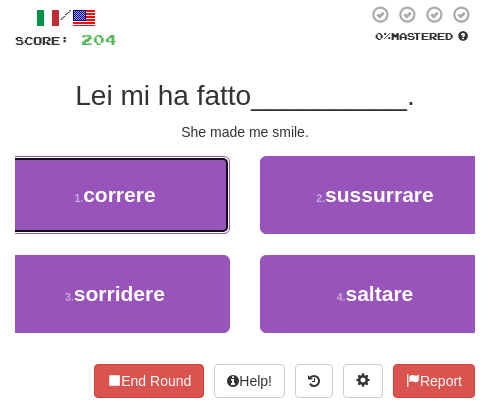 click on "1 .  correre" at bounding box center (115, 195) 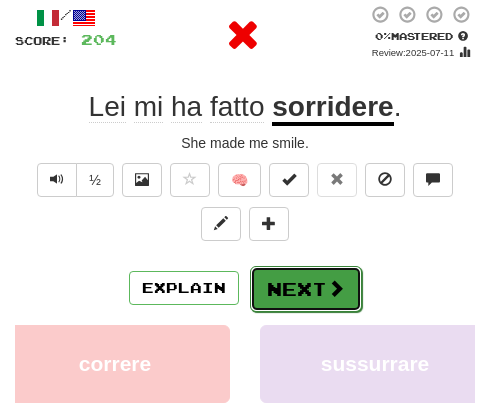 click on "Next" at bounding box center (306, 289) 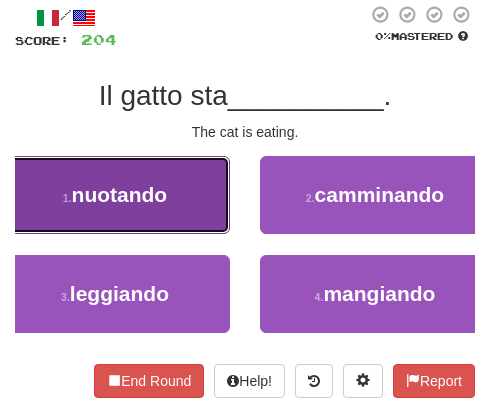 click on "1 .  nuotando" at bounding box center (115, 195) 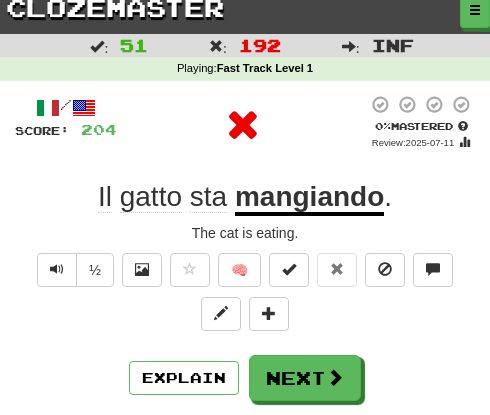 scroll, scrollTop: 0, scrollLeft: 0, axis: both 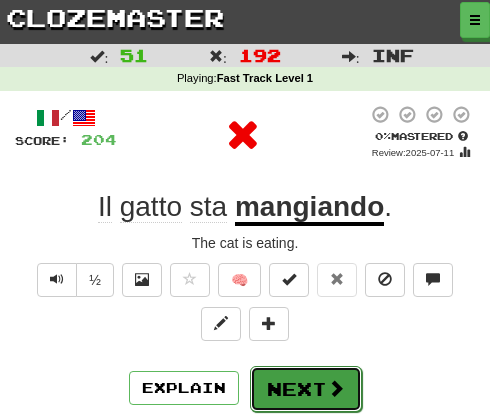click on "Next" at bounding box center [306, 389] 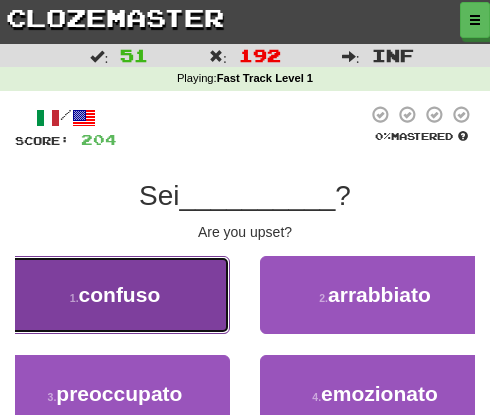click on "1 .  confuso" at bounding box center [115, 295] 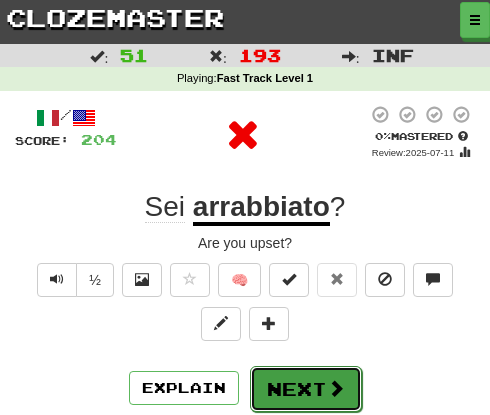 click on "Next" at bounding box center (306, 389) 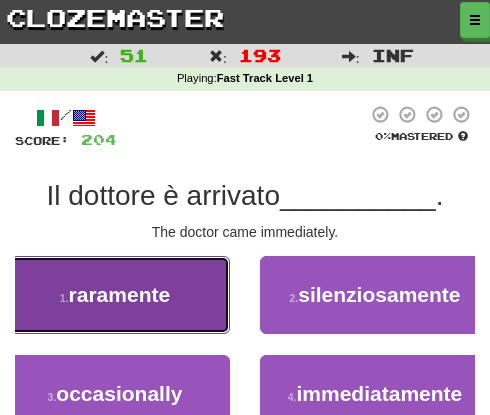 click on "raramente" at bounding box center (120, 294) 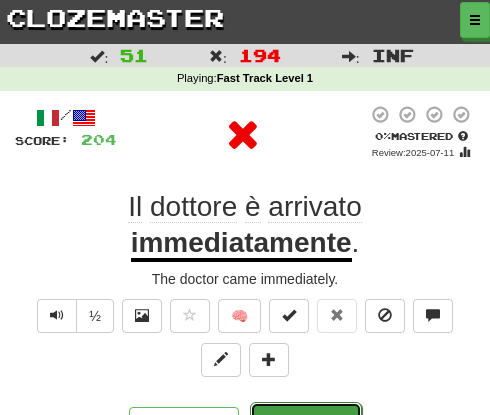 click on "Next" at bounding box center (306, 425) 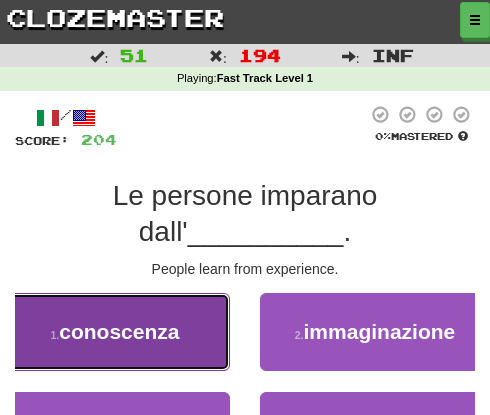 click on "1 .  conoscenza" at bounding box center [115, 332] 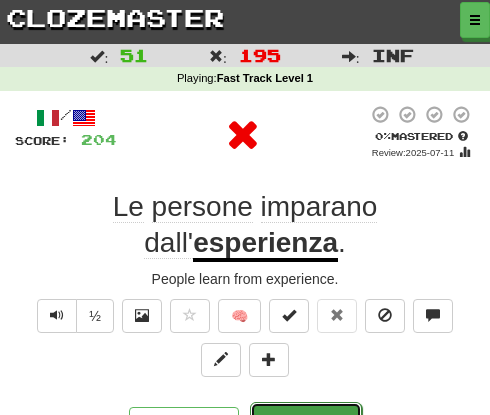 click on "Next" at bounding box center (306, 425) 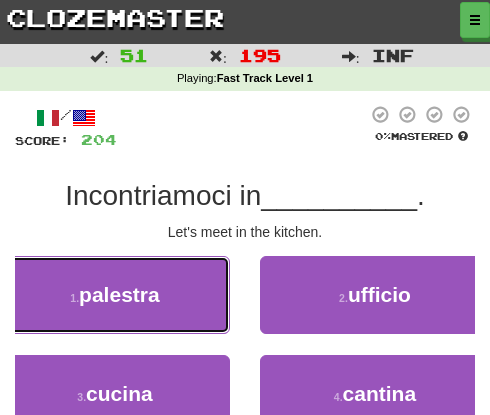 drag, startPoint x: 91, startPoint y: 273, endPoint x: 115, endPoint y: 285, distance: 26.832815 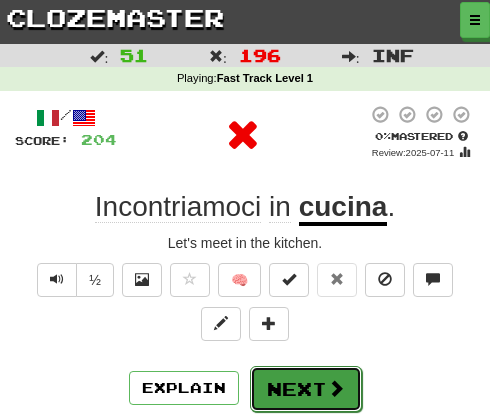 click on "Next" at bounding box center (306, 389) 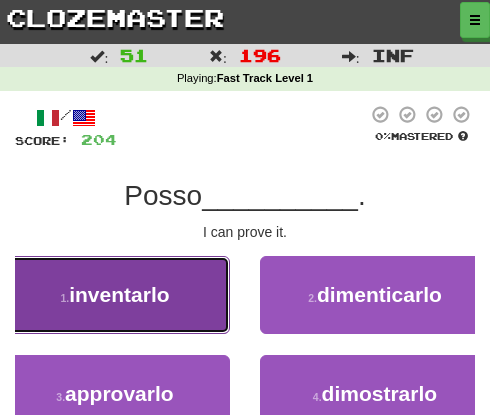 click on "inventarlo" at bounding box center [119, 294] 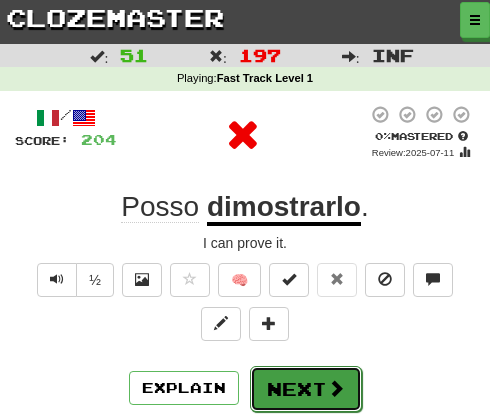 click on "Next" at bounding box center (306, 389) 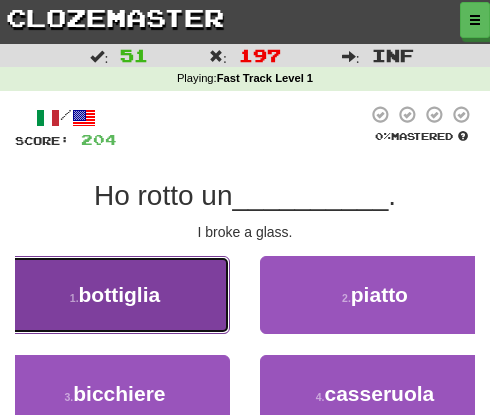 click on "1 .  bottiglia" at bounding box center [115, 295] 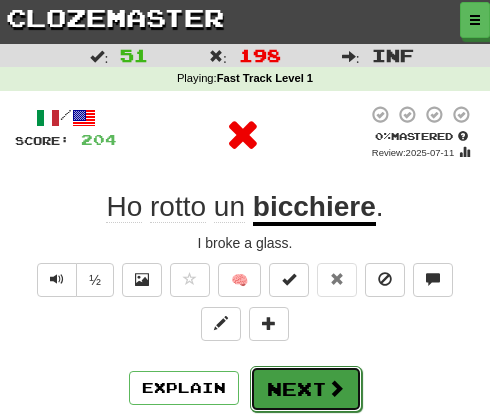 click on "Next" at bounding box center [306, 389] 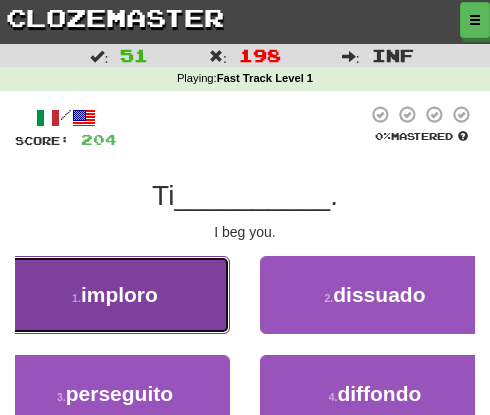 click on "1 .  imploro" at bounding box center (115, 295) 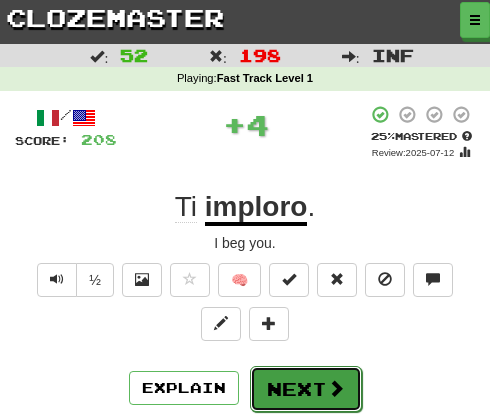 click on "Next" at bounding box center [306, 389] 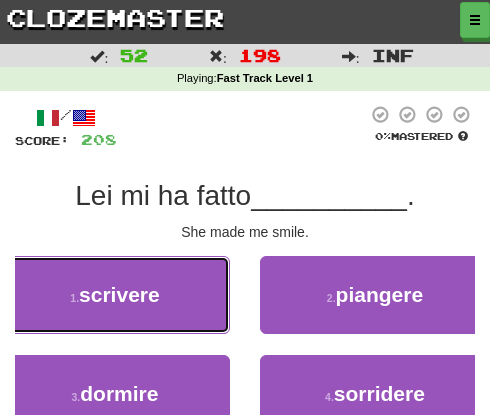 drag, startPoint x: 164, startPoint y: 290, endPoint x: 177, endPoint y: 302, distance: 17.691807 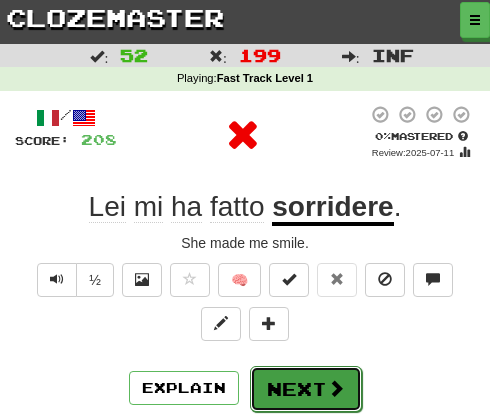 click on "Next" at bounding box center (306, 389) 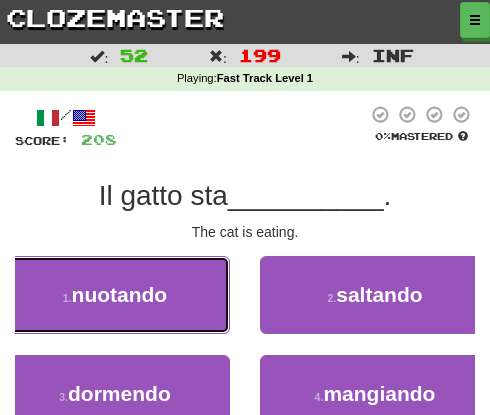click on "1 .  nuotando" at bounding box center (115, 295) 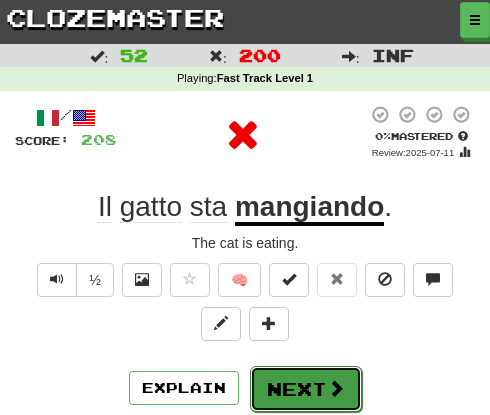 click on "Next" at bounding box center (306, 389) 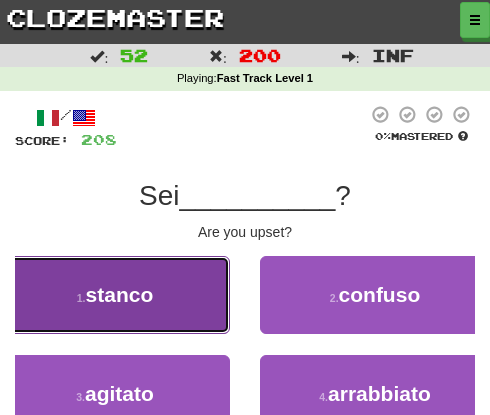 click on "1 .  stanco" at bounding box center (115, 295) 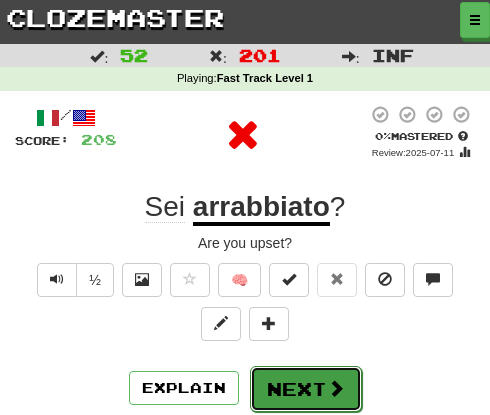 click on "Next" at bounding box center (306, 389) 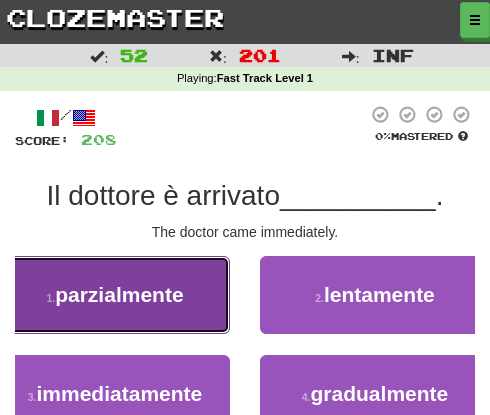click on "1 .  parzialmente" at bounding box center (115, 295) 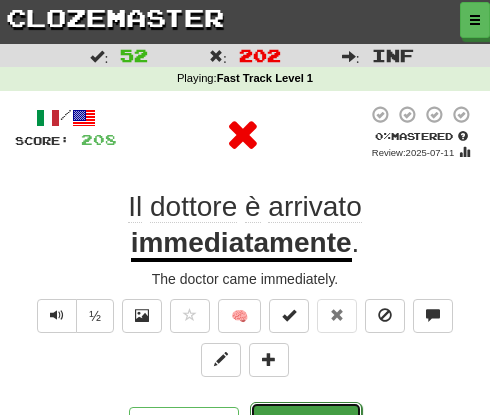click on "Next" at bounding box center (306, 425) 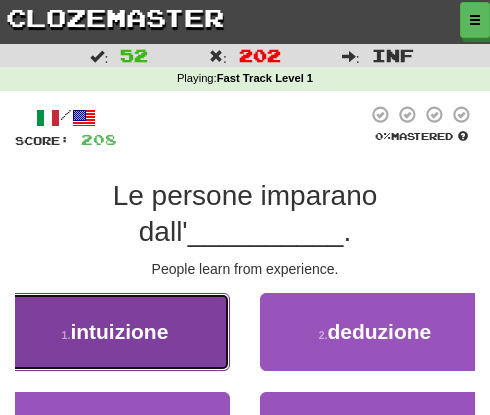 click on "1 .  intuizione" at bounding box center (115, 332) 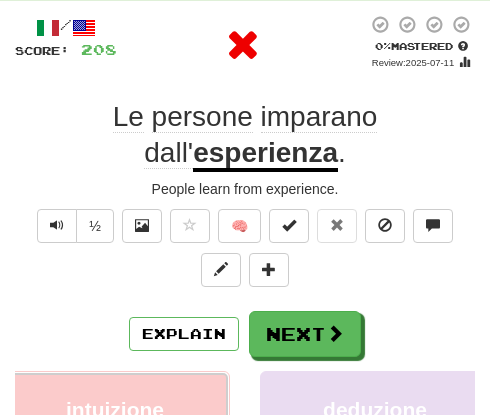 scroll, scrollTop: 100, scrollLeft: 0, axis: vertical 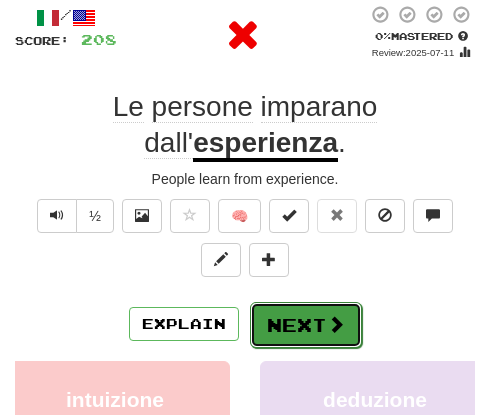 click on "Next" at bounding box center [306, 325] 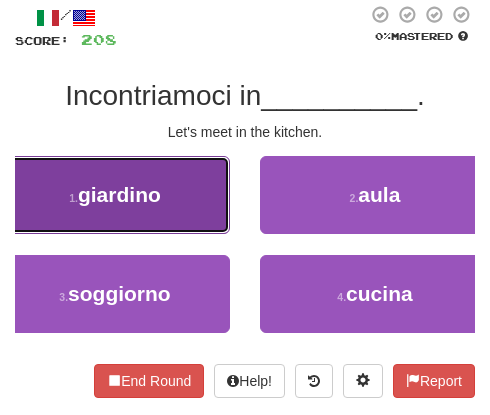 click on "1 .  giardino" at bounding box center (115, 195) 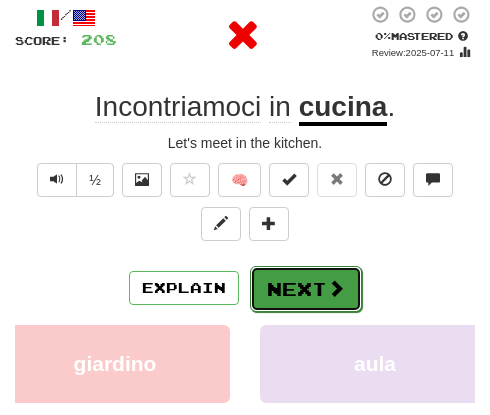 click at bounding box center [336, 288] 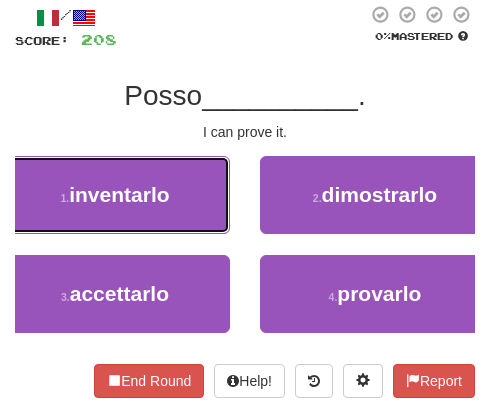 click on "1 .  inventarlo" at bounding box center (115, 195) 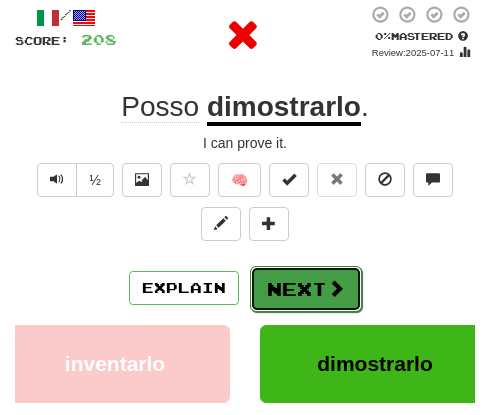 click on "Next" at bounding box center (306, 289) 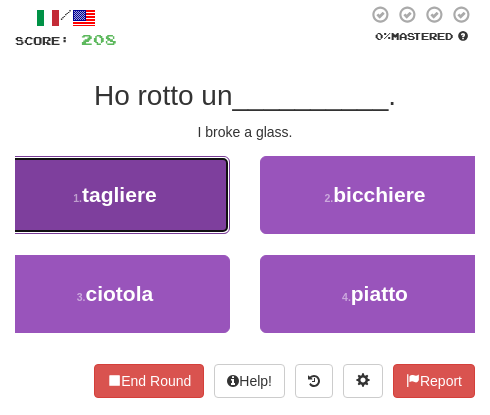 click on "1 .  tagliere" at bounding box center (115, 195) 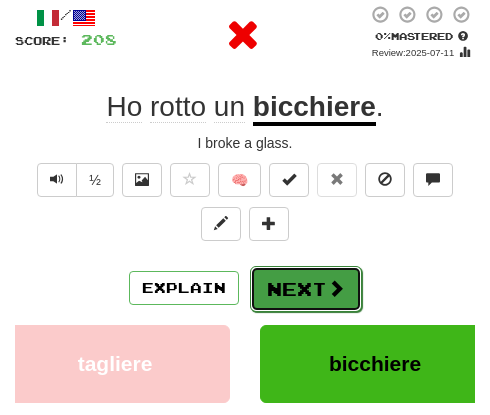 click on "Next" at bounding box center [306, 289] 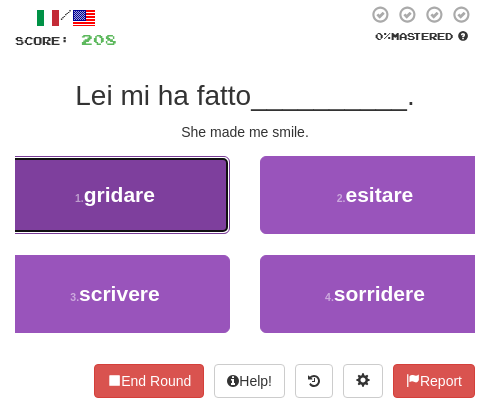 click on "1 .  gridare" at bounding box center (115, 195) 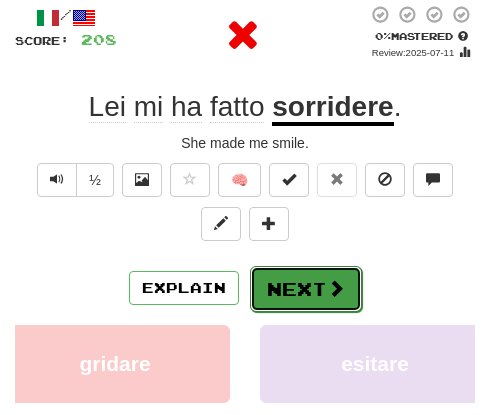 click on "Next" at bounding box center [306, 289] 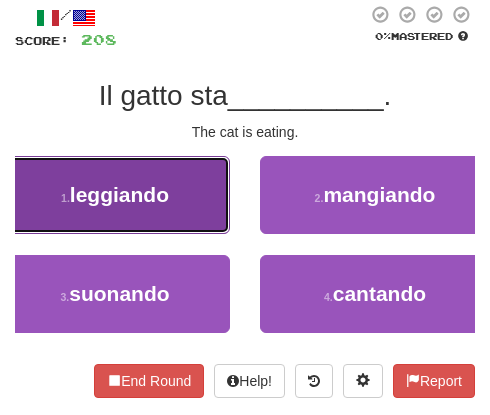 click on "1 .  leggiando" at bounding box center [115, 195] 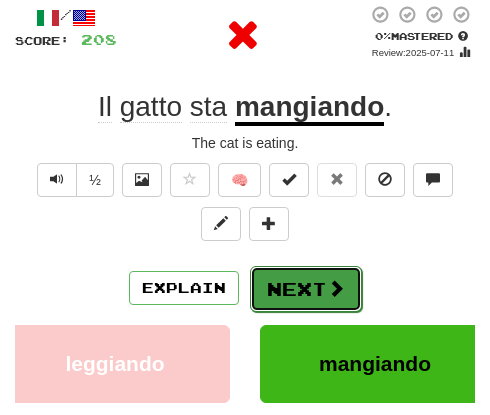 click on "Next" at bounding box center (306, 289) 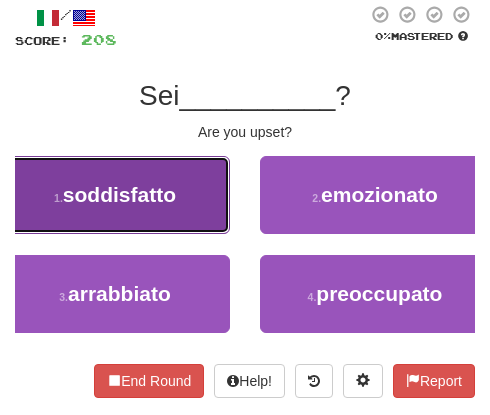 click on "1 .  soddisfatto" at bounding box center [115, 195] 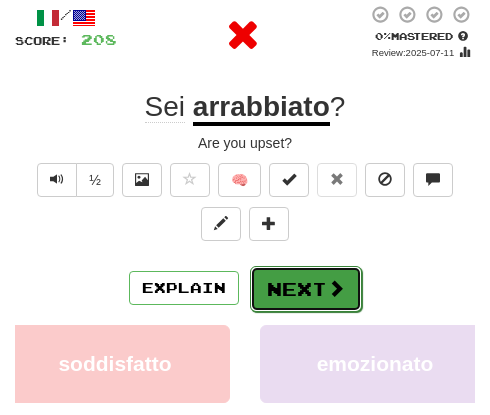 click at bounding box center (336, 288) 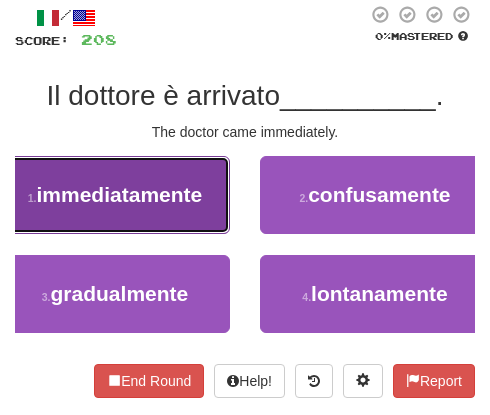 click on "1 .  immediatamente" at bounding box center [115, 195] 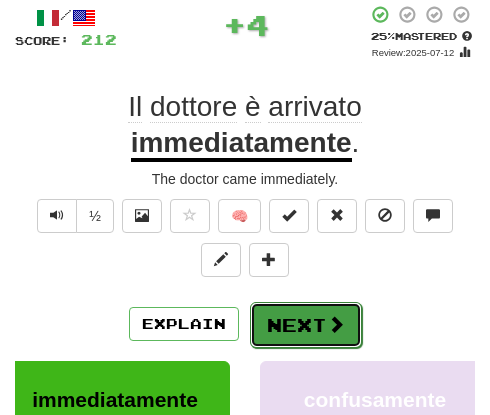 click on "Next" at bounding box center (306, 325) 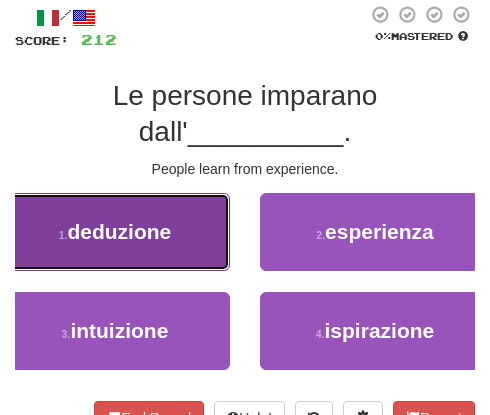 click on "deduzione" at bounding box center [119, 231] 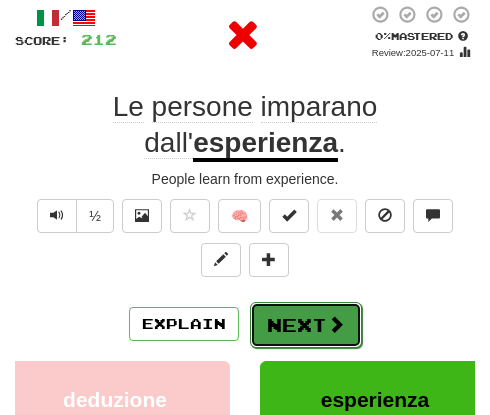 click on "Next" at bounding box center (306, 325) 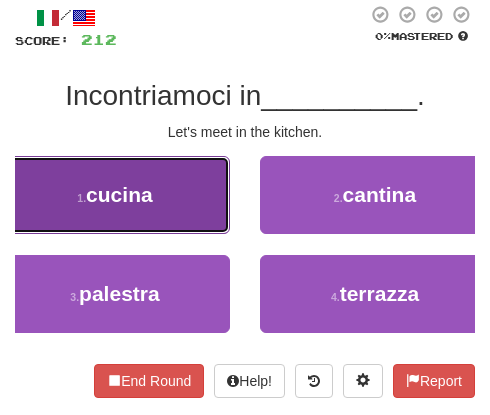 click on "1 .  cucina" at bounding box center (115, 195) 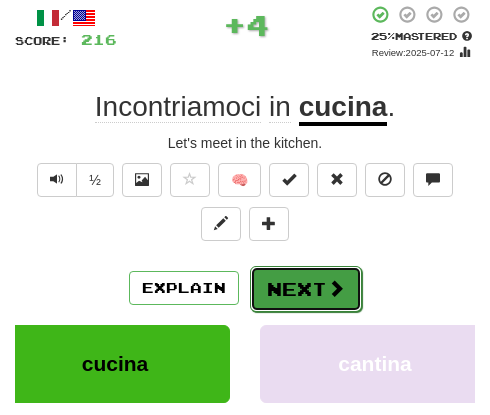 click on "Next" at bounding box center (306, 289) 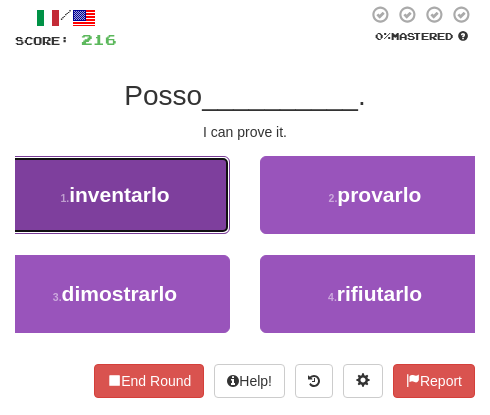 click on "1 .  inventarlo" at bounding box center [115, 195] 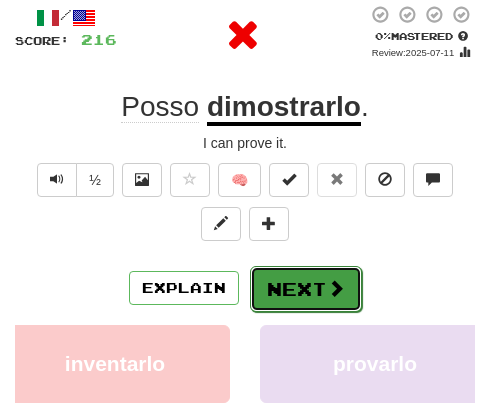 click on "Next" at bounding box center (306, 289) 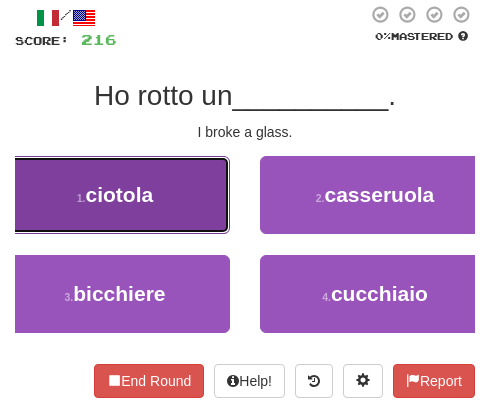 click on "1 .  ciotola" at bounding box center (115, 195) 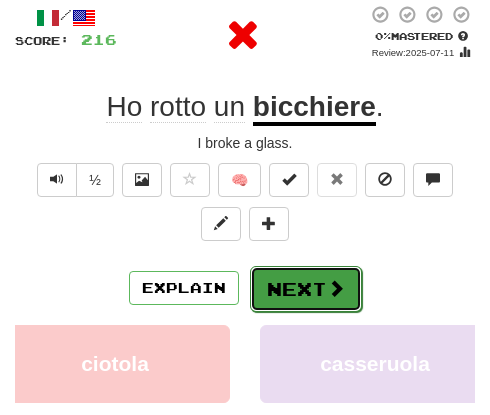 click on "Next" at bounding box center (306, 289) 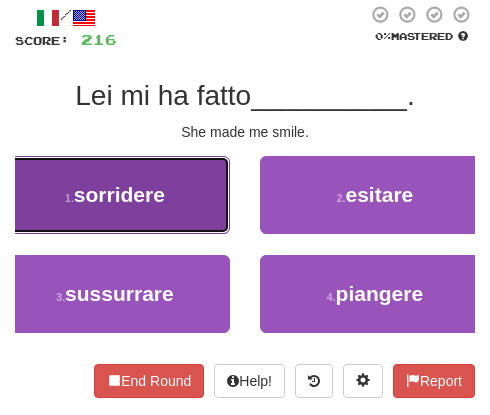click on "1 .  sorridere" at bounding box center [115, 195] 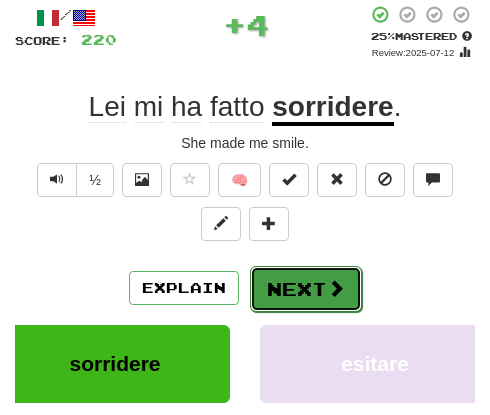 click on "Next" at bounding box center [306, 289] 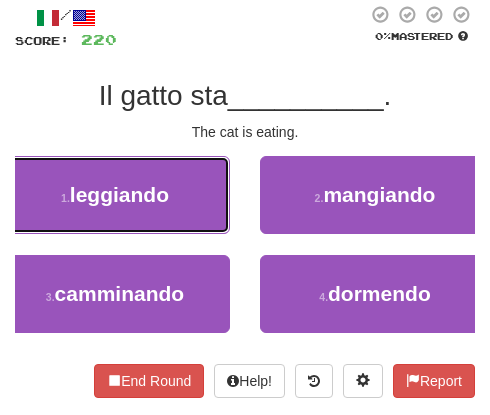 click on "leggiando" at bounding box center [119, 194] 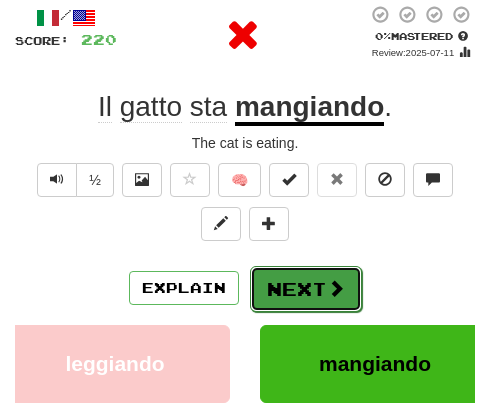 click on "Next" at bounding box center [306, 289] 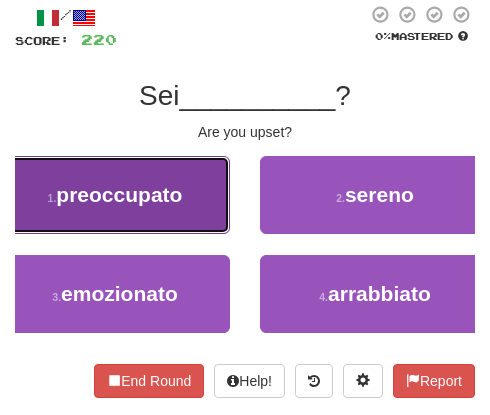 click on "preoccupato" at bounding box center (119, 194) 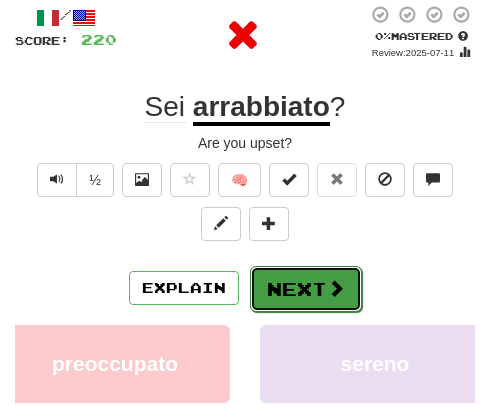 click on "Next" at bounding box center (306, 289) 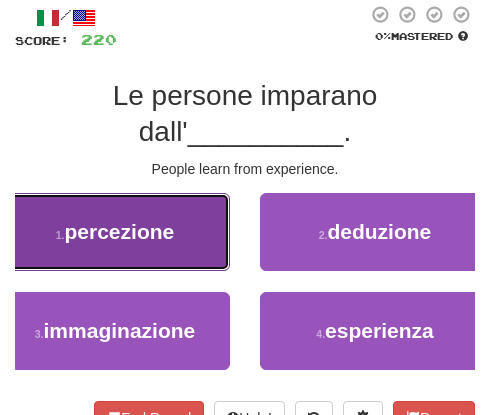 click on "1 .  percezione" at bounding box center [115, 232] 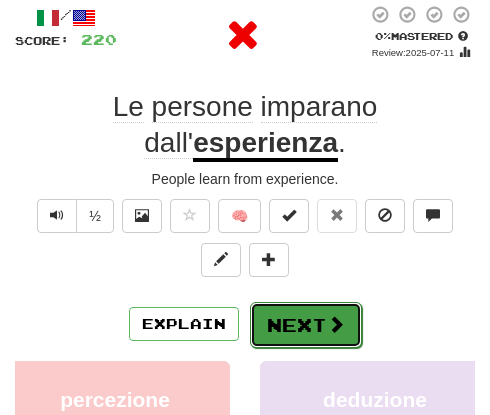 click on "Next" at bounding box center [306, 325] 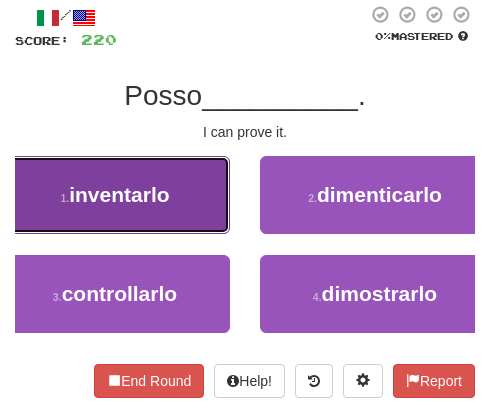 click on "1 .  inventarlo" at bounding box center (115, 195) 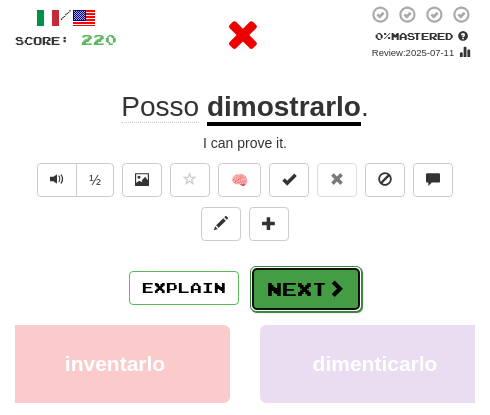click on "Next" at bounding box center (306, 289) 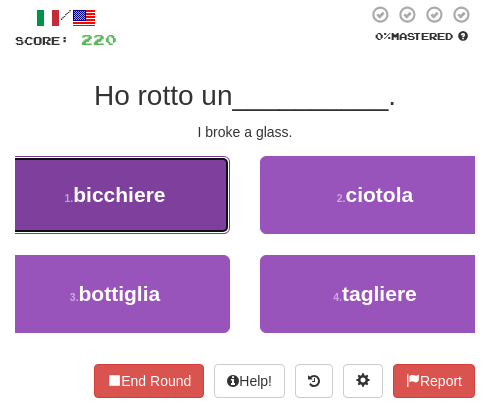 click on "bicchiere" at bounding box center (119, 194) 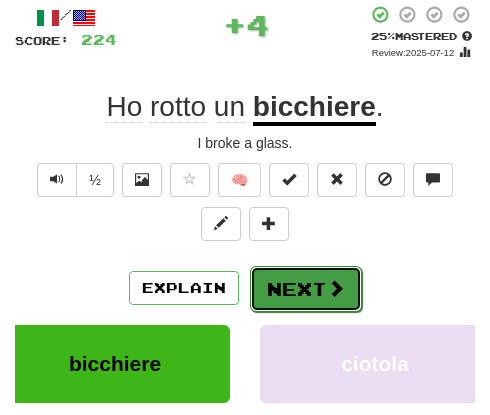 click at bounding box center (336, 288) 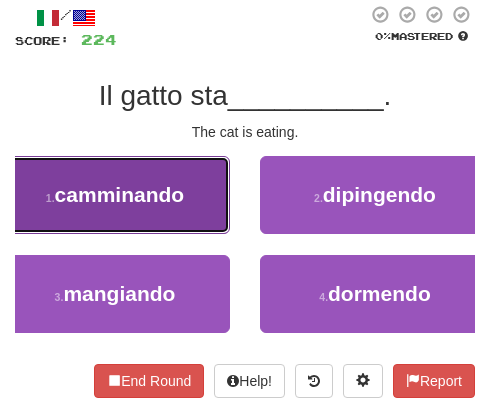 click on "camminando" at bounding box center [120, 194] 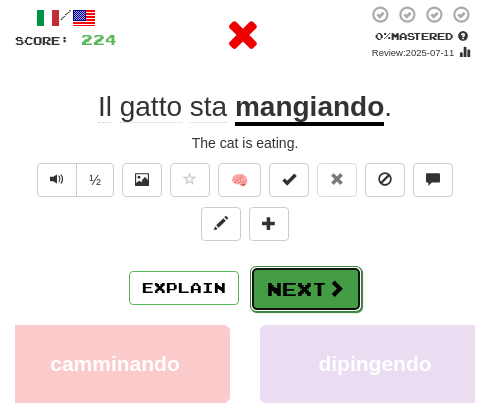 click on "Next" at bounding box center [306, 289] 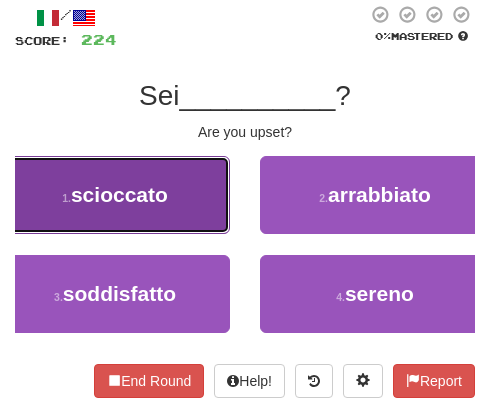 click on "1 .  scioccato" at bounding box center (115, 195) 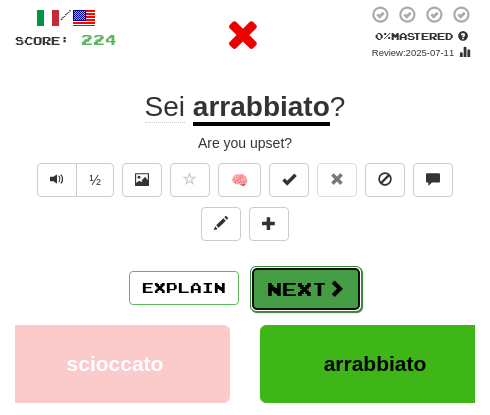 click on "Next" at bounding box center [306, 289] 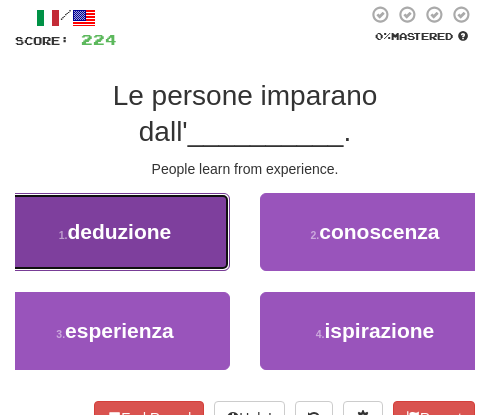 click on "1 .  deduzione" at bounding box center (115, 232) 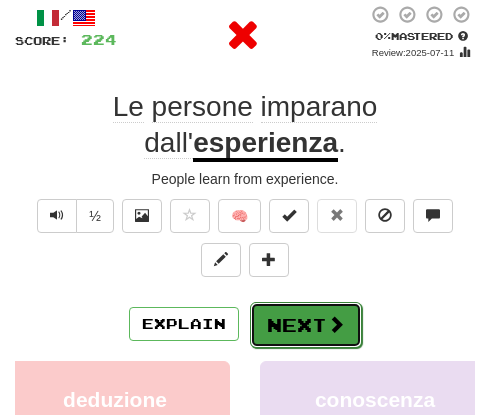 click at bounding box center [336, 324] 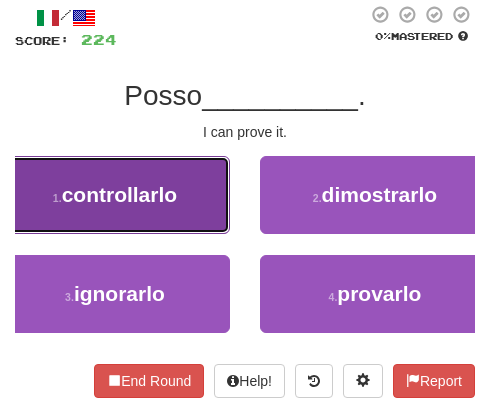 click on "controllarlo" at bounding box center [120, 194] 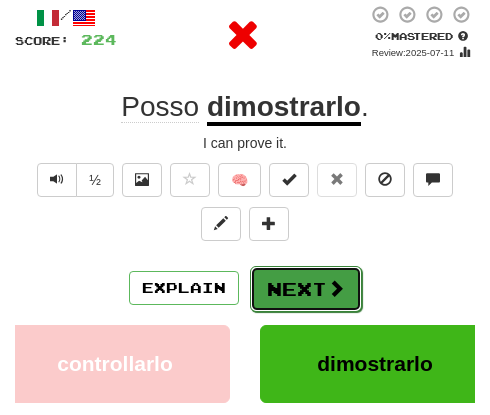 click on "Next" at bounding box center (306, 289) 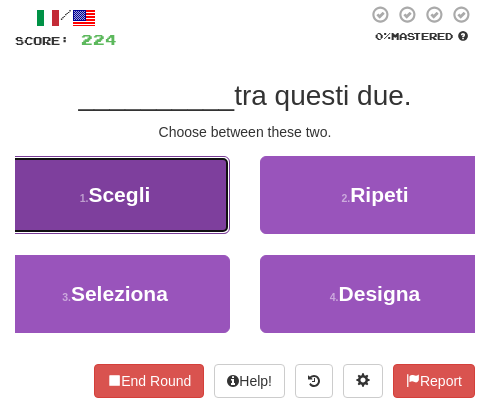 click on "Scegli" at bounding box center [119, 194] 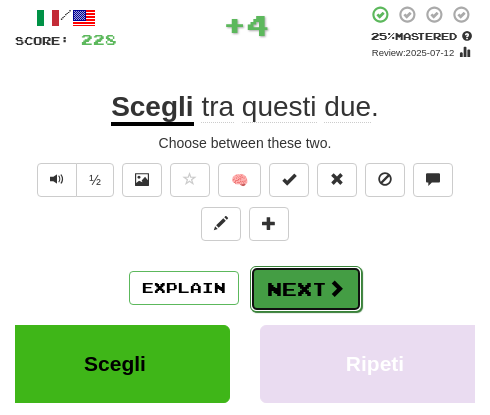 click on "Next" at bounding box center [306, 289] 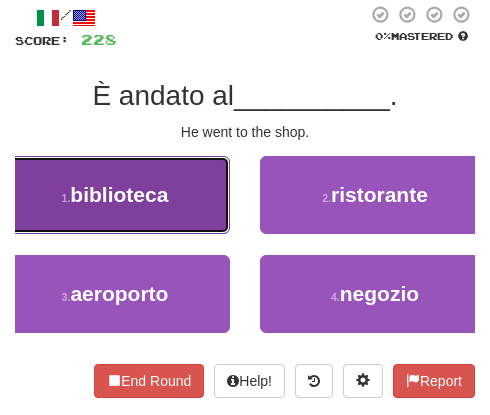 click on "biblioteca" at bounding box center (119, 194) 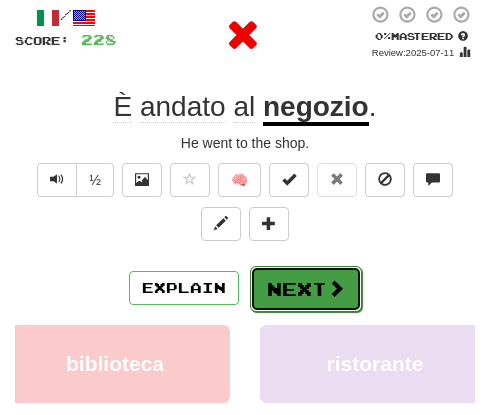click on "Next" at bounding box center [306, 289] 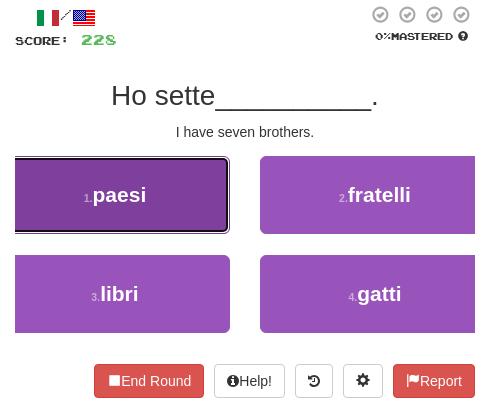 click on "1 .  paesi" at bounding box center (115, 195) 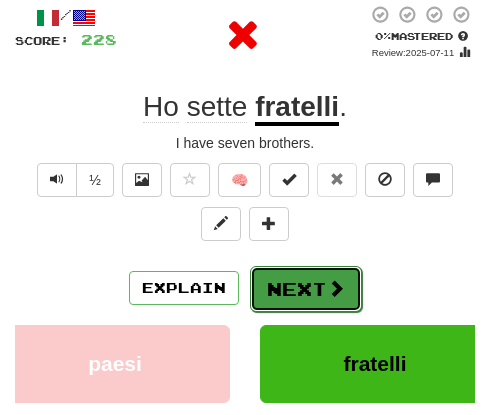 click on "Next" at bounding box center [306, 289] 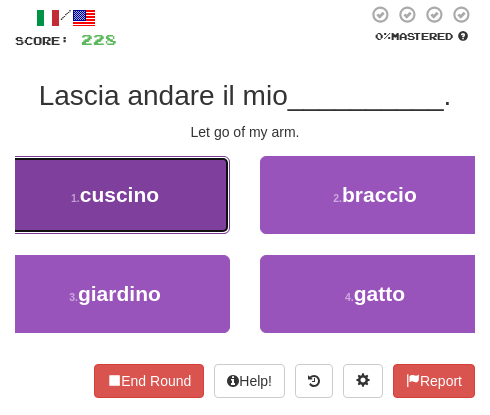 click on "1 .  cuscino" at bounding box center (115, 195) 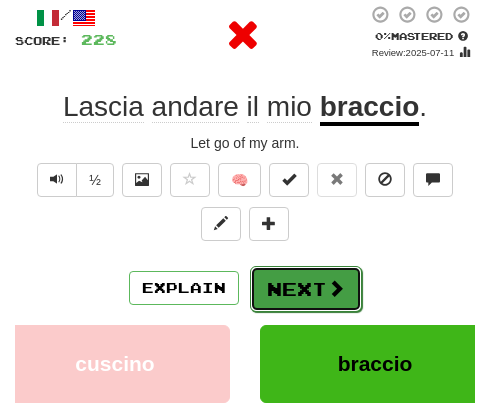 click on "Next" at bounding box center [306, 289] 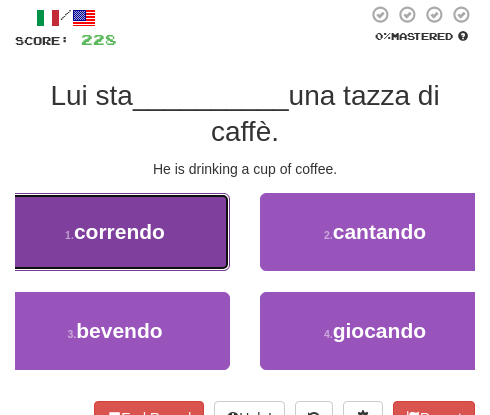 click on "1 .  correndo" at bounding box center [115, 232] 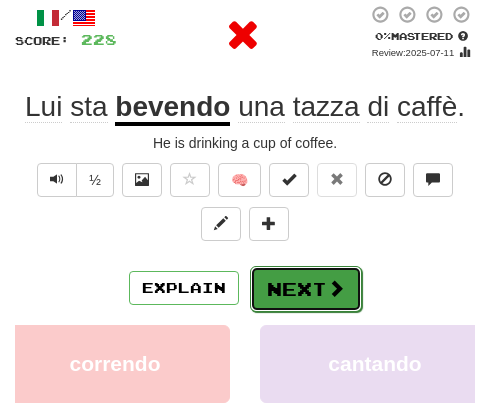 click on "Next" at bounding box center (306, 289) 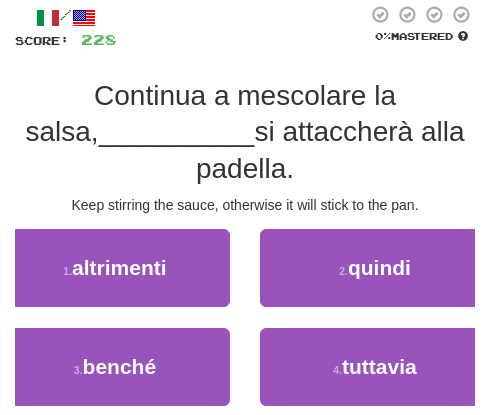 drag, startPoint x: 150, startPoint y: 193, endPoint x: 164, endPoint y: 211, distance: 22.803509 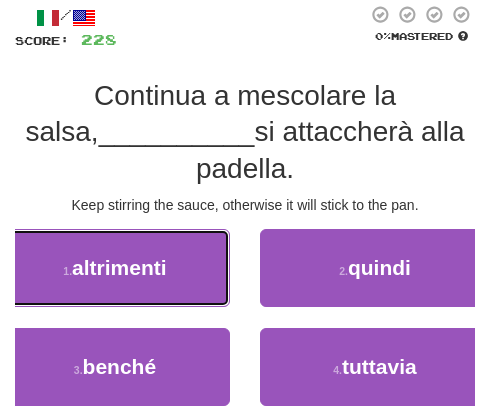 click on "1 .  altrimenti" at bounding box center (115, 268) 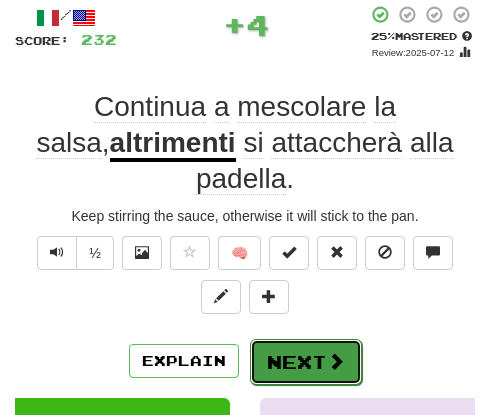 click on "Next" at bounding box center [306, 362] 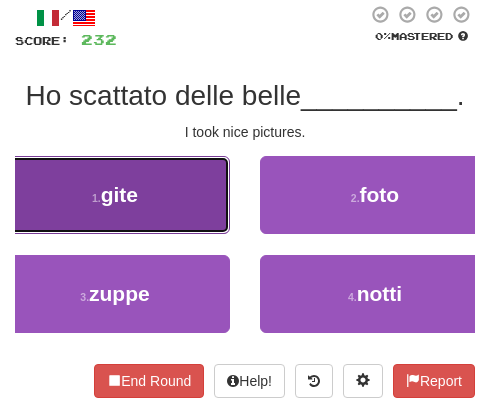 click on "1 .  gite" at bounding box center [115, 195] 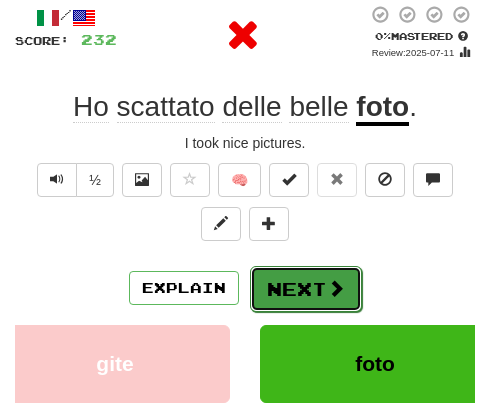 click on "Next" at bounding box center (306, 289) 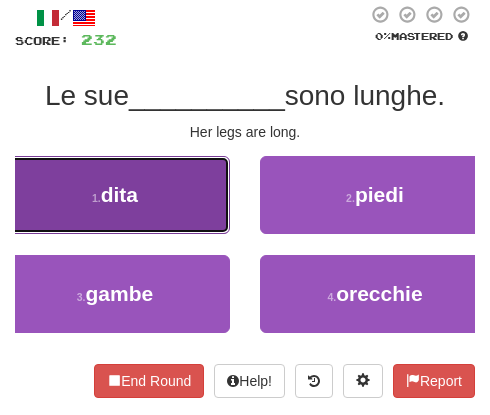 click on "1 .  dita" at bounding box center [115, 195] 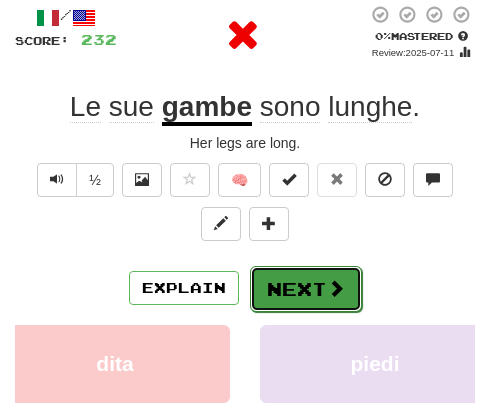 click on "Next" at bounding box center [306, 289] 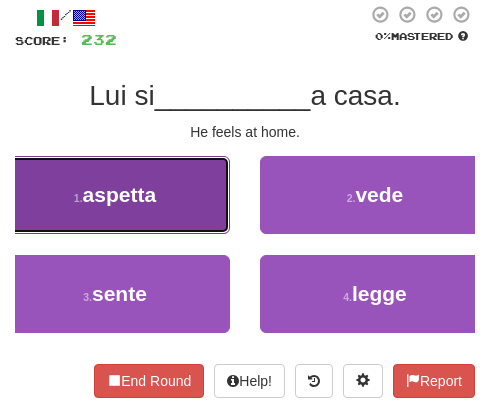 click on "aspetta" at bounding box center [120, 194] 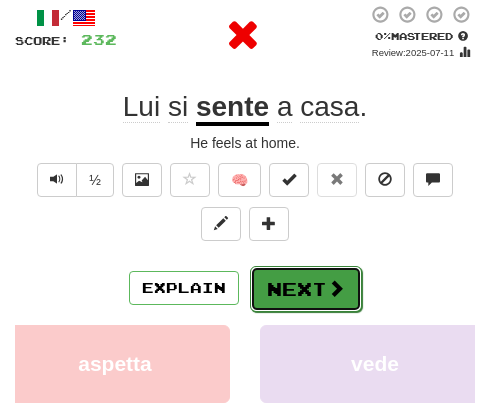 click on "Next" at bounding box center [306, 289] 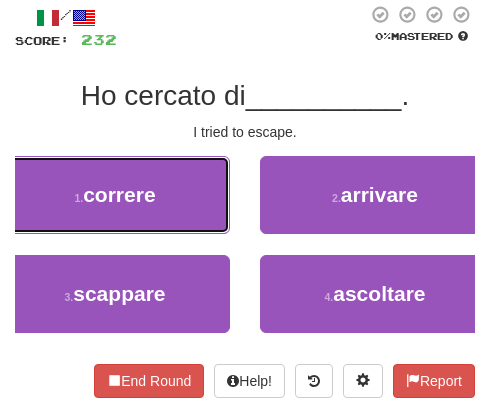 click on "1 .  correre" at bounding box center (115, 195) 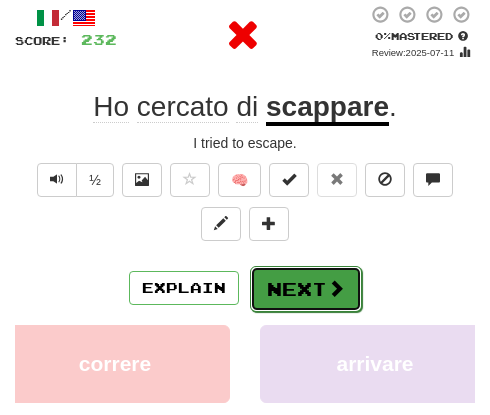 click on "Next" at bounding box center [306, 289] 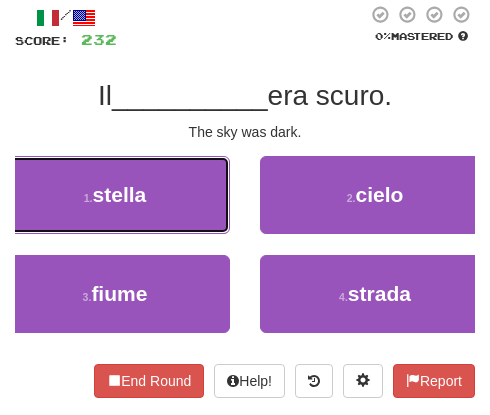 click on "1 .  stella" at bounding box center [115, 195] 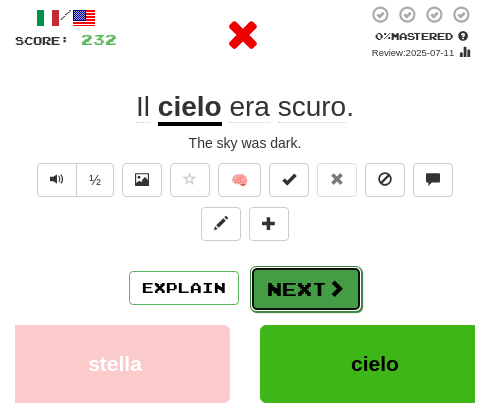 click on "Next" at bounding box center (306, 289) 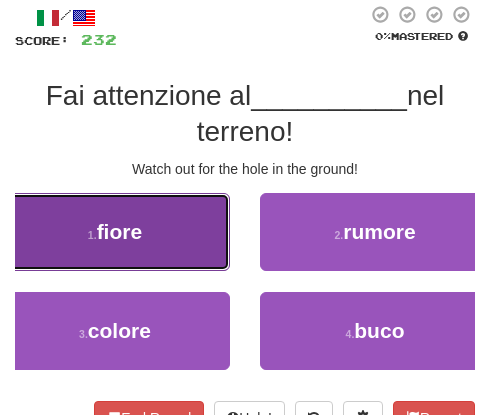 click on "1 .  fiore" at bounding box center (115, 232) 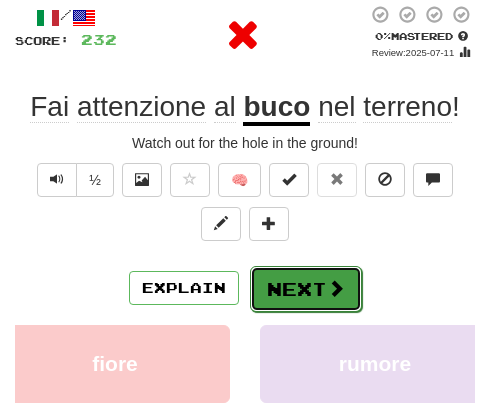 click on "Next" at bounding box center [306, 289] 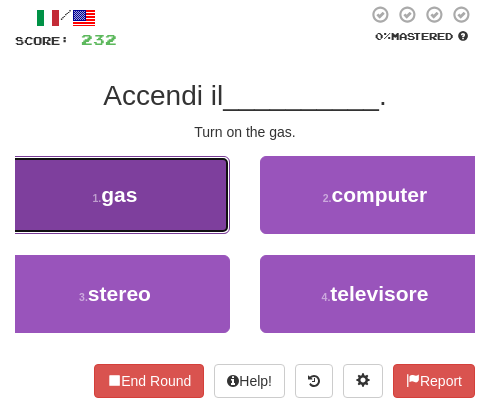 click on "1 .  gas" at bounding box center (115, 195) 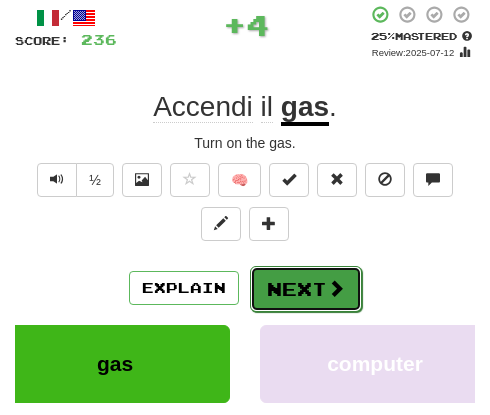 click on "Next" at bounding box center [306, 289] 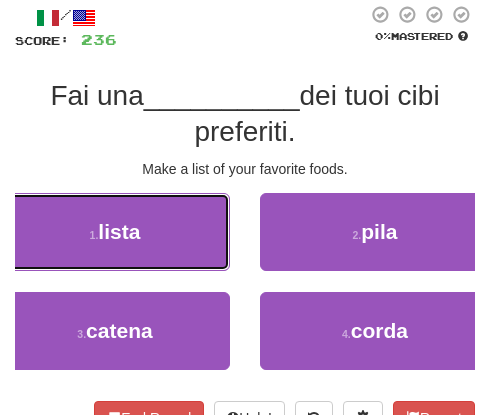 click on "1 .  lista" at bounding box center [115, 232] 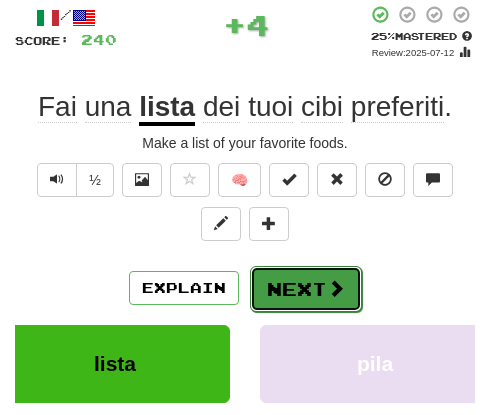 click on "Next" at bounding box center (306, 289) 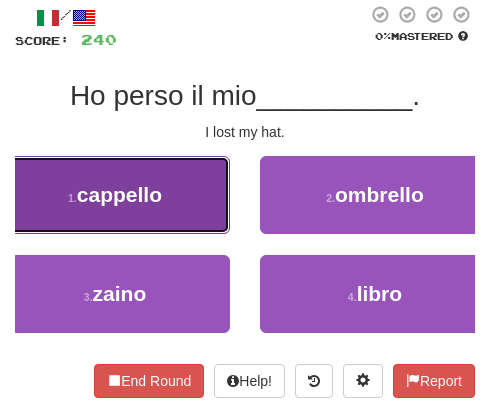 click on "1 .  cappello" at bounding box center [115, 195] 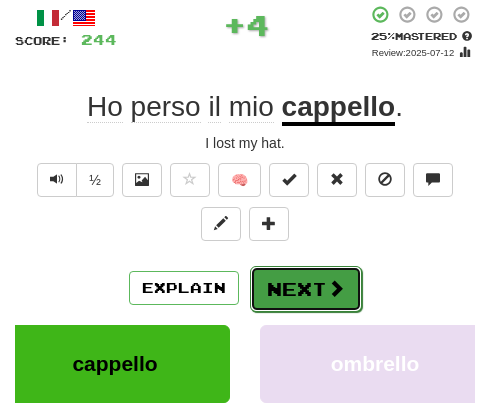 click at bounding box center (336, 288) 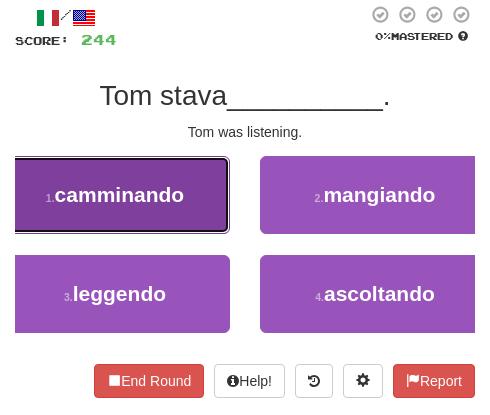 click on "1 .  camminando" at bounding box center (115, 195) 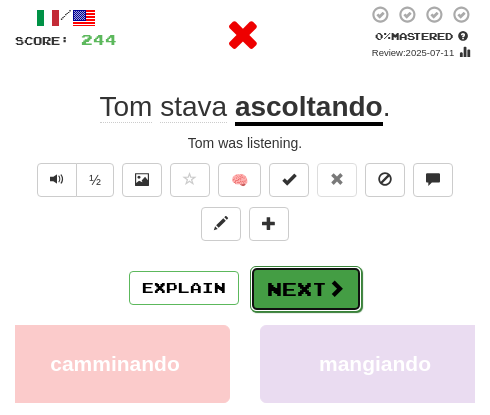 click on "Next" at bounding box center [306, 289] 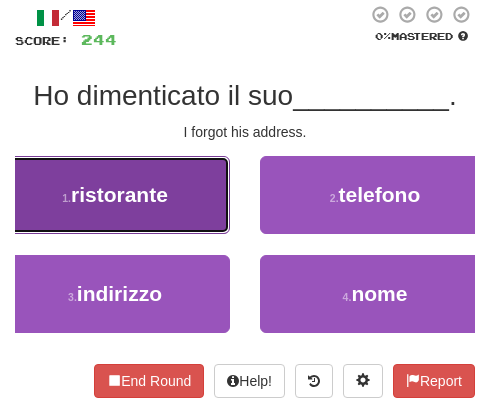 click on "1 .  ristorante" at bounding box center (115, 195) 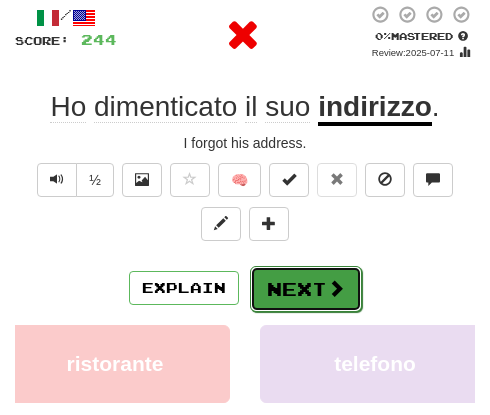 click on "Next" at bounding box center [306, 289] 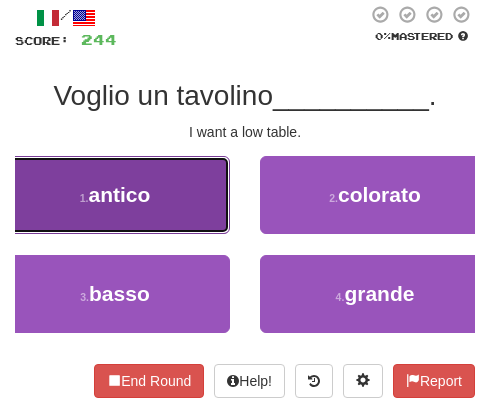 click on "1 .  antico" at bounding box center [115, 195] 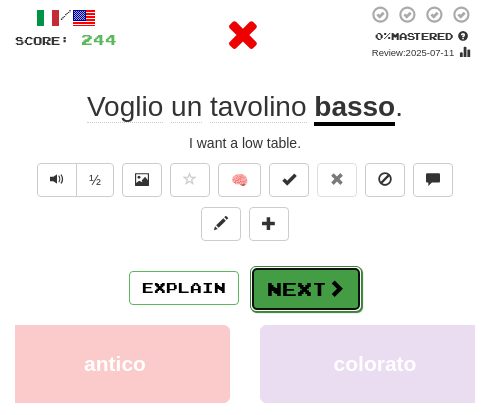 click at bounding box center [336, 288] 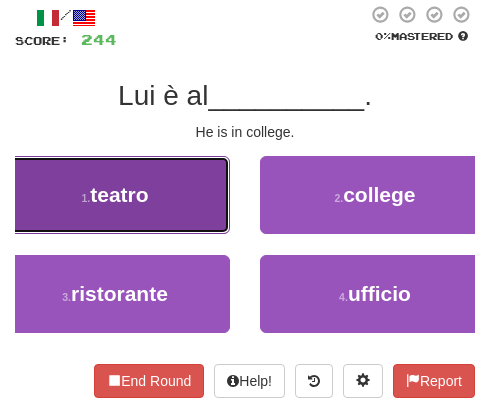 click on "1 .  teatro" at bounding box center [115, 195] 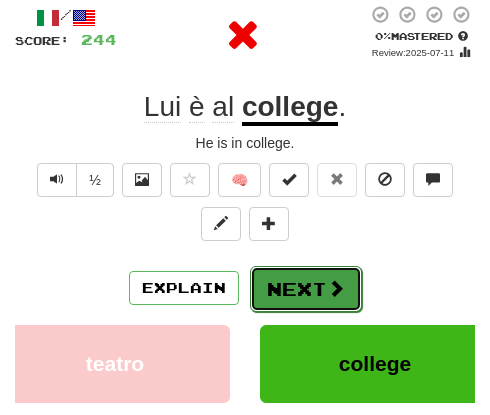 click on "Next" at bounding box center (306, 289) 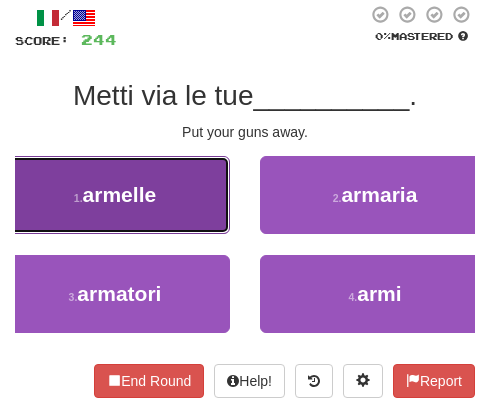 drag, startPoint x: 171, startPoint y: 220, endPoint x: 180, endPoint y: 226, distance: 10.816654 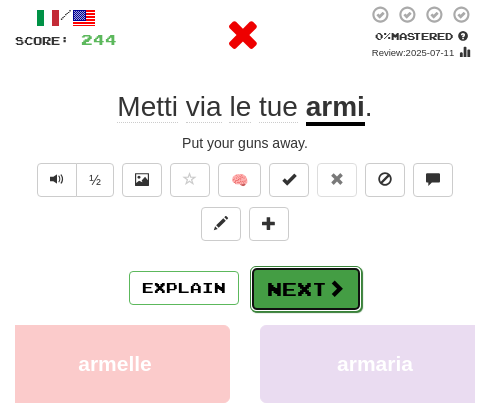 click on "Next" at bounding box center [306, 289] 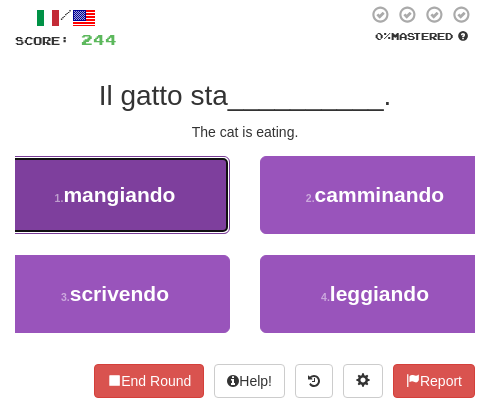 click on "mangiando" at bounding box center [119, 194] 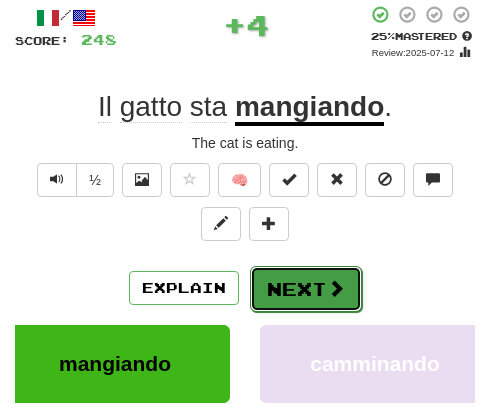 click on "Next" at bounding box center [306, 289] 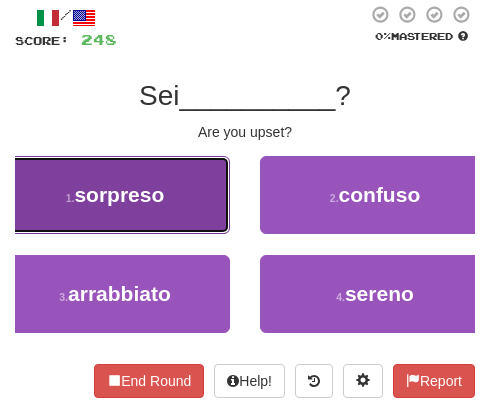 click on "1 .  sorpreso" at bounding box center (115, 195) 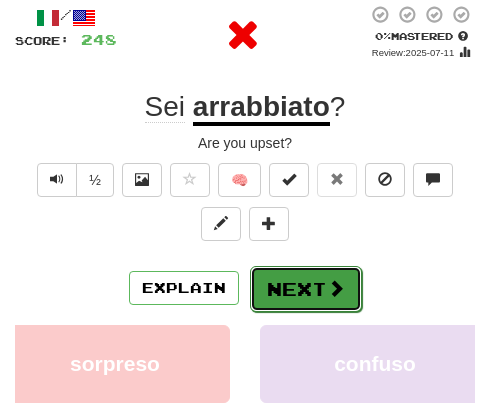 click on "Next" at bounding box center [306, 289] 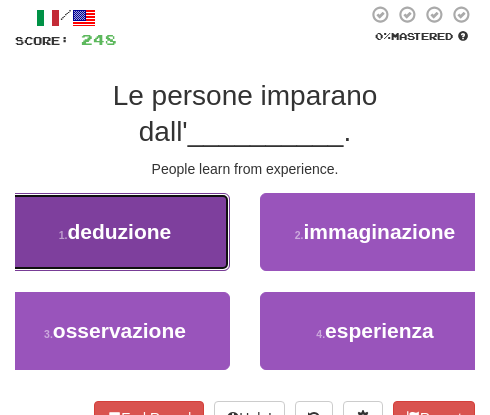 click on "1 .  deduzione" at bounding box center (115, 232) 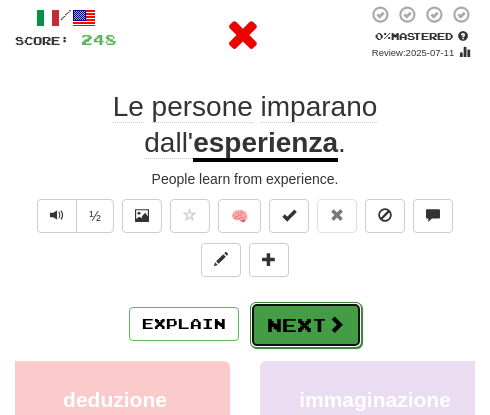 click on "Next" at bounding box center (306, 325) 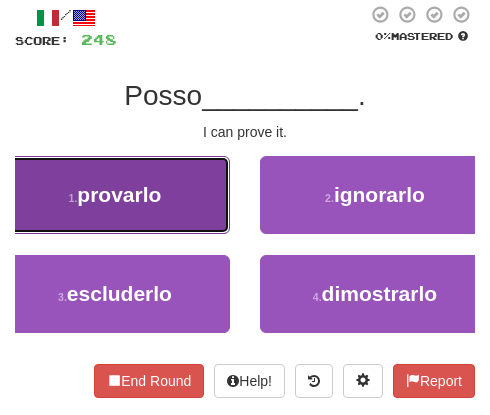 drag, startPoint x: 145, startPoint y: 224, endPoint x: 157, endPoint y: 225, distance: 12.0415945 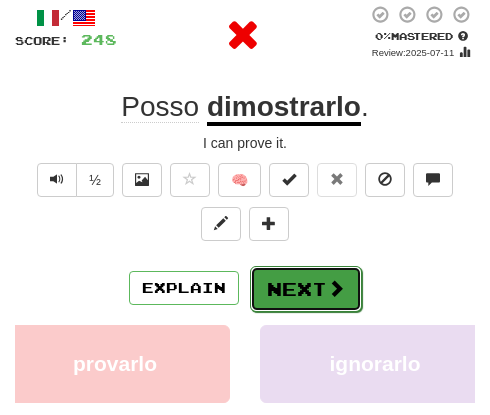 click on "Next" at bounding box center [306, 289] 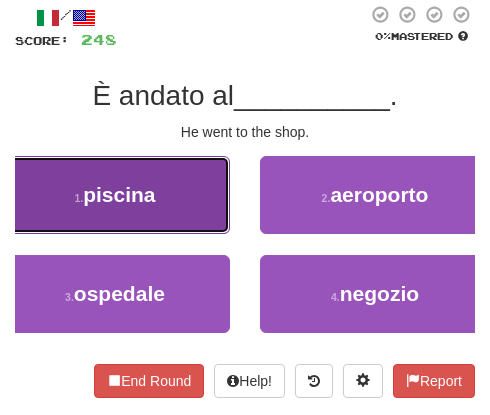 click on "1 .  piscina" at bounding box center (115, 195) 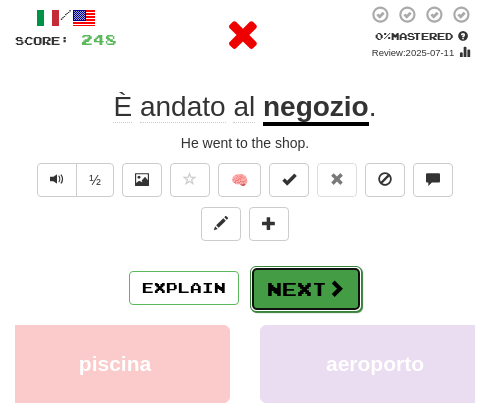 click on "Next" at bounding box center (306, 289) 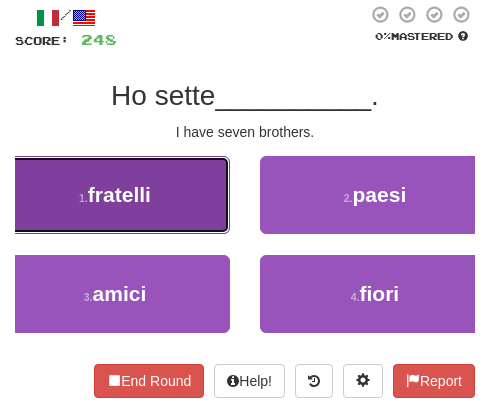 click on "1 .  fratelli" at bounding box center [115, 195] 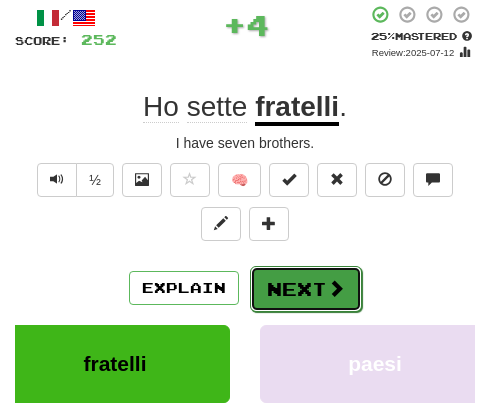 click on "Next" at bounding box center [306, 289] 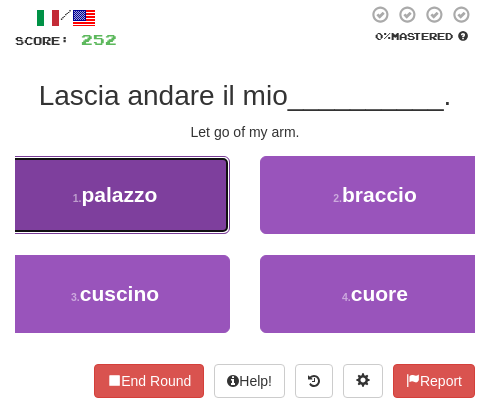 click on "1 .  palazzo" at bounding box center [115, 195] 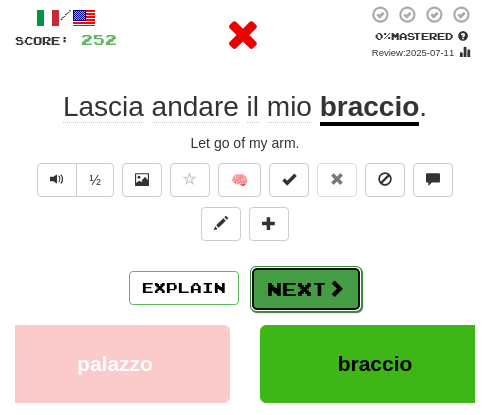 click on "Next" at bounding box center (306, 289) 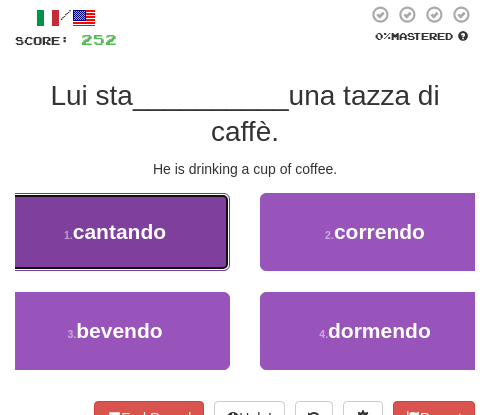click on "1 .  cantando" at bounding box center (115, 232) 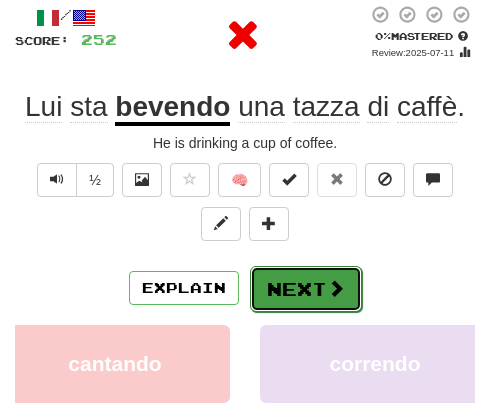 click on "Next" at bounding box center [306, 289] 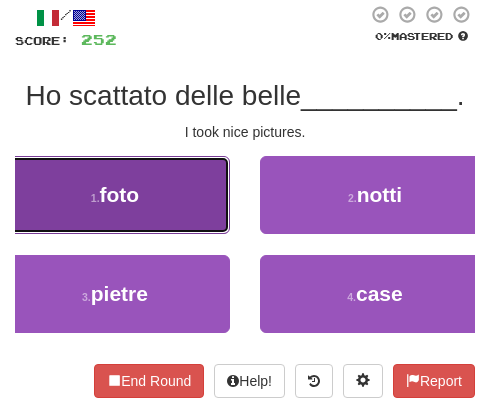 click on "1 .  foto" at bounding box center [115, 195] 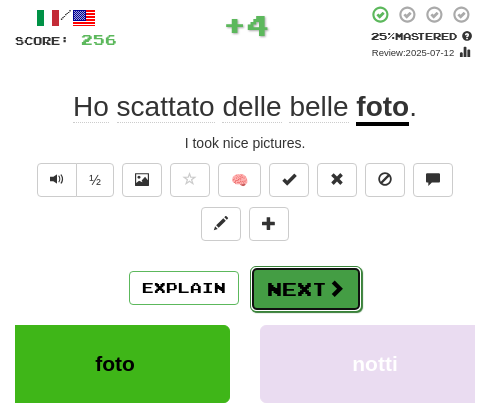 click on "Next" at bounding box center [306, 289] 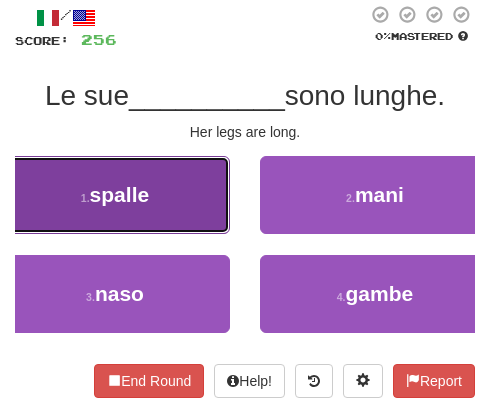 click on "spalle" at bounding box center (120, 194) 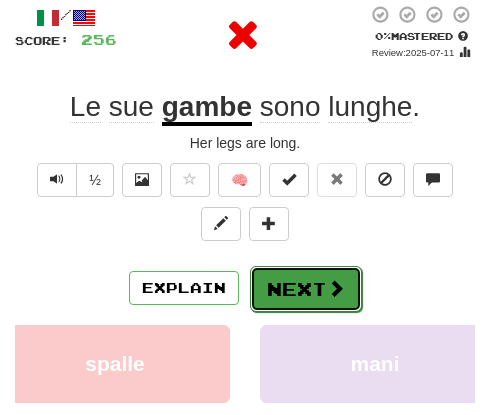 click on "Next" at bounding box center [306, 289] 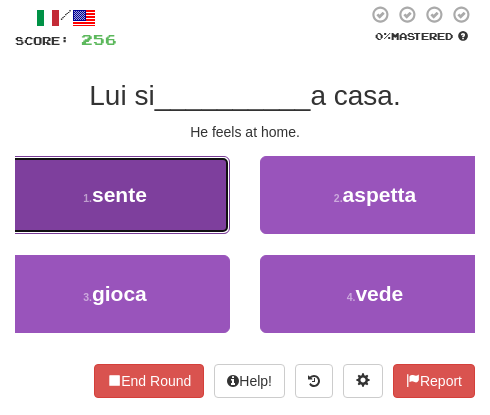 click on "1 .  sente" at bounding box center [115, 195] 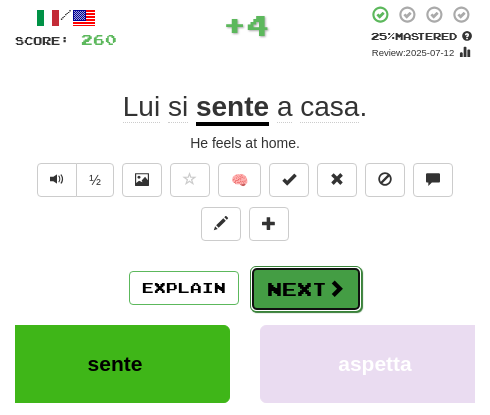 click on "Next" at bounding box center [306, 289] 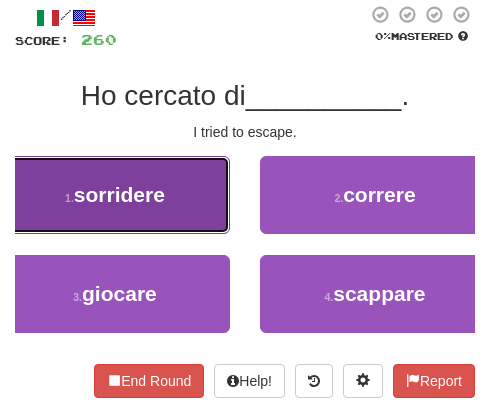 click on "sorridere" at bounding box center [119, 194] 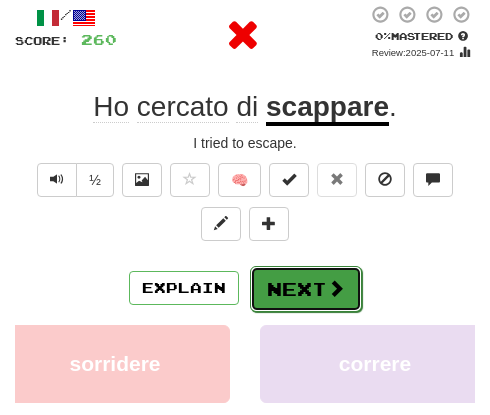 click at bounding box center (336, 288) 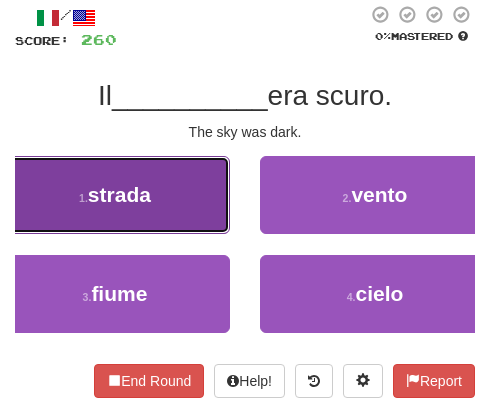 click on "1 .  strada" at bounding box center [115, 195] 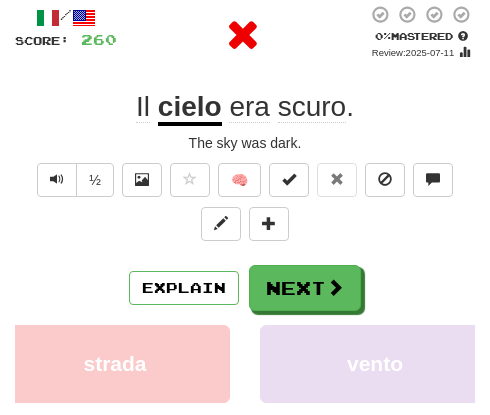 click on "Explain Next" at bounding box center [245, 288] 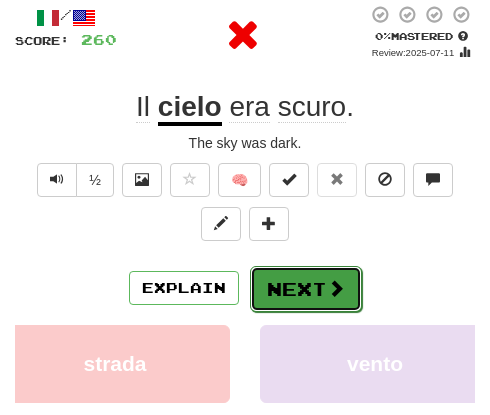 click on "Next" at bounding box center (306, 289) 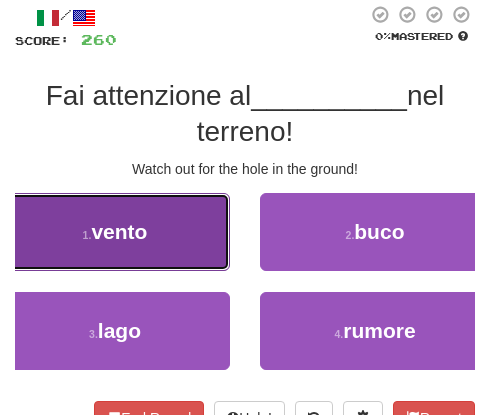 click on "1 .  vento" at bounding box center (115, 232) 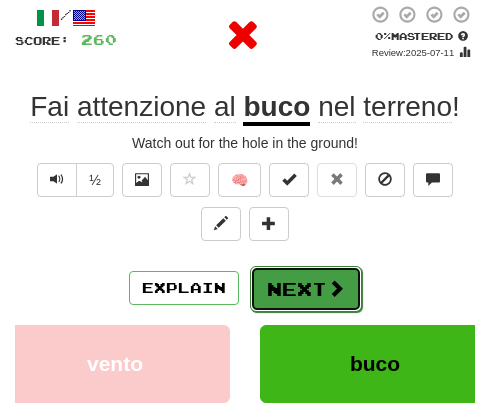 click on "Next" at bounding box center (306, 289) 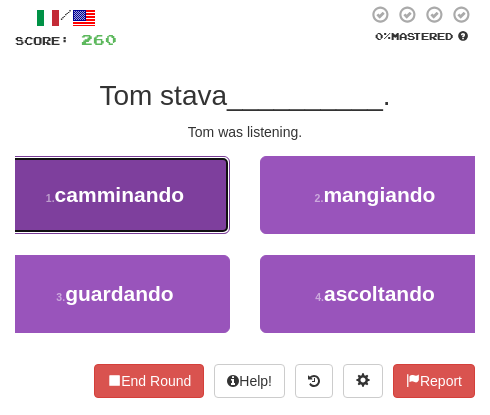 click on "1 .  camminando" at bounding box center [115, 195] 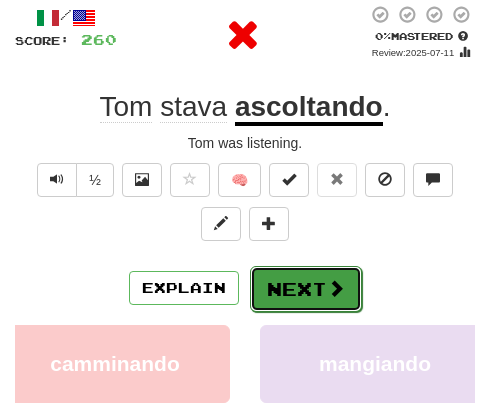 click on "Next" at bounding box center [306, 289] 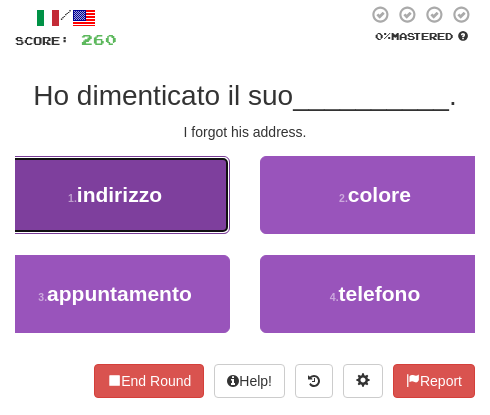 click on "1 .  indirizzo" at bounding box center (115, 195) 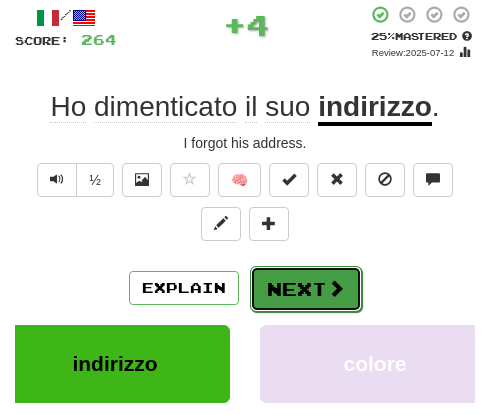 click on "Next" at bounding box center (306, 289) 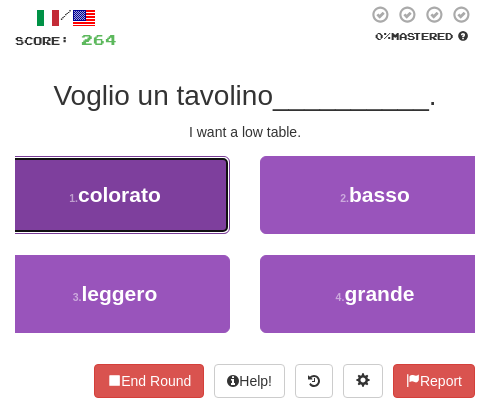 click on "1 .  colorato" at bounding box center [115, 195] 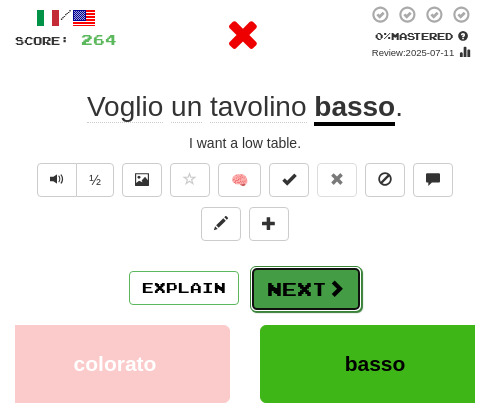 click on "Next" at bounding box center [306, 289] 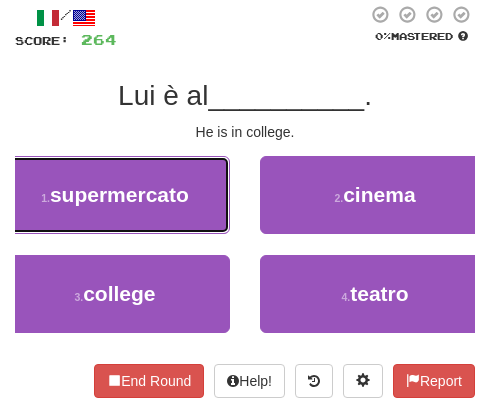 click on "supermercato" at bounding box center [119, 194] 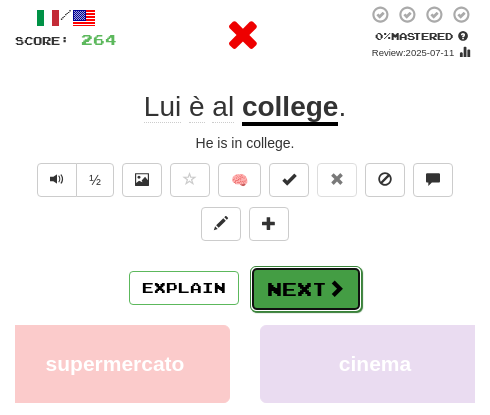 click on "Next" at bounding box center [306, 289] 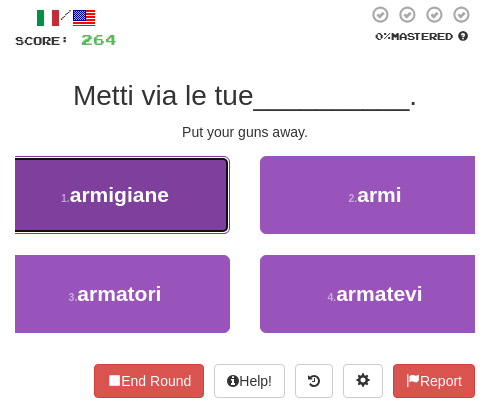 click on "armigiane" at bounding box center (119, 194) 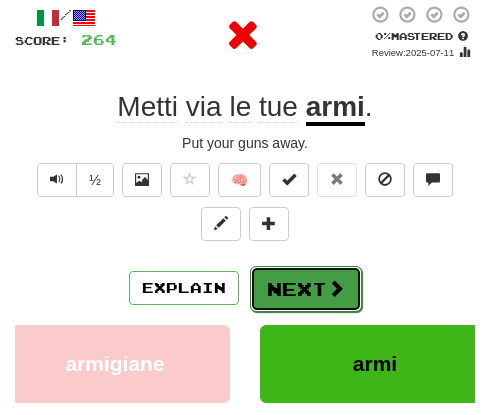 click on "Next" at bounding box center [306, 289] 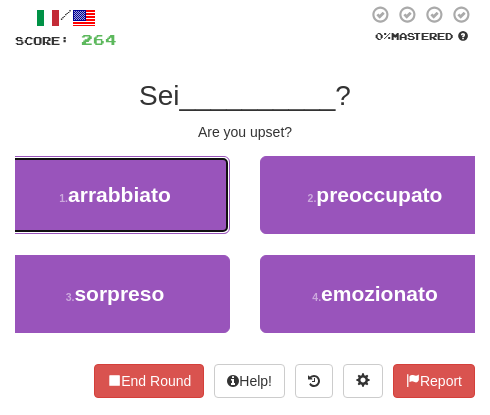 click on "arrabbiato" at bounding box center [119, 194] 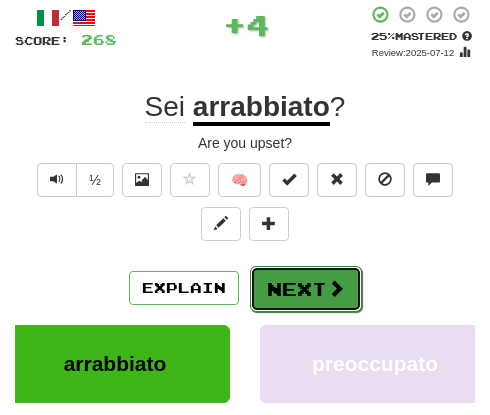 click on "Next" at bounding box center [306, 289] 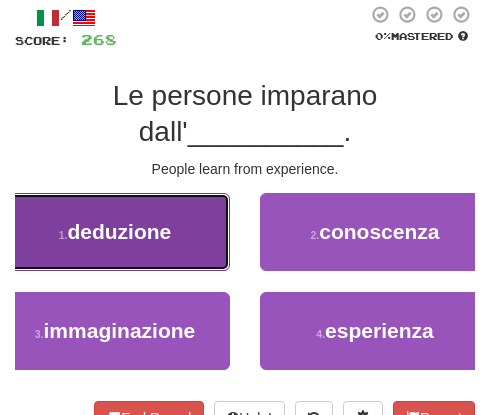 click on "1 .  deduzione" at bounding box center (115, 232) 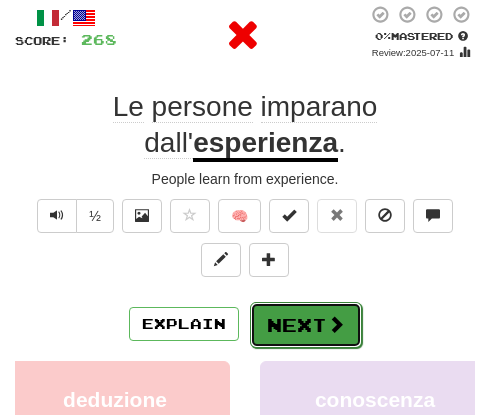 click on "Next" at bounding box center [306, 325] 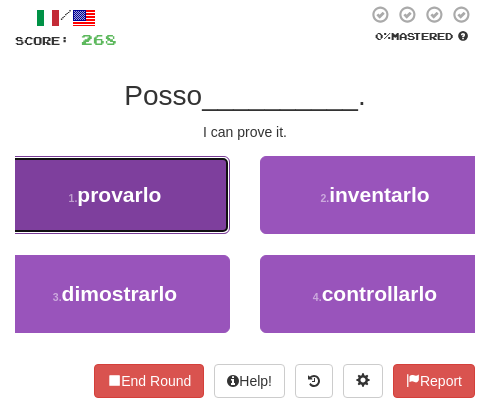 click on "1 .  provarlo" at bounding box center (115, 195) 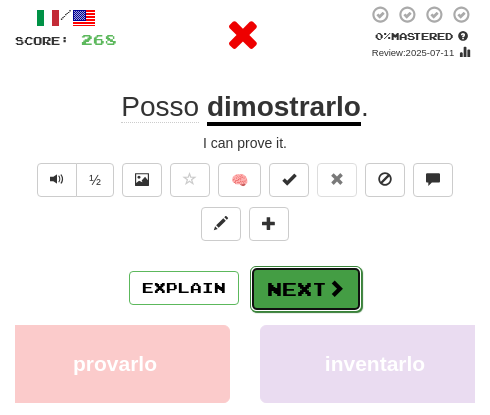 click on "Next" at bounding box center (306, 289) 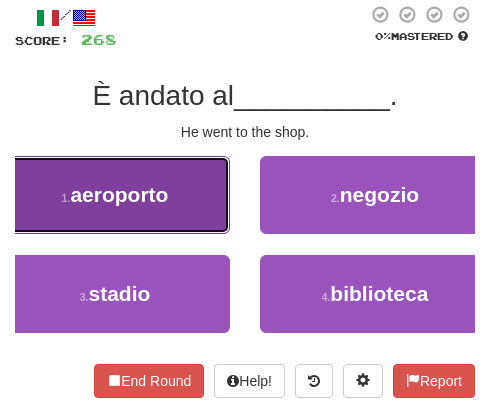 click on "1 .  aeroporto" at bounding box center [115, 195] 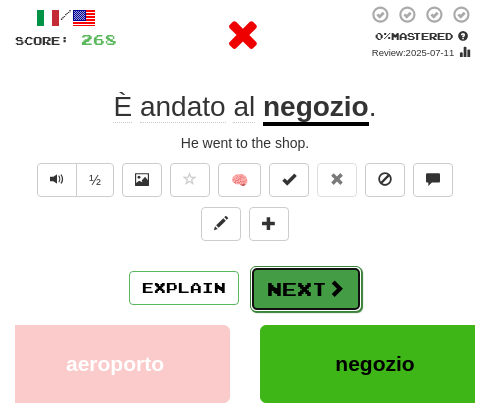 click on "Next" at bounding box center [306, 289] 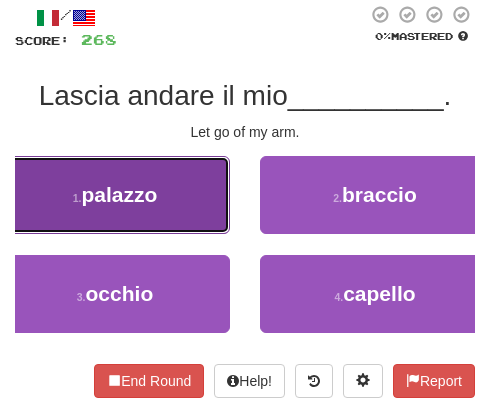 click on "1 .  palazzo" at bounding box center [115, 195] 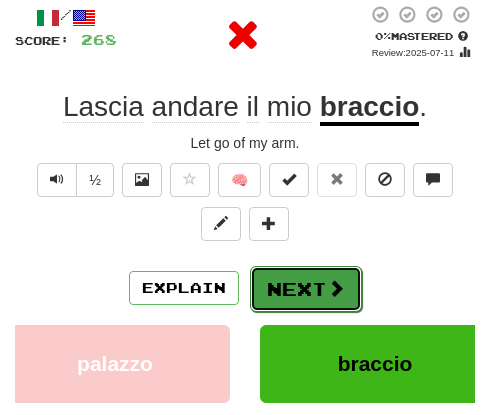 click on "Next" at bounding box center [306, 289] 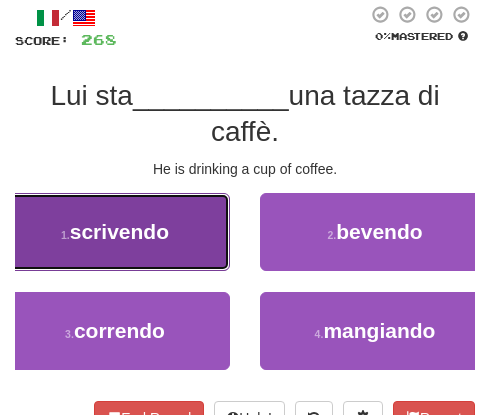 click on "1 .  scrivendo" at bounding box center [115, 232] 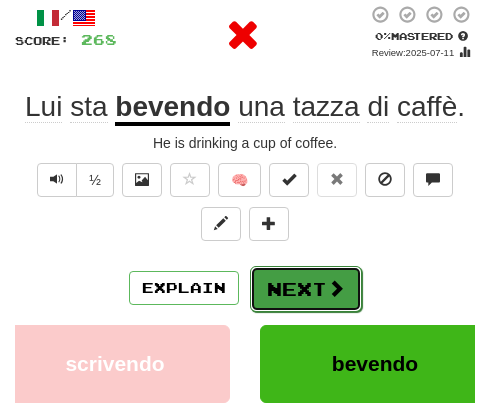 click on "Next" at bounding box center (306, 289) 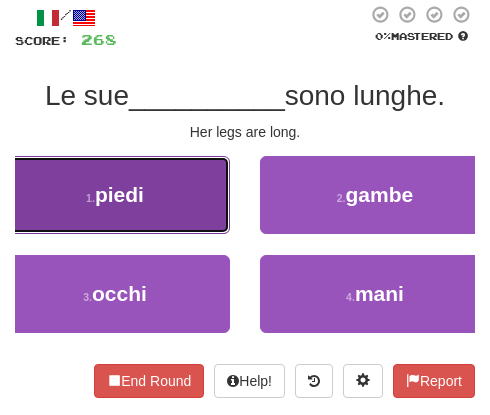 click on "1 .  piedi" at bounding box center (115, 195) 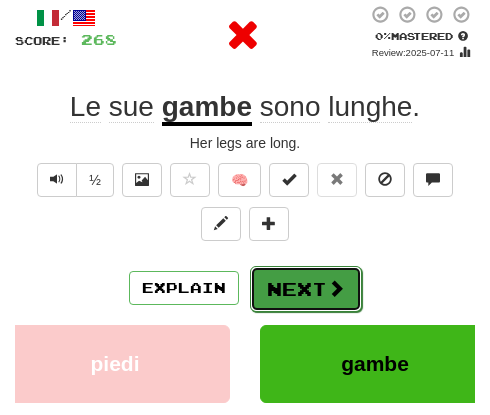 click on "Next" at bounding box center [306, 289] 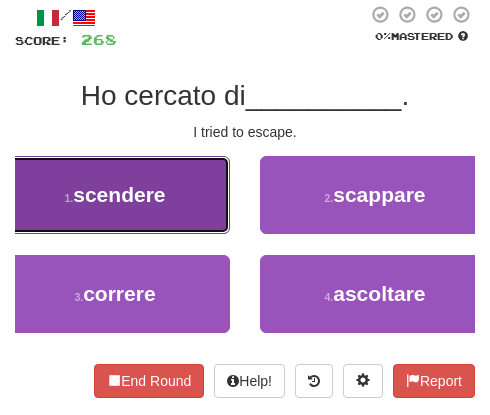 click on "1 .  scendere" at bounding box center [115, 195] 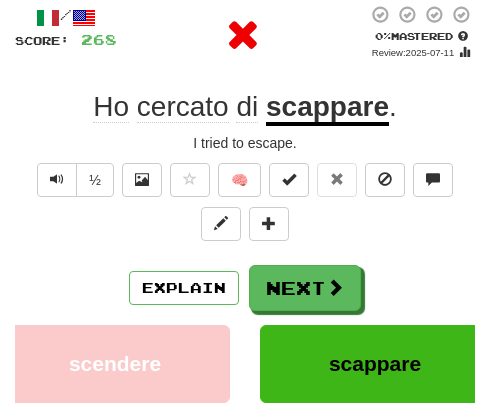click on "/ Score: 268 0 % Mastered Review: 2025-07-11 Ho cercato di scappare . I tried to escape. ½ 🧠 Explain Next scendere scappare correre ascoltare Learn more: scendere scappare correre ascoltare End Round Help! Report" at bounding box center [245, 301] 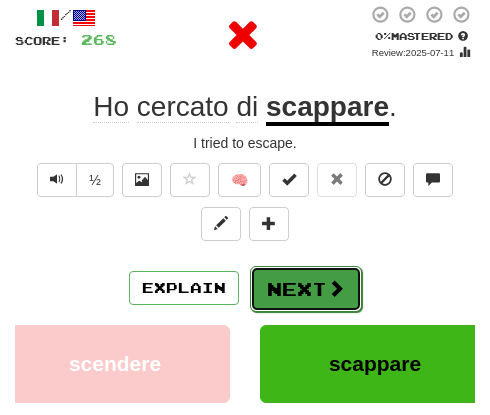 click on "Next" at bounding box center [306, 289] 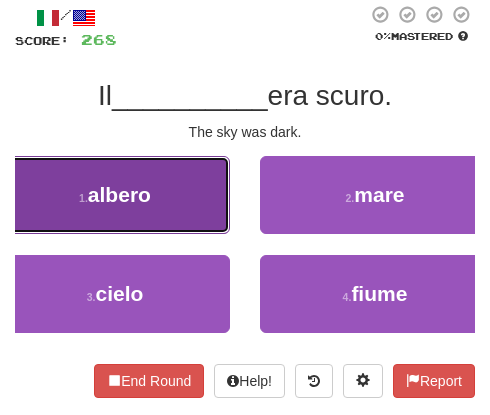 click on "1 .  albero" at bounding box center (115, 195) 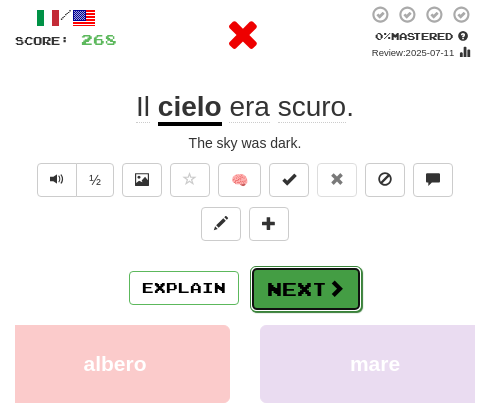 click on "Next" at bounding box center (306, 289) 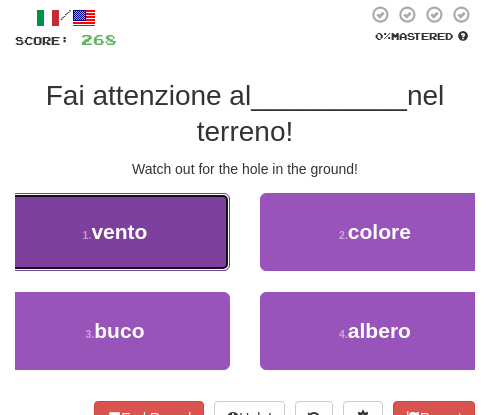 click on "1 .  vento" at bounding box center (115, 232) 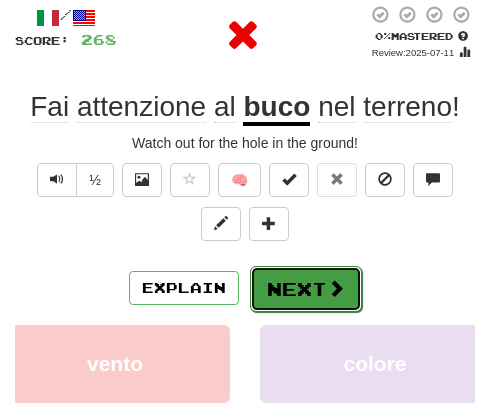 click on "Next" at bounding box center (306, 289) 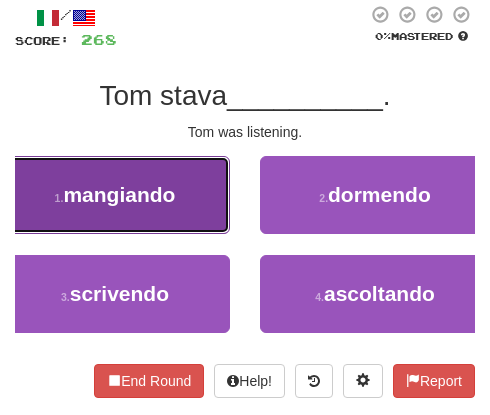 click on "1 .  mangiando" at bounding box center [115, 195] 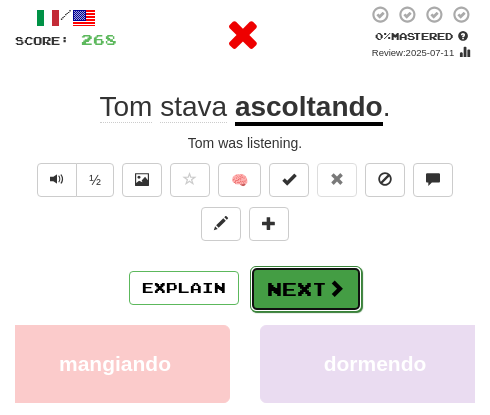 click on "Next" at bounding box center (306, 289) 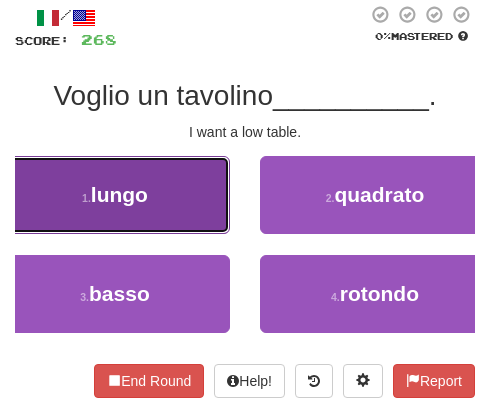 click on "lungo" at bounding box center [119, 194] 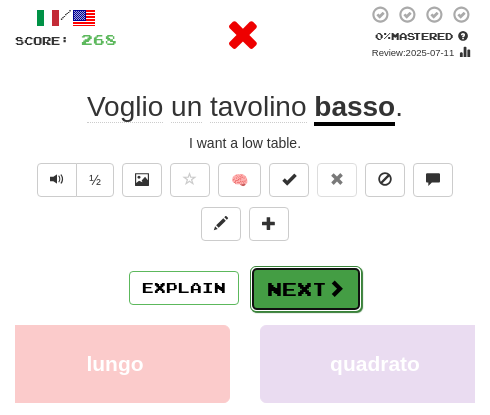 click on "Next" at bounding box center [306, 289] 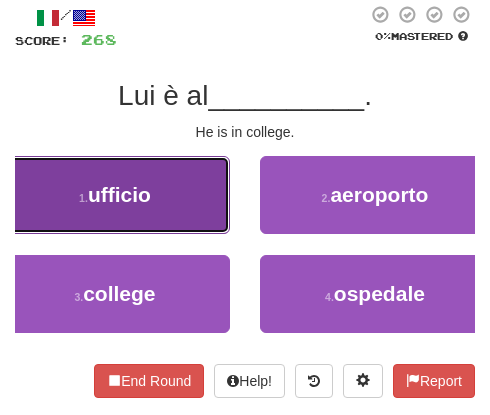 click on "1 .  ufficio" at bounding box center [115, 195] 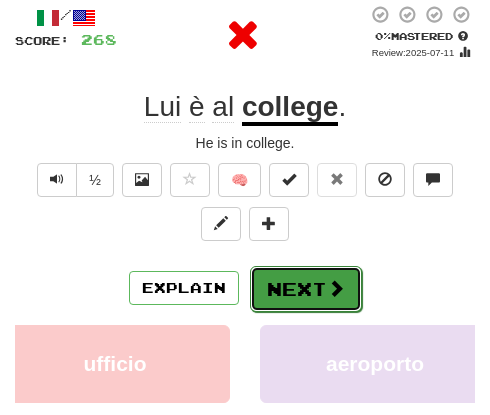 click on "Next" at bounding box center [306, 289] 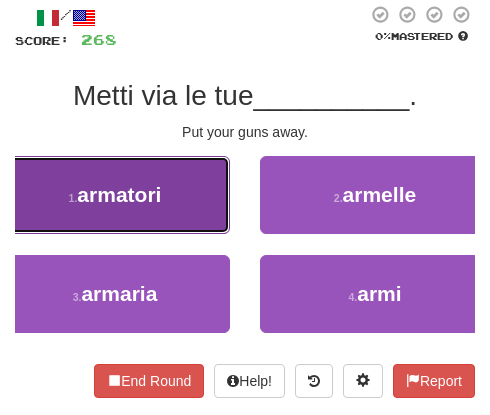 click on "1 .  armatori" at bounding box center [115, 195] 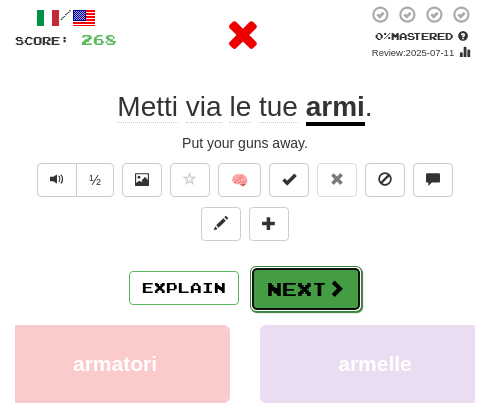 click on "Next" at bounding box center [306, 289] 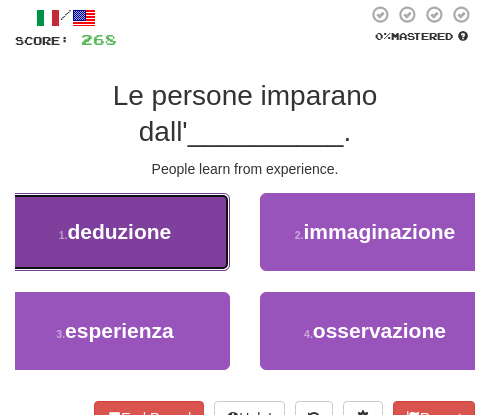 click on "1 .  deduzione" at bounding box center (115, 232) 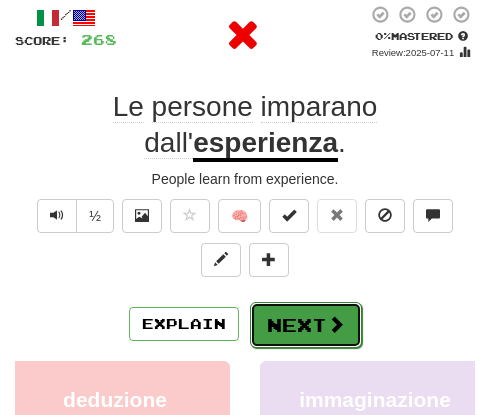 click on "Next" at bounding box center (306, 325) 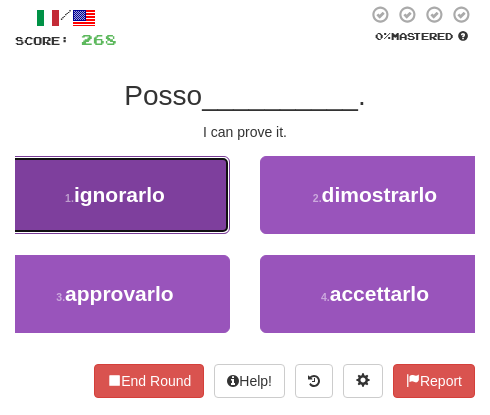 click on "1 .  ignorarlo" at bounding box center [115, 195] 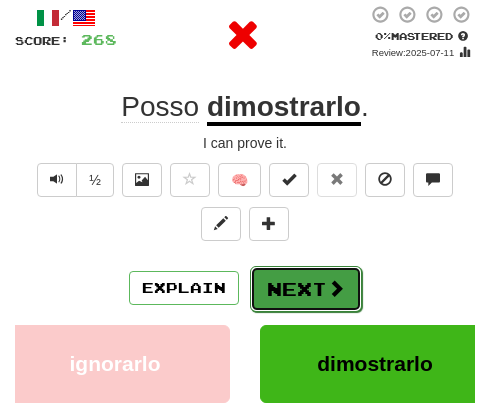 click on "Next" at bounding box center (306, 289) 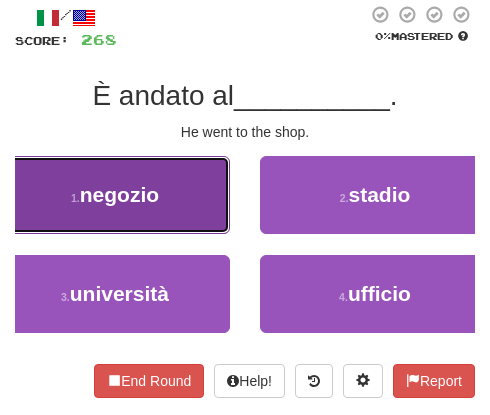 click on "negozio" at bounding box center [119, 194] 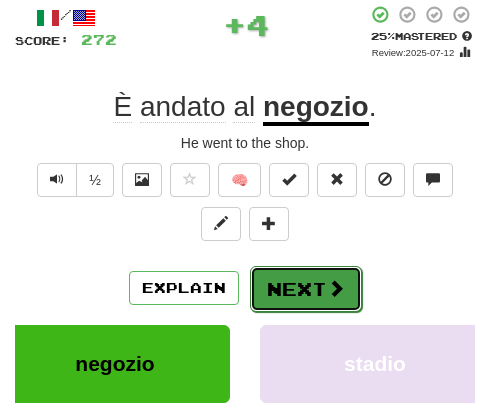 click on "Next" at bounding box center (306, 289) 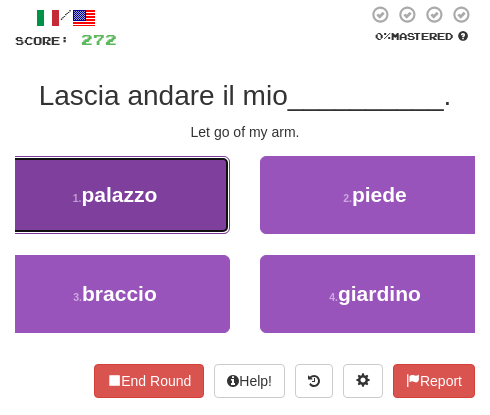 click on "1 .  palazzo" at bounding box center [115, 195] 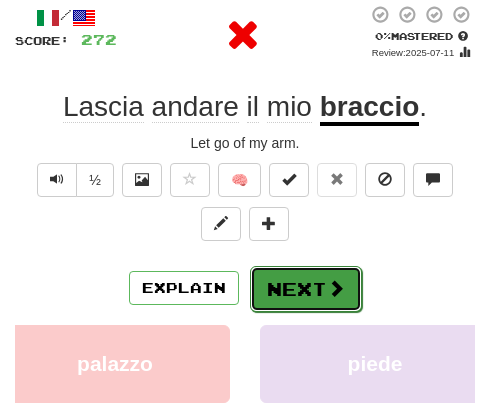 click on "Next" at bounding box center [306, 289] 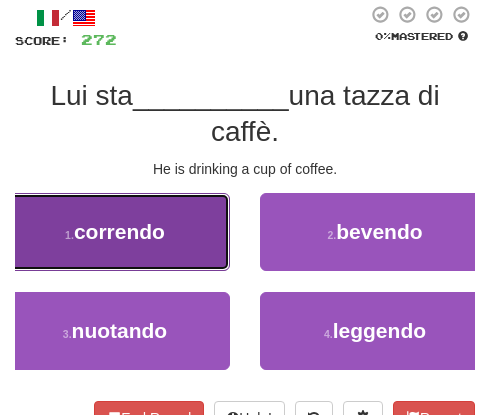 click on "1 .  correndo" at bounding box center [115, 232] 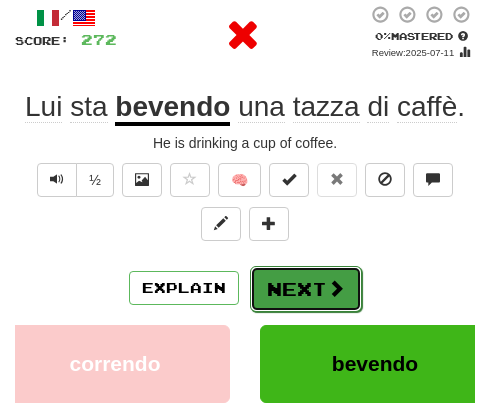 click on "Next" at bounding box center [306, 289] 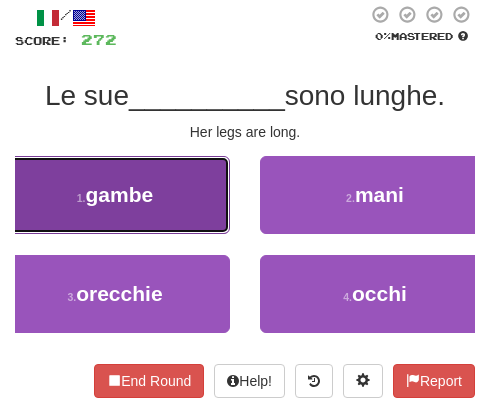 click on "1 .  gambe" at bounding box center [115, 195] 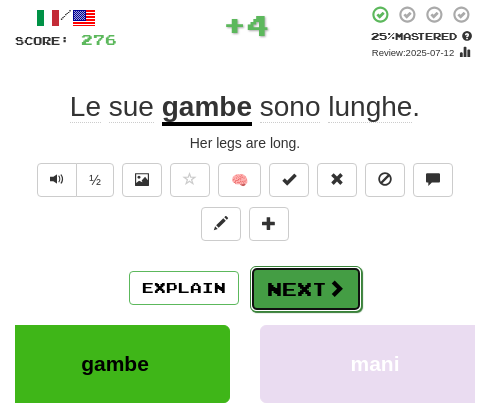 click on "Next" at bounding box center (306, 289) 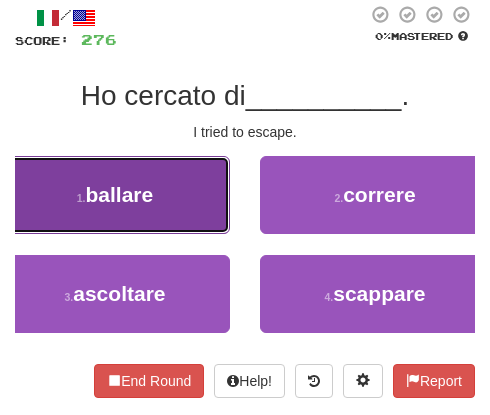 click on "1 .  ballare" at bounding box center (115, 195) 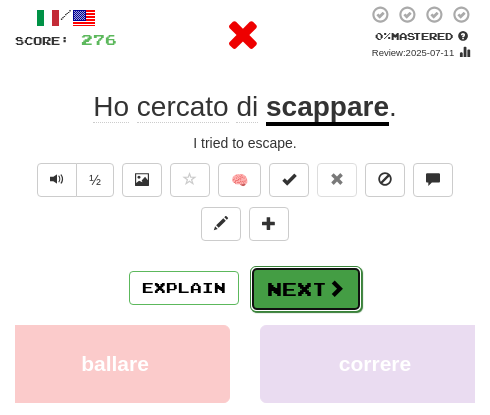 click on "Next" at bounding box center (306, 289) 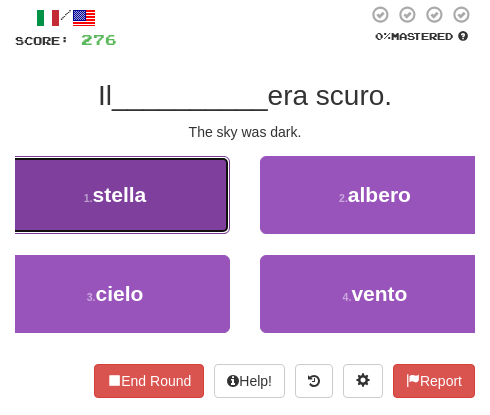 click on "1 .  stella" at bounding box center [115, 195] 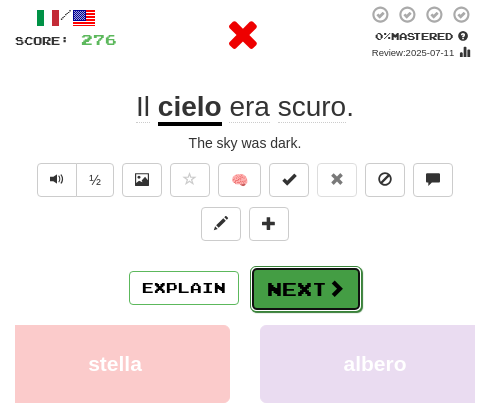 click on "Next" at bounding box center [306, 289] 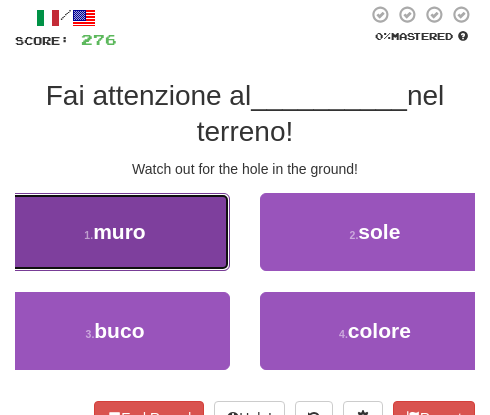 click on "1 .  muro" at bounding box center (115, 232) 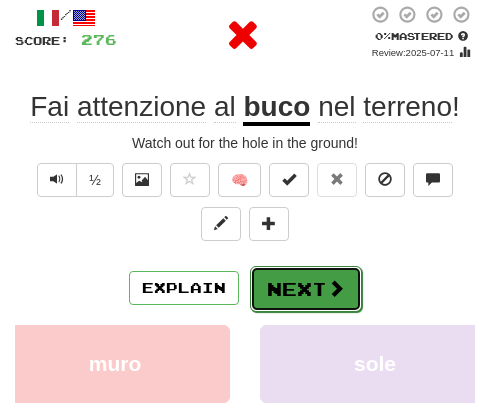 click on "Next" at bounding box center [306, 289] 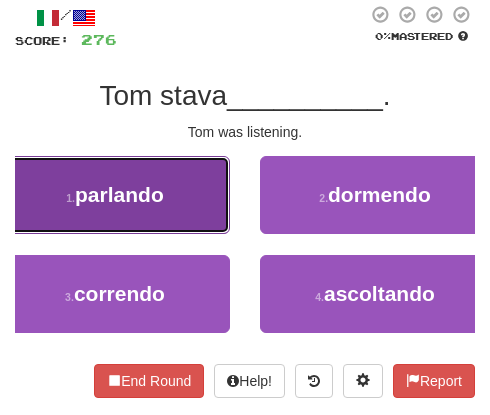 click on "1 .  parlando" at bounding box center (115, 195) 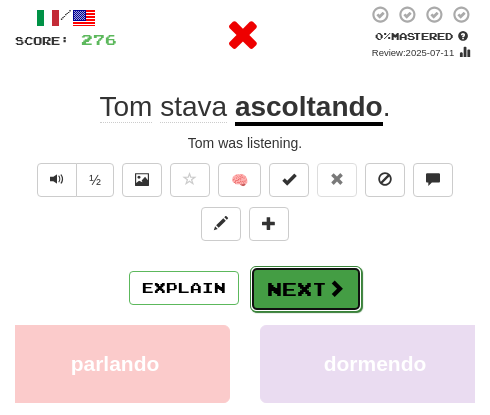 click on "Next" at bounding box center (306, 289) 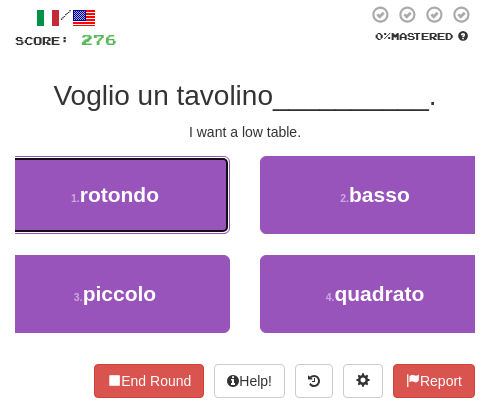 click on "1 .  rotondo" at bounding box center (115, 195) 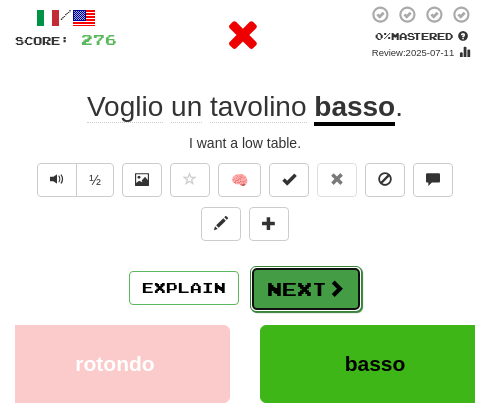 click on "Next" at bounding box center (306, 289) 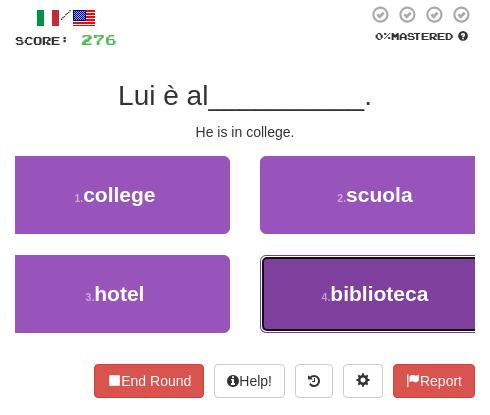click on "4 .  biblioteca" at bounding box center (375, 294) 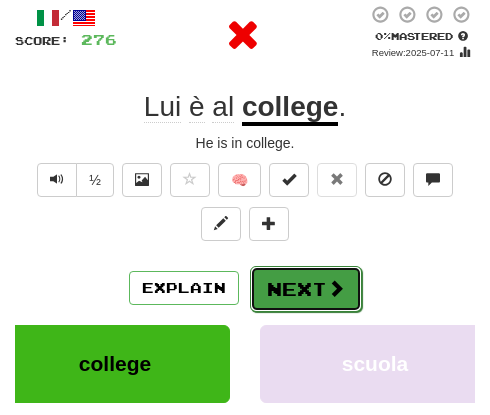 click on "Next" at bounding box center [306, 289] 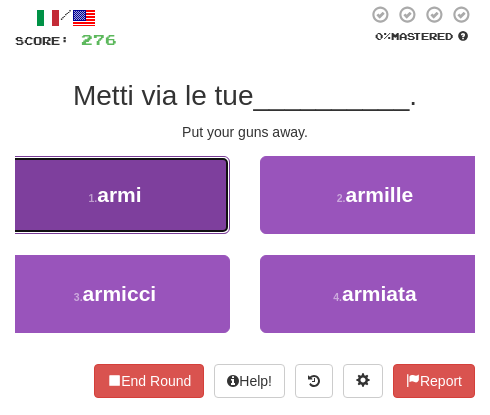 click on "1 .  armi" at bounding box center (115, 195) 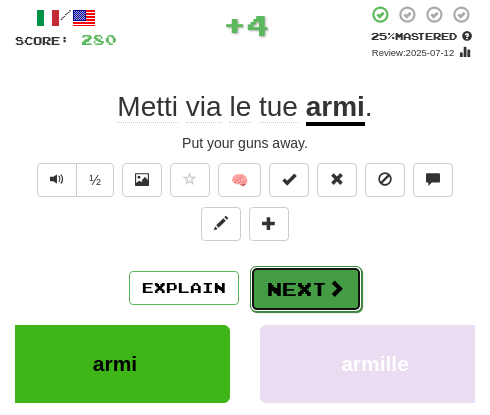 click on "Next" at bounding box center (306, 289) 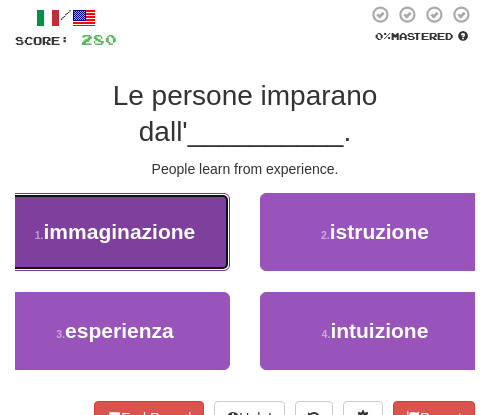 click on "immaginazione" at bounding box center (120, 231) 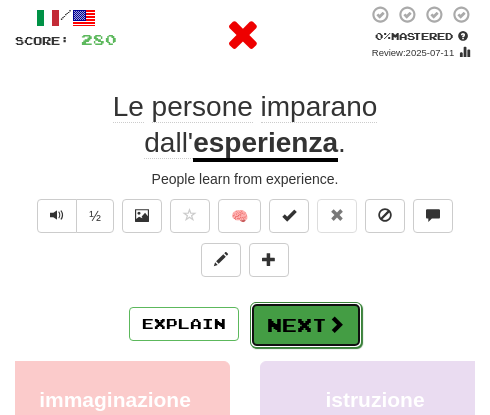 click on "Next" at bounding box center [306, 325] 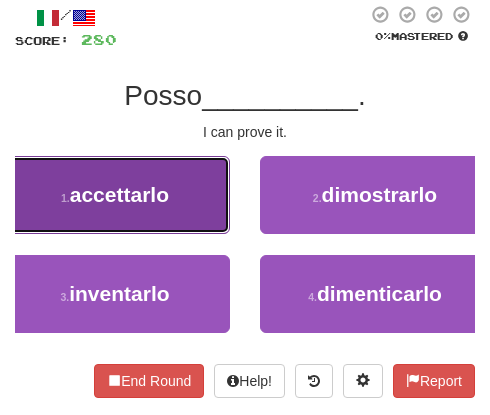 click on "1 .  accettarlo" at bounding box center (115, 195) 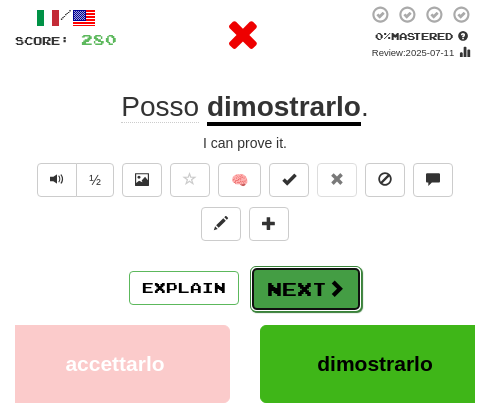 click on "Next" at bounding box center (306, 289) 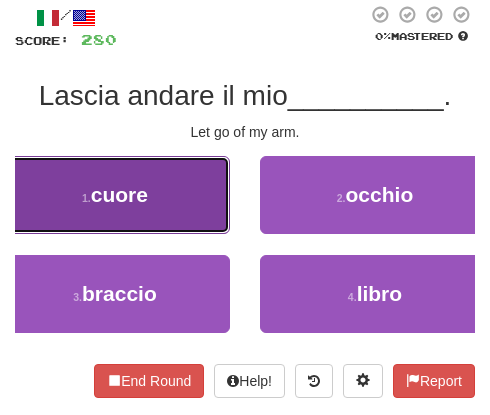 click on "1 .  cuore" at bounding box center [115, 195] 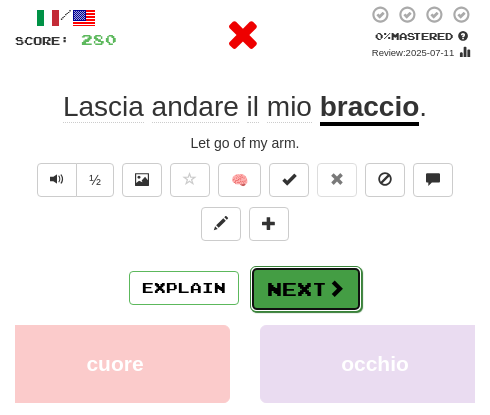 click on "Next" at bounding box center [306, 289] 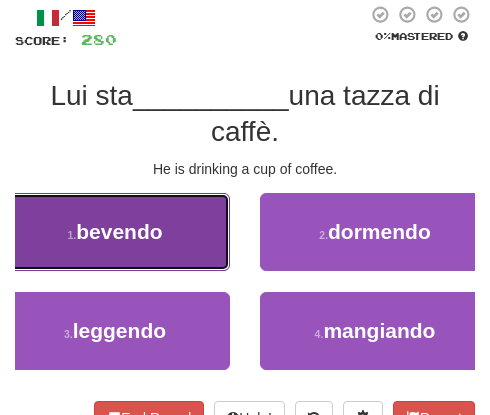 click on "1 .  bevendo" at bounding box center [115, 232] 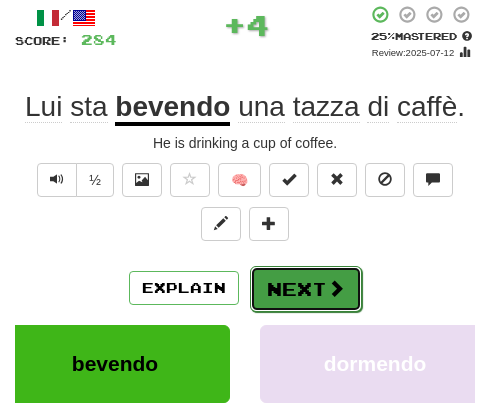 click on "Next" at bounding box center [306, 289] 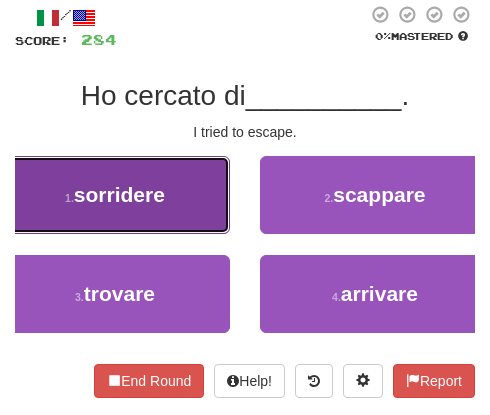 click on "1 .  sorridere" at bounding box center (115, 195) 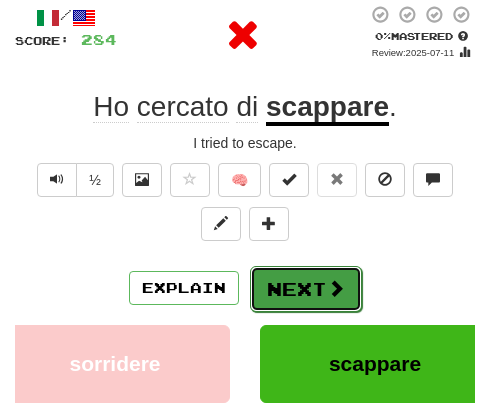 click on "Next" at bounding box center (306, 289) 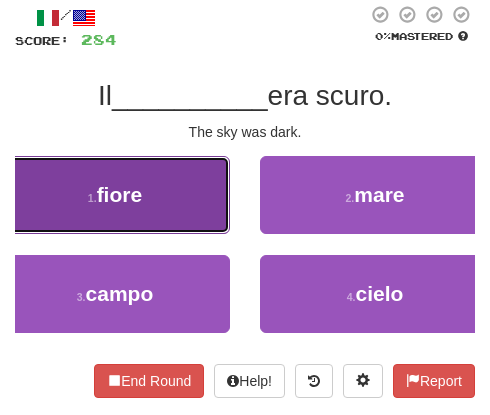 click on "1 .  fiore" at bounding box center (115, 195) 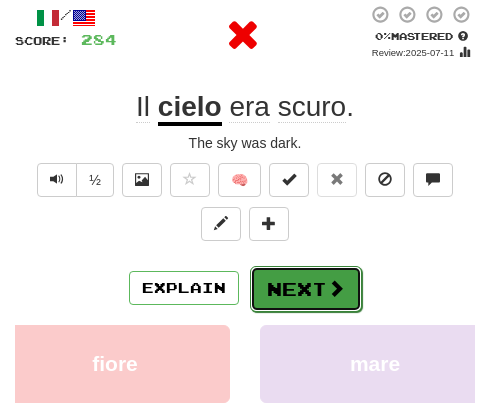 click on "Next" at bounding box center (306, 289) 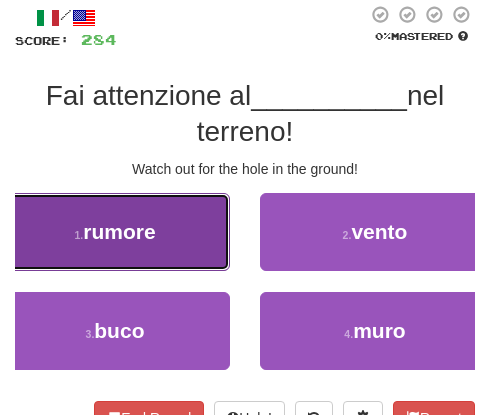 click on "1 .  rumore" at bounding box center (115, 232) 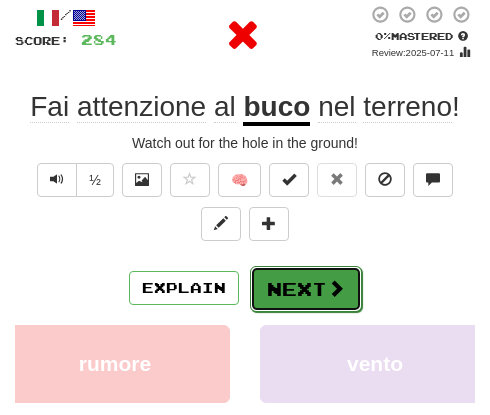click at bounding box center [336, 288] 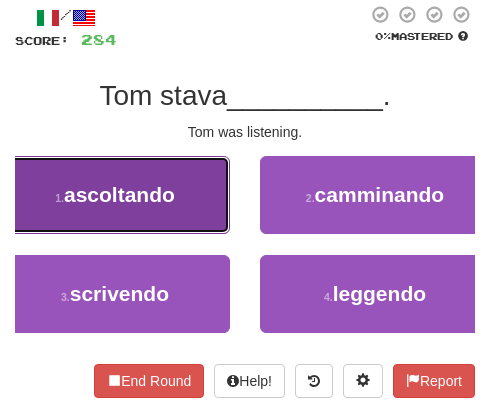 click on "1 .  ascoltando" at bounding box center [115, 195] 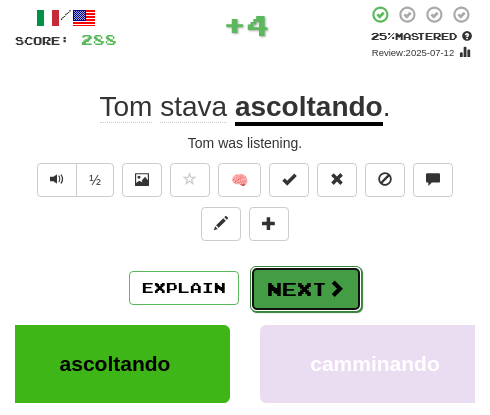 click on "Next" at bounding box center (306, 289) 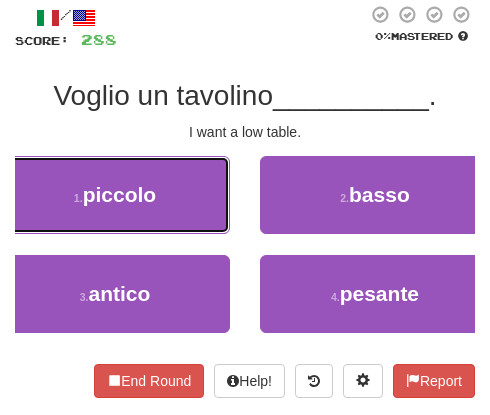 click on "1 .  piccolo" at bounding box center [115, 195] 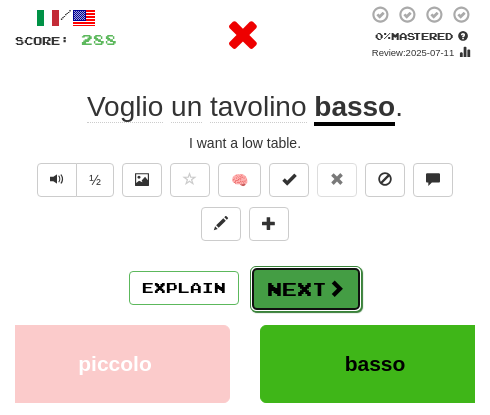 click on "Next" at bounding box center (306, 289) 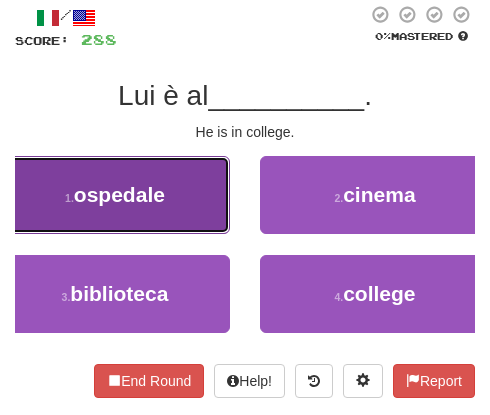 click on "ospedale" at bounding box center [119, 194] 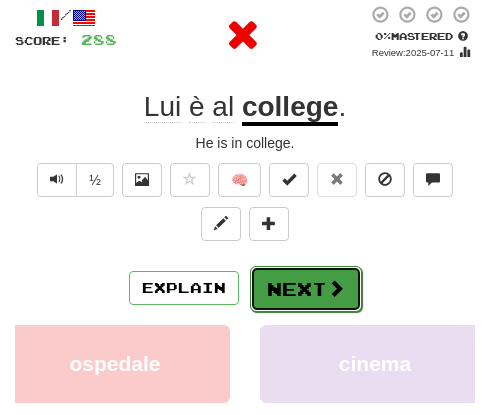 click on "Next" at bounding box center [306, 289] 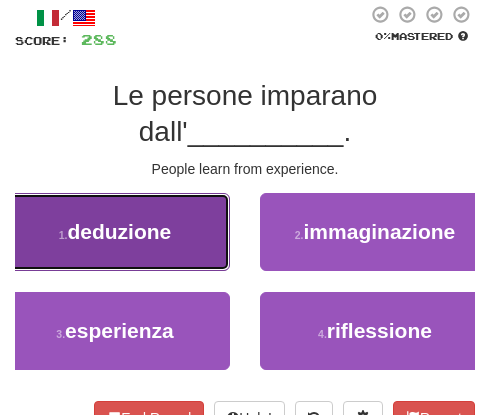 click on "1 .  deduzione" at bounding box center (115, 232) 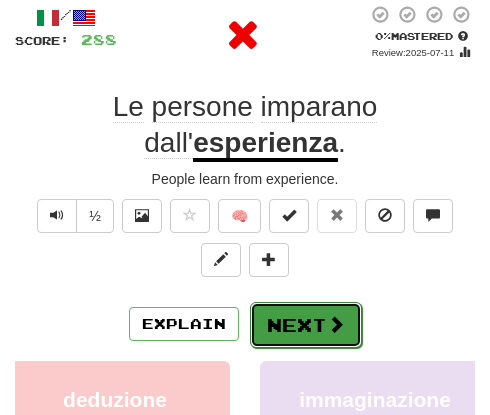click at bounding box center (336, 324) 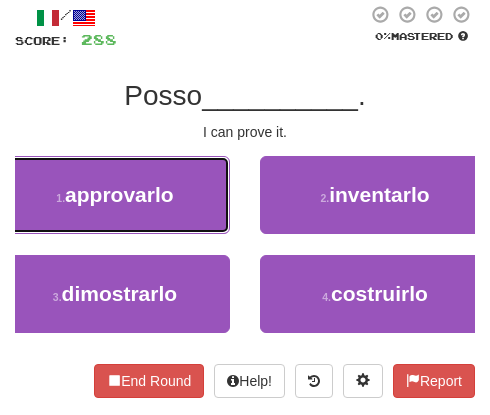 click on "1 .  approvarlo" at bounding box center [115, 195] 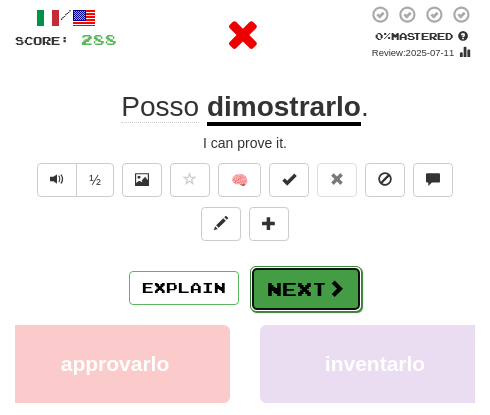 click on "Next" at bounding box center (306, 289) 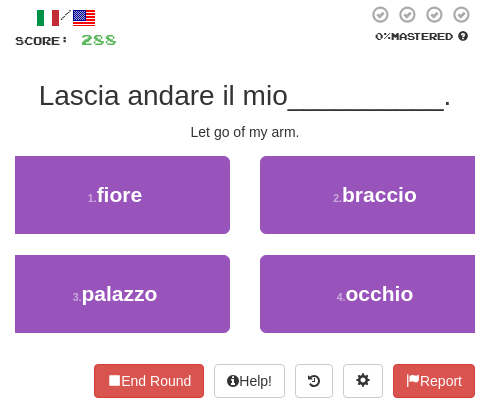 click on "1 .  fiore" at bounding box center [115, 205] 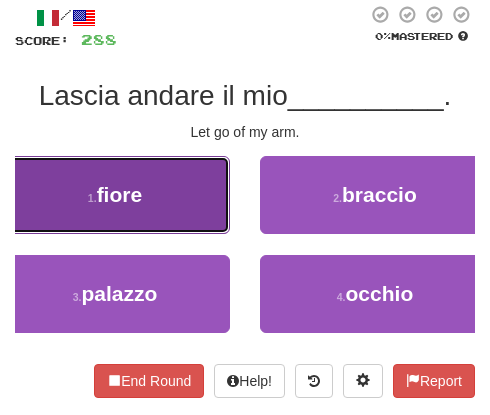 click on "1 .  fiore" at bounding box center [115, 195] 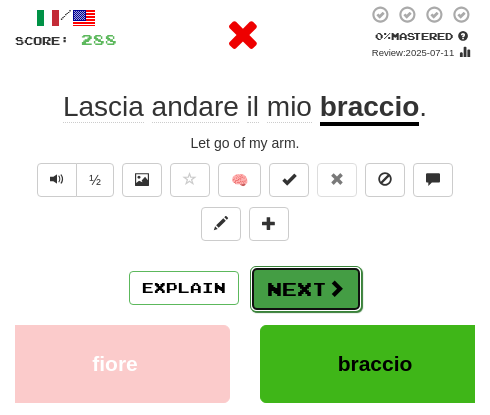 click on "Next" at bounding box center [306, 289] 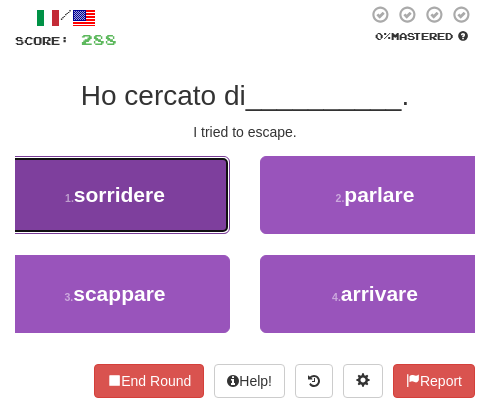 click on "1 .  sorridere" at bounding box center (115, 195) 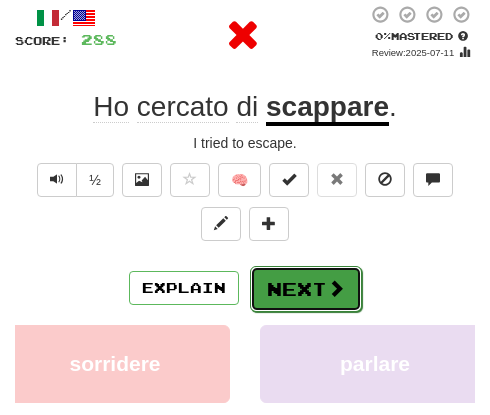 click on "Next" at bounding box center (306, 289) 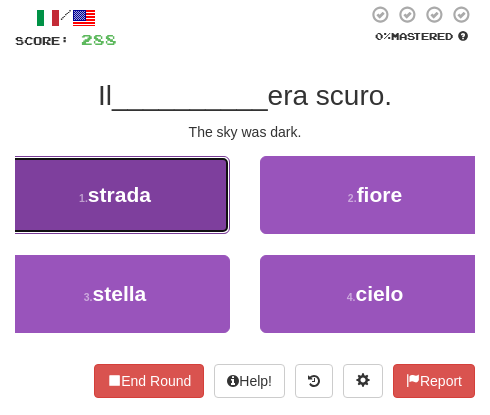 click on "1 .  strada" at bounding box center [115, 195] 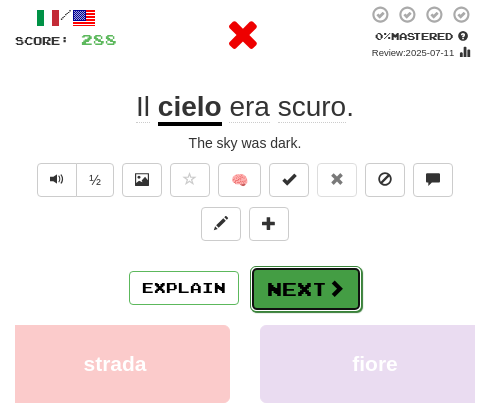 click on "Next" at bounding box center (306, 289) 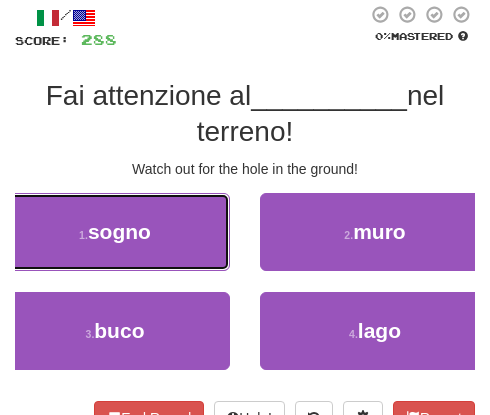 click on "1 .  sogno" at bounding box center (115, 232) 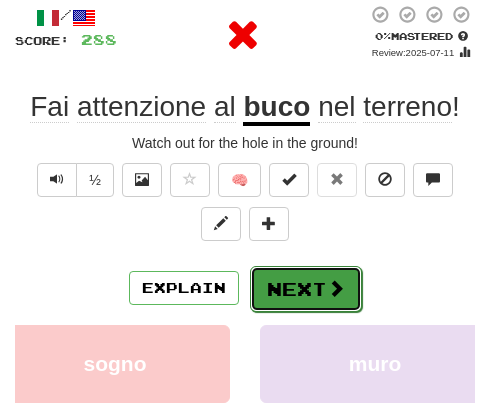 click on "Next" at bounding box center [306, 289] 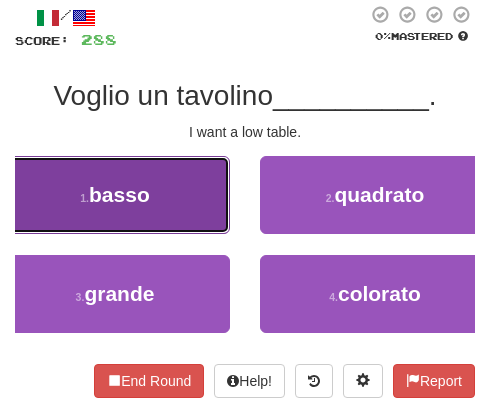 click on "1 .  basso" at bounding box center (115, 195) 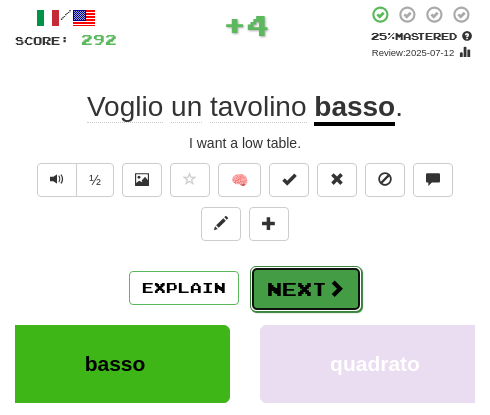 click on "Next" at bounding box center (306, 289) 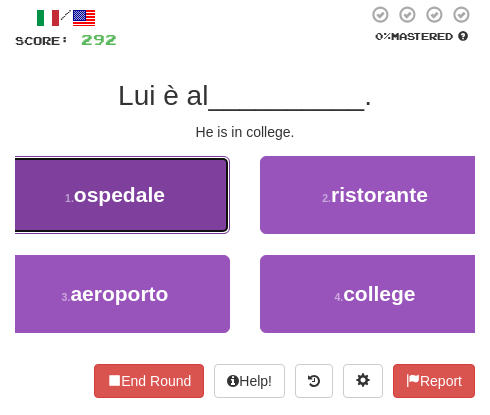 click on "1 .  ospedale" at bounding box center [115, 195] 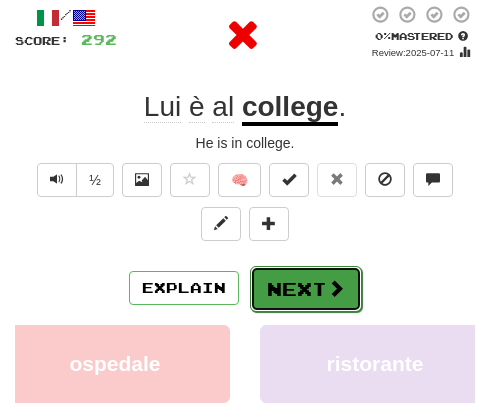 click on "Next" at bounding box center (306, 289) 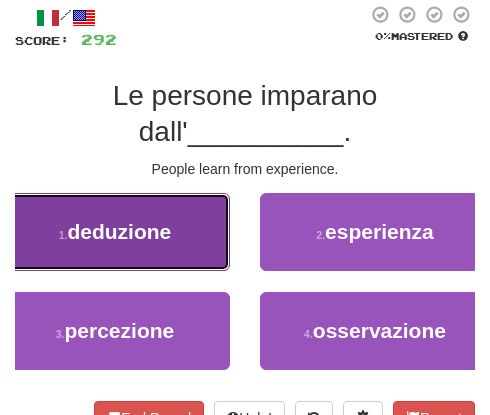 click on "1 .  deduzione" at bounding box center [115, 232] 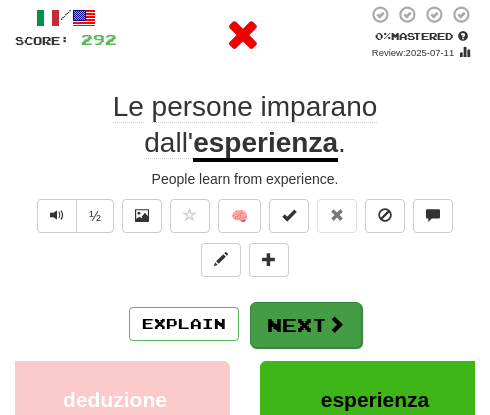 click on "Explain Next" at bounding box center (245, 324) 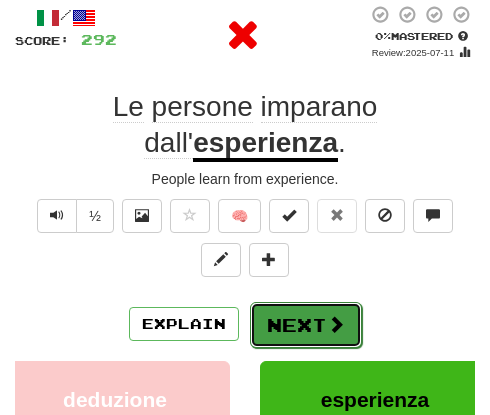 click on "Next" at bounding box center (306, 325) 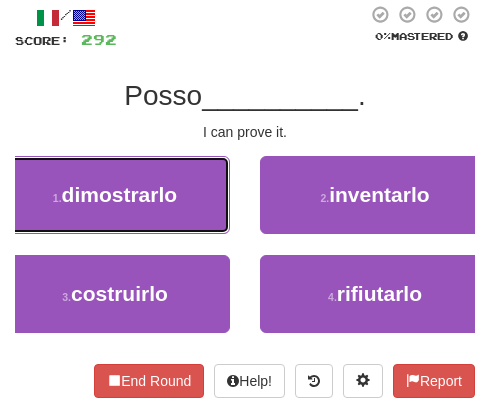 click on "1 .  dimostrarlo" at bounding box center (115, 195) 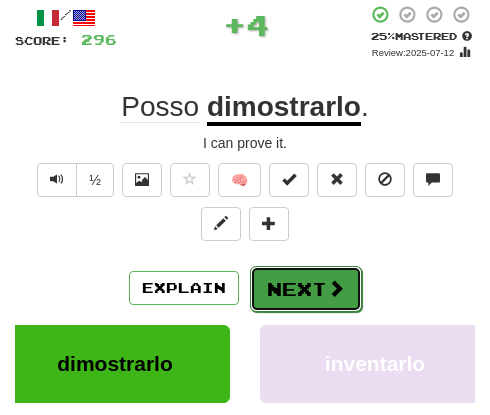 click on "Next" at bounding box center [306, 289] 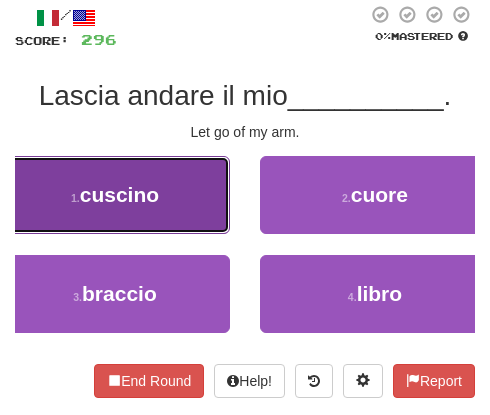 click on "1 .  cuscino" at bounding box center (115, 195) 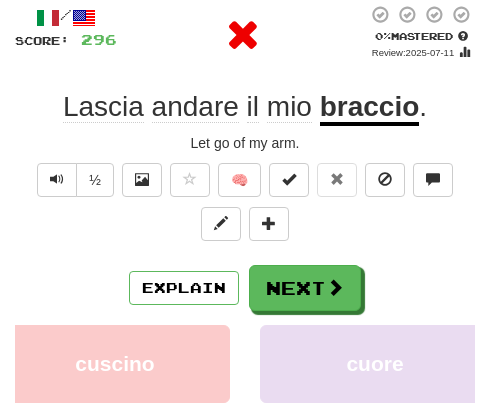 click on "/ Score: 296 0 % Mastered Review: 2025-07-11 Lascia andare il mio braccio . Let go of my arm. ½ 🧠 Explain Next cuscino cuore braccio libro Learn more: cuscino cuore braccio libro End Round Help! Report" at bounding box center [245, 301] 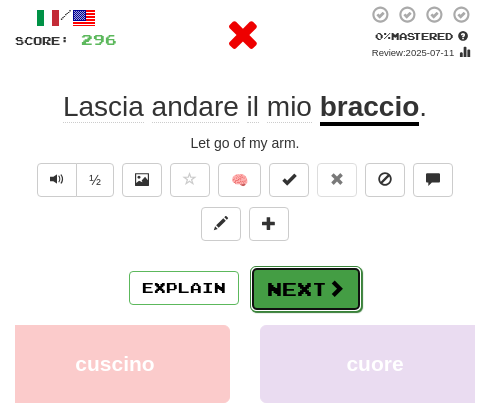 click on "Next" at bounding box center [306, 289] 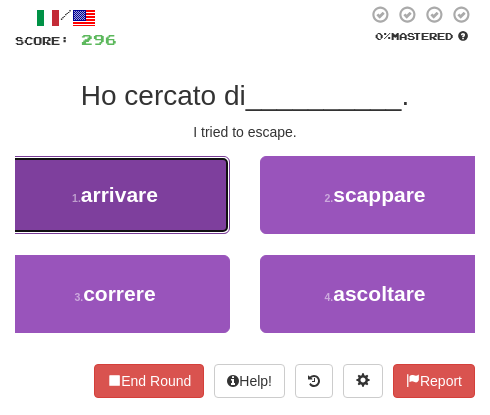 click 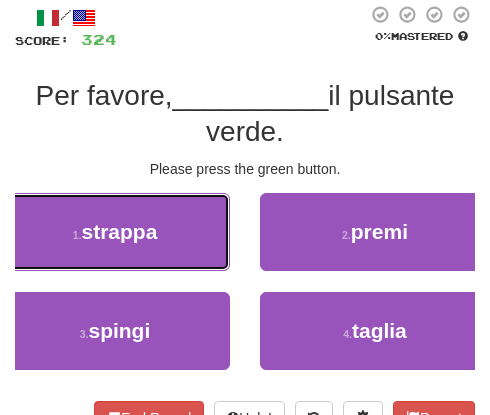 drag, startPoint x: 154, startPoint y: 206, endPoint x: 162, endPoint y: 218, distance: 14.422205 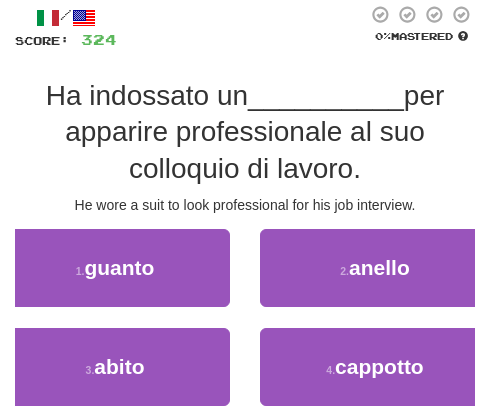 drag, startPoint x: 150, startPoint y: 204, endPoint x: 160, endPoint y: 218, distance: 17.20465 